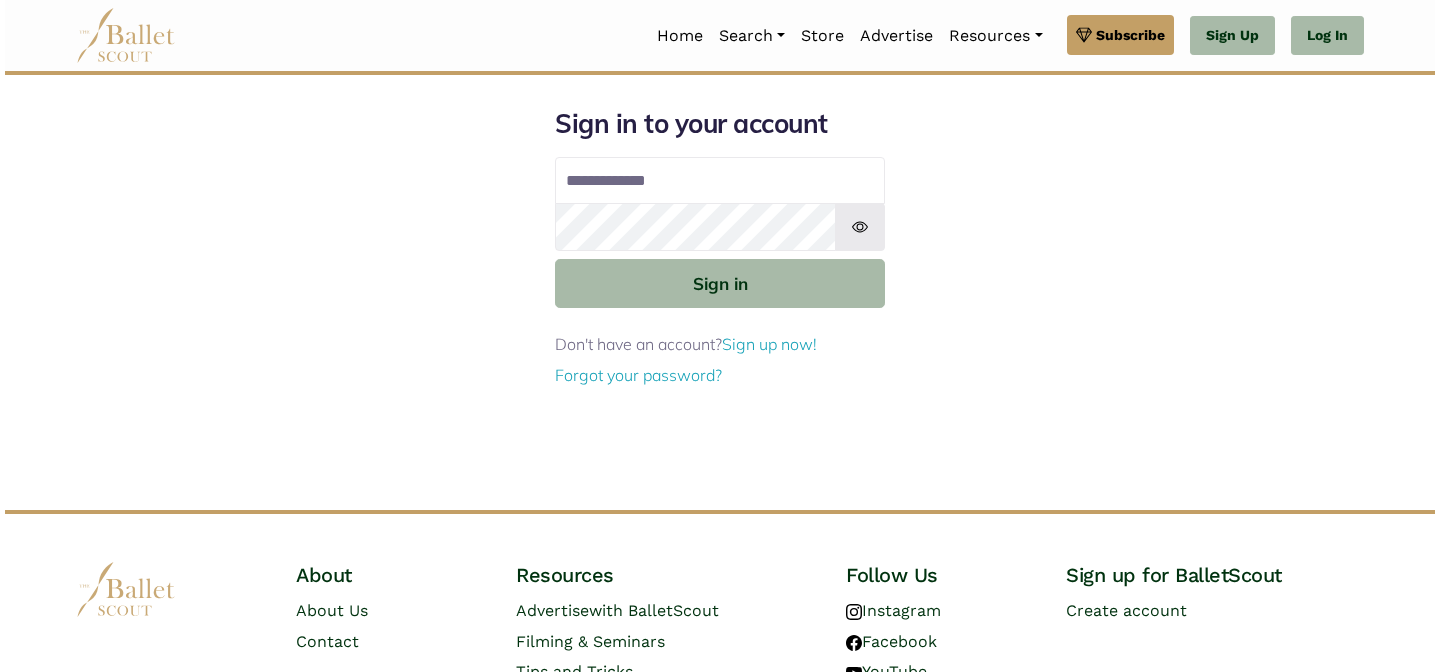 scroll, scrollTop: 0, scrollLeft: 0, axis: both 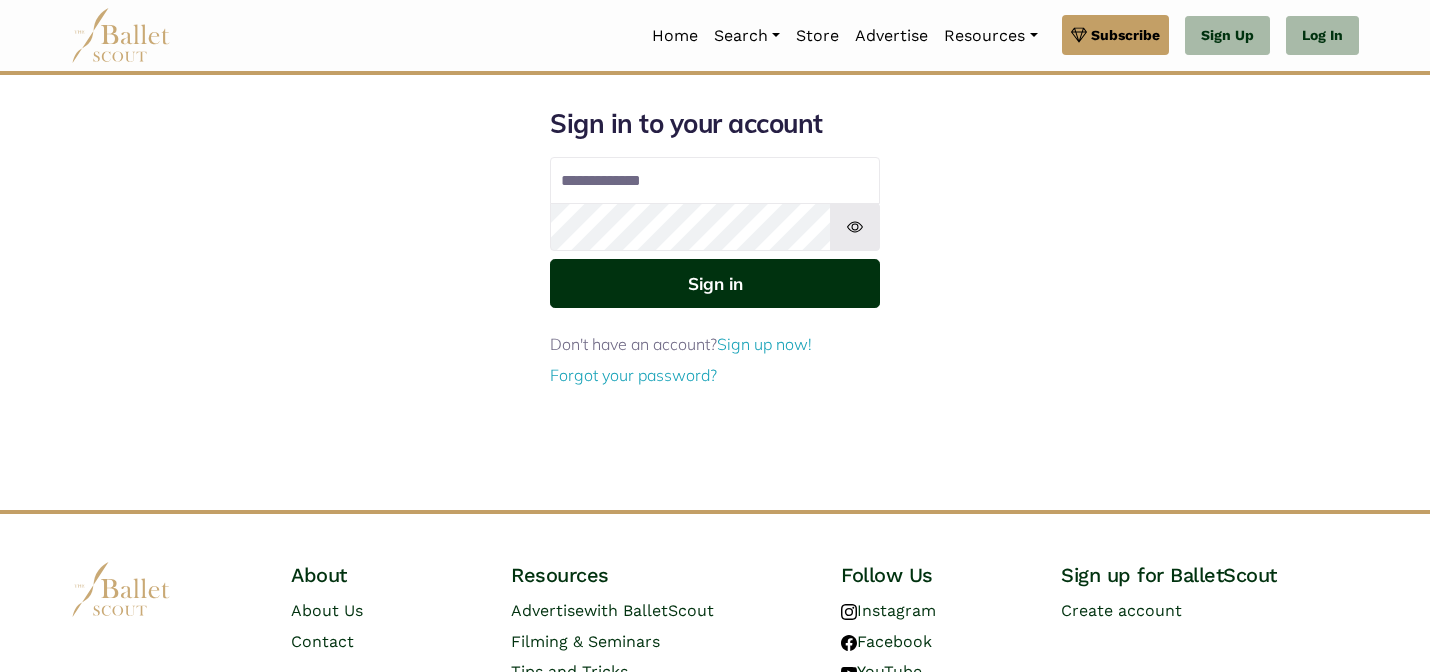 type on "**********" 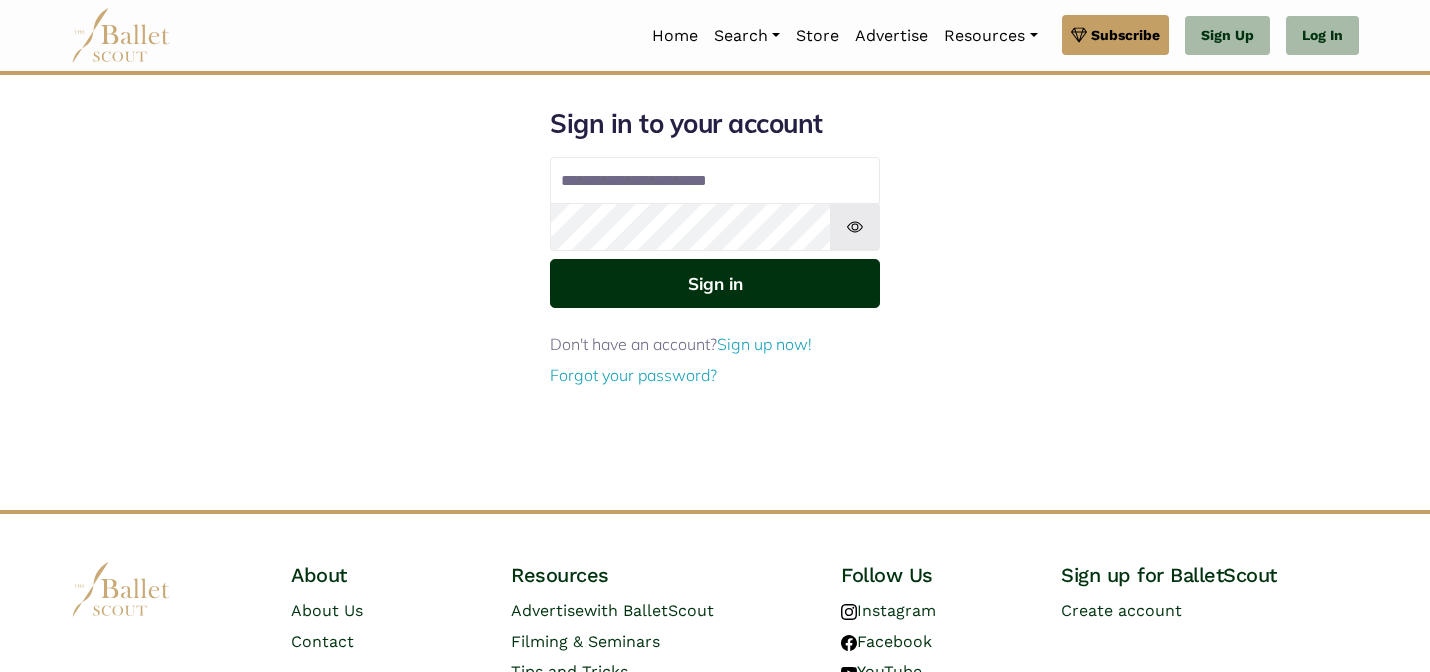 click on "Sign in" at bounding box center (715, 283) 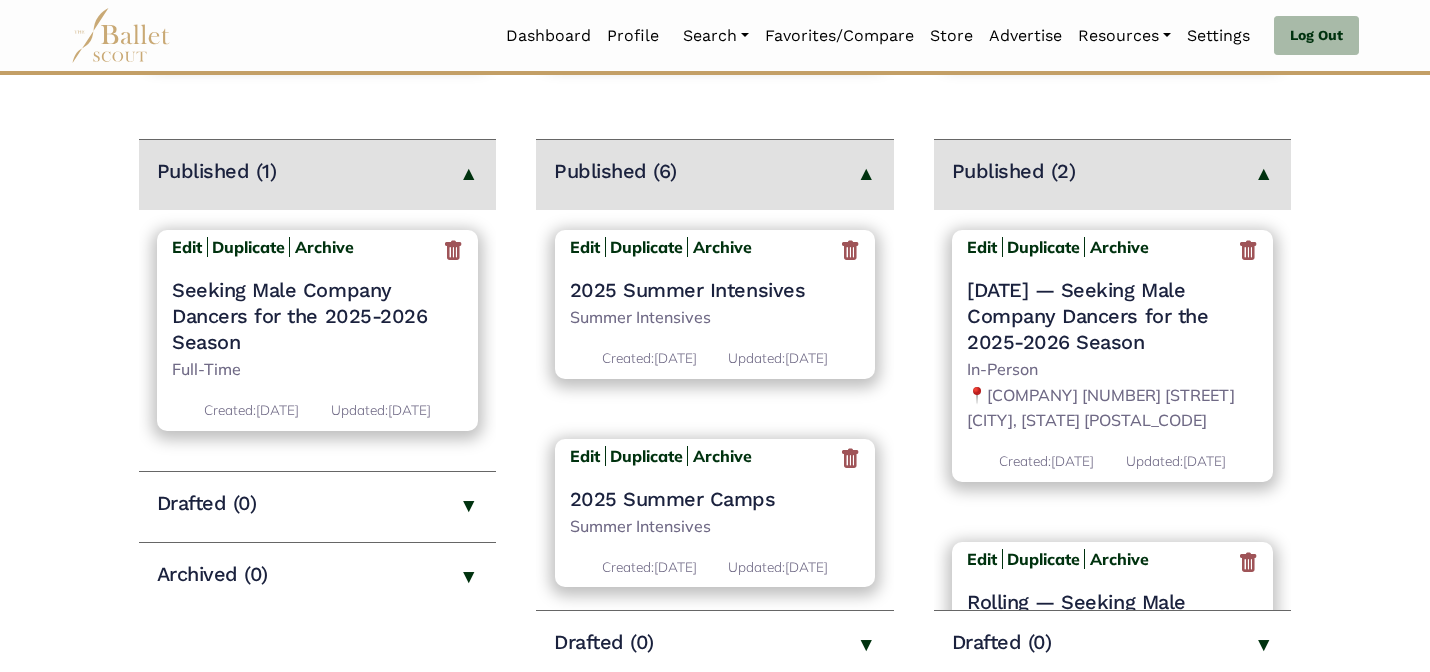 scroll, scrollTop: 280, scrollLeft: 0, axis: vertical 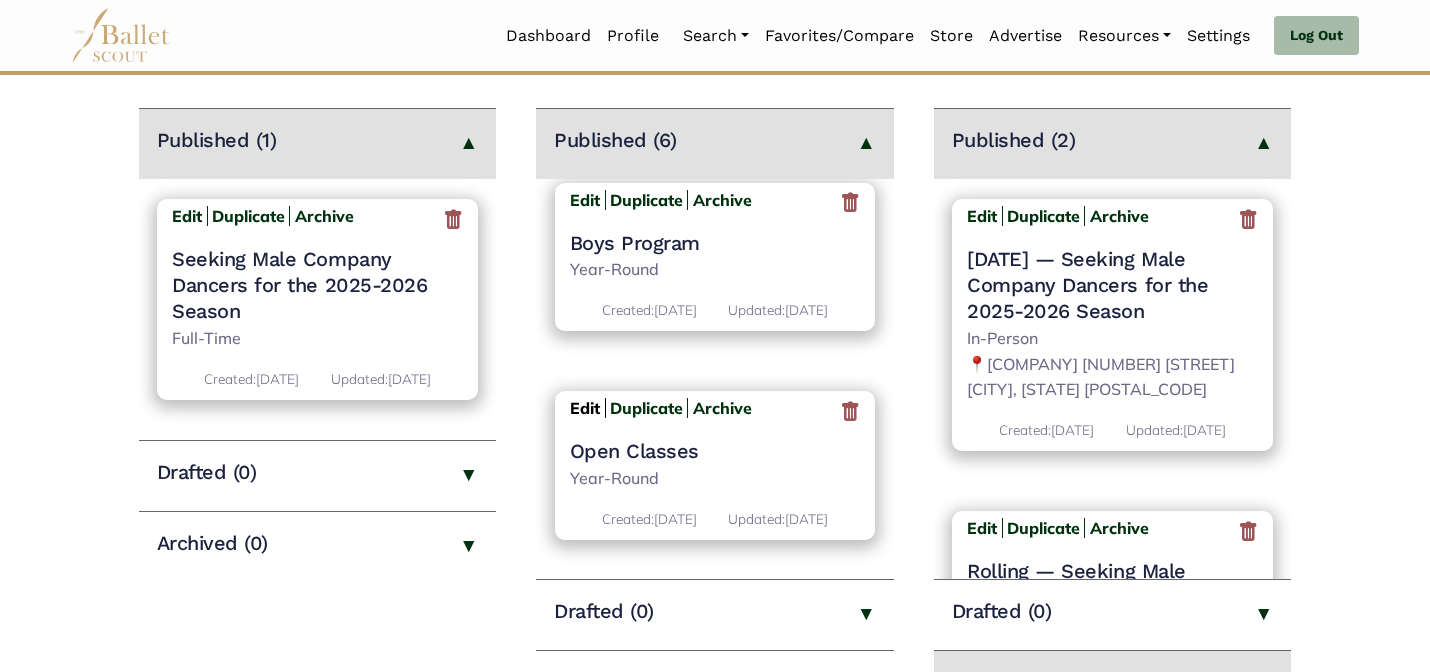 click on "Edit" at bounding box center (585, 408) 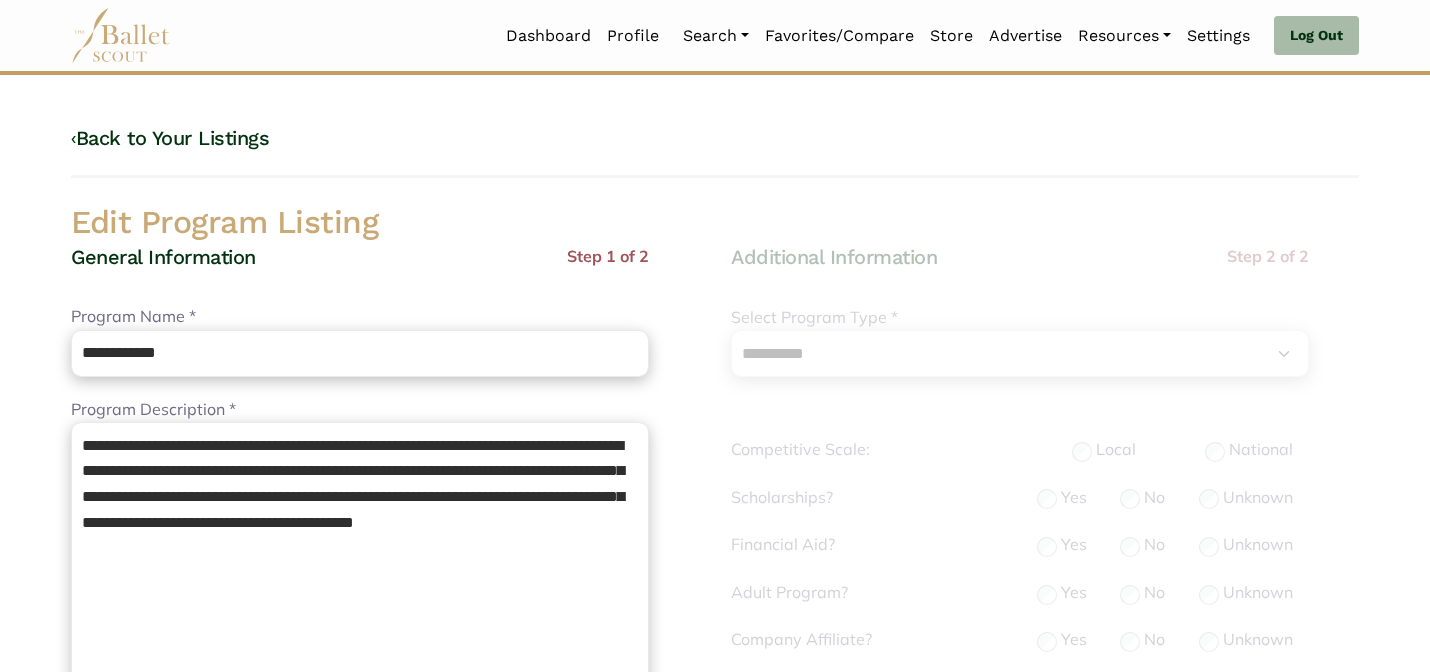 select on "**" 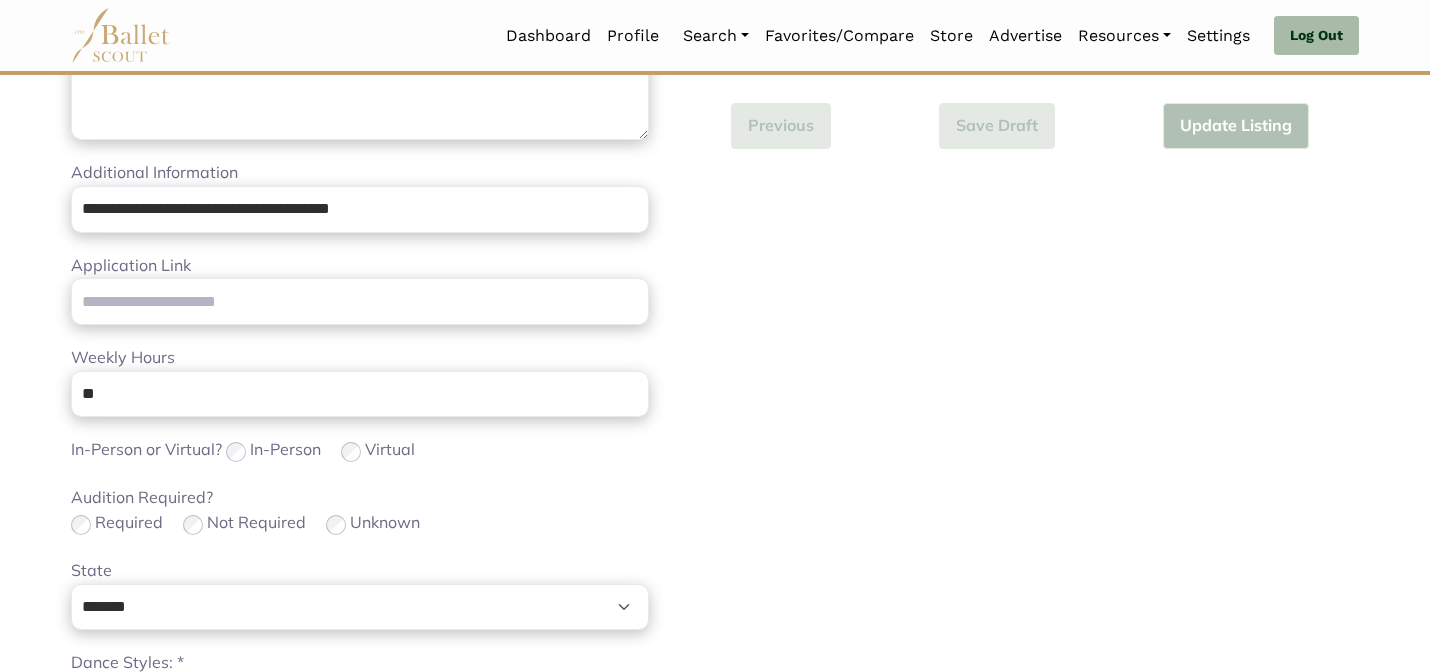 click on "Loading...
Please Wait
Dashboard
Profile" at bounding box center [715, 343] 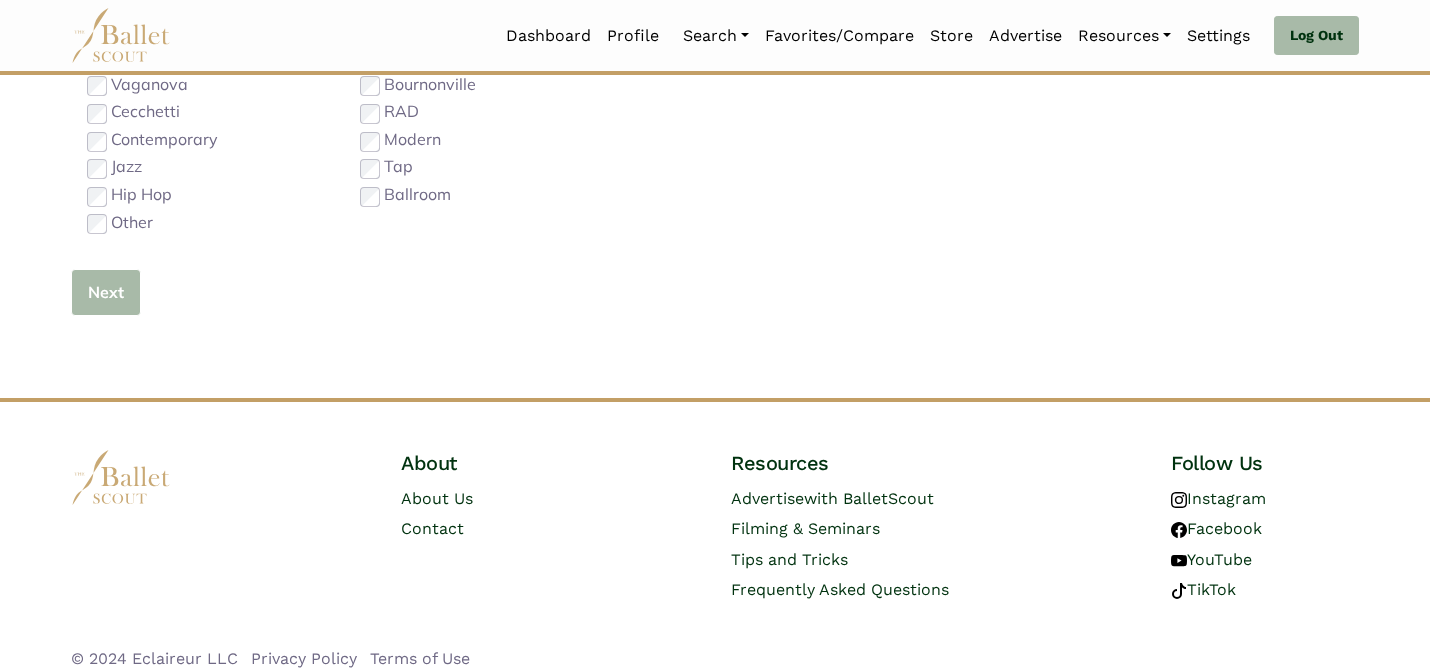 click on "Next" at bounding box center [106, 292] 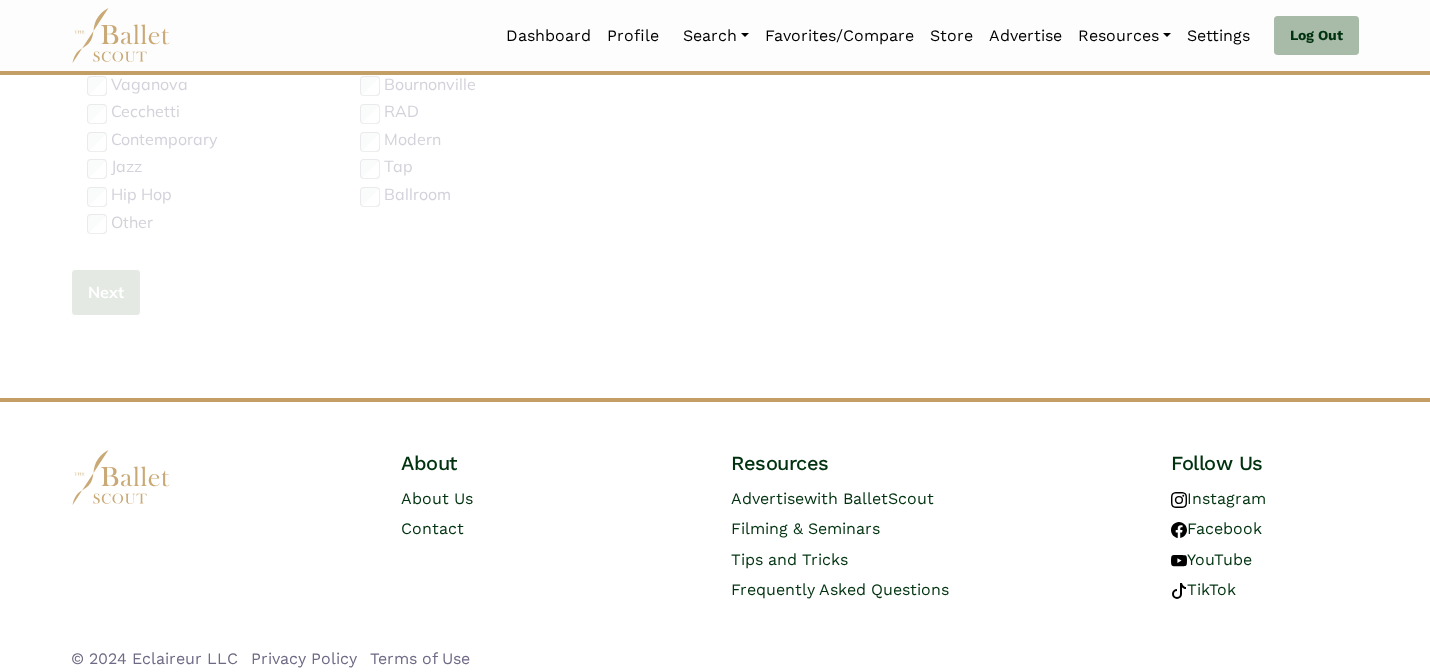 type 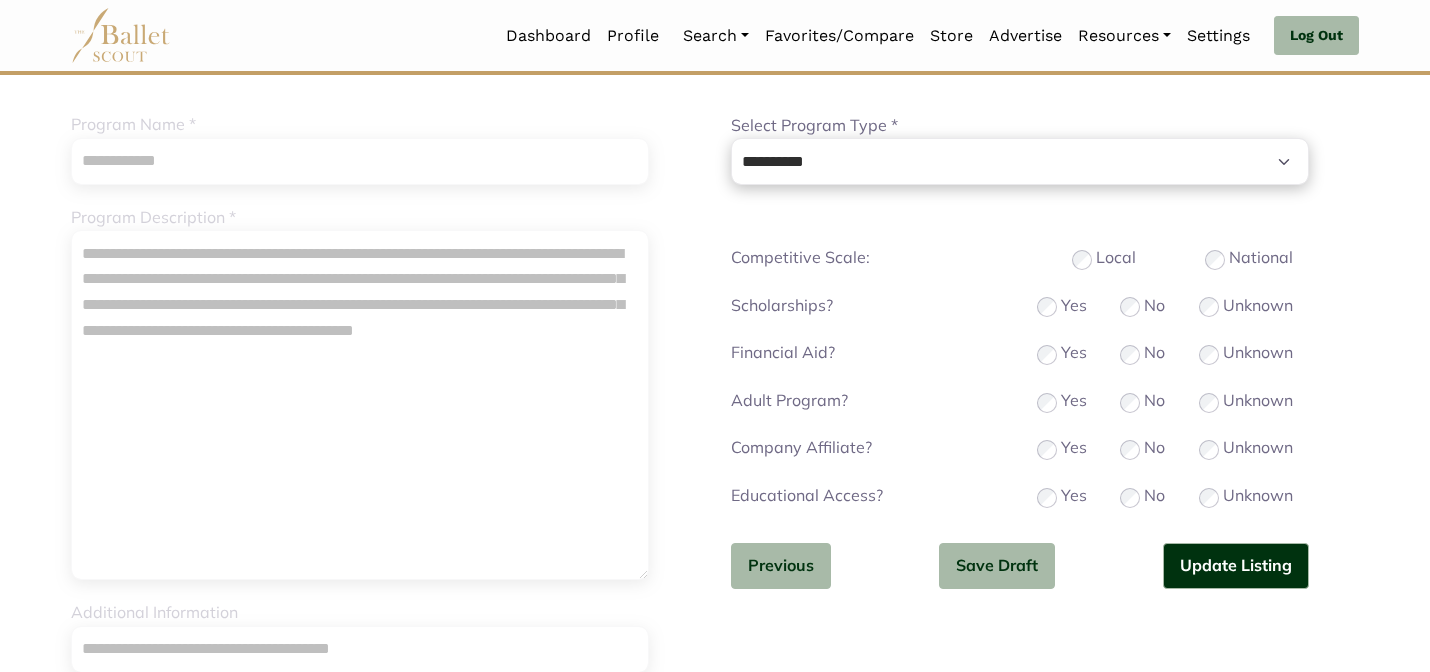 scroll, scrollTop: 200, scrollLeft: 0, axis: vertical 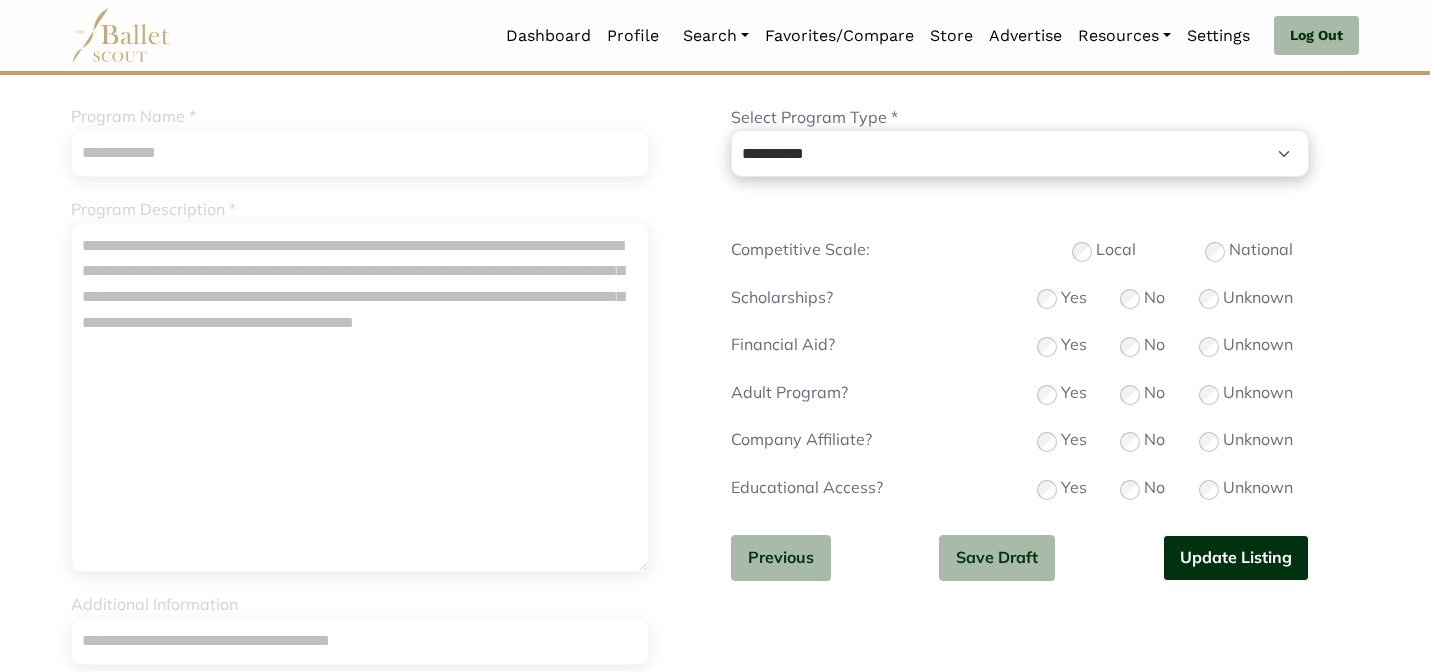 click on "Update Listing" at bounding box center (1236, 558) 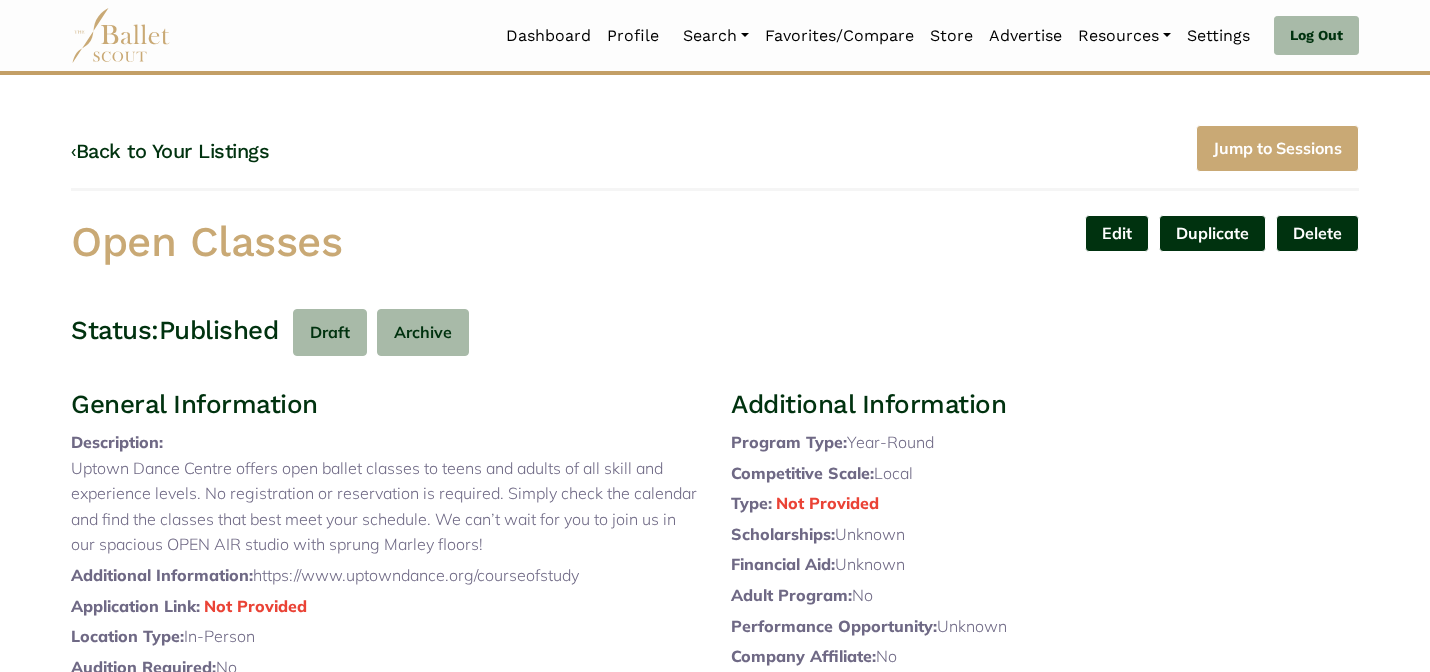 scroll, scrollTop: 0, scrollLeft: 0, axis: both 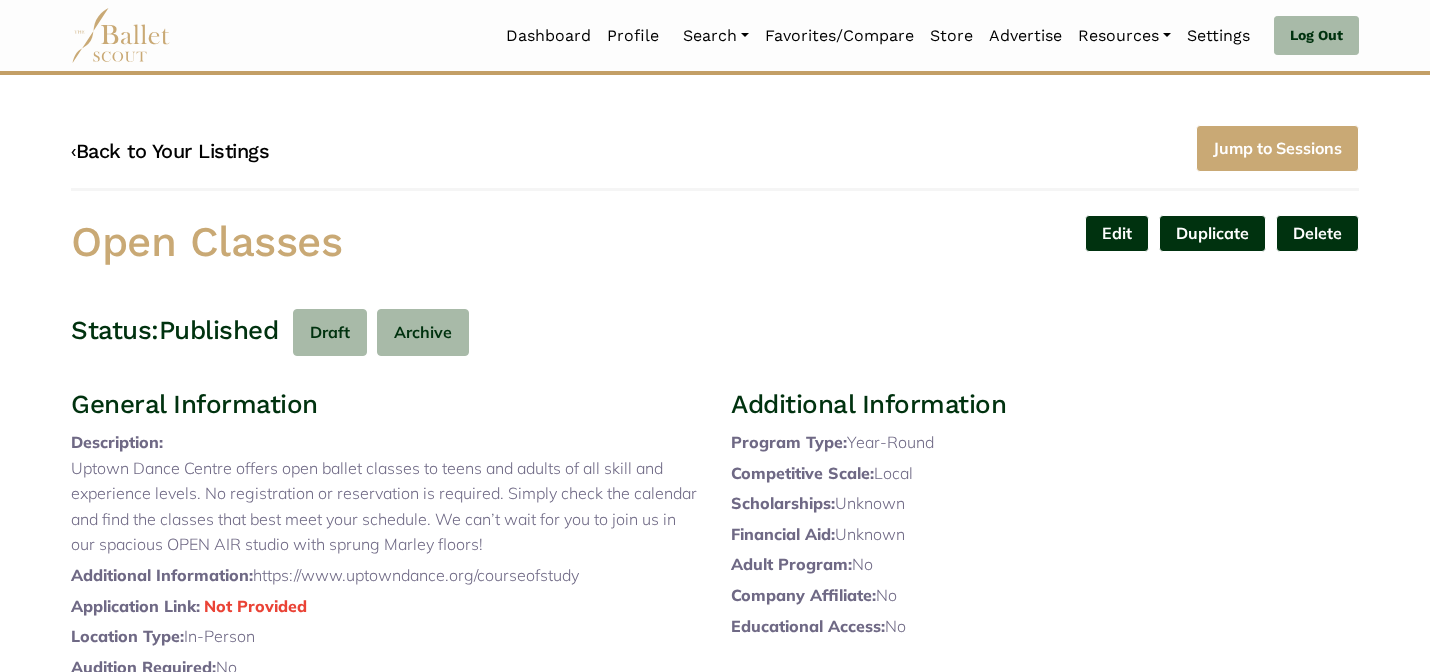 click on "‹  Back to Your Listings" at bounding box center [170, 151] 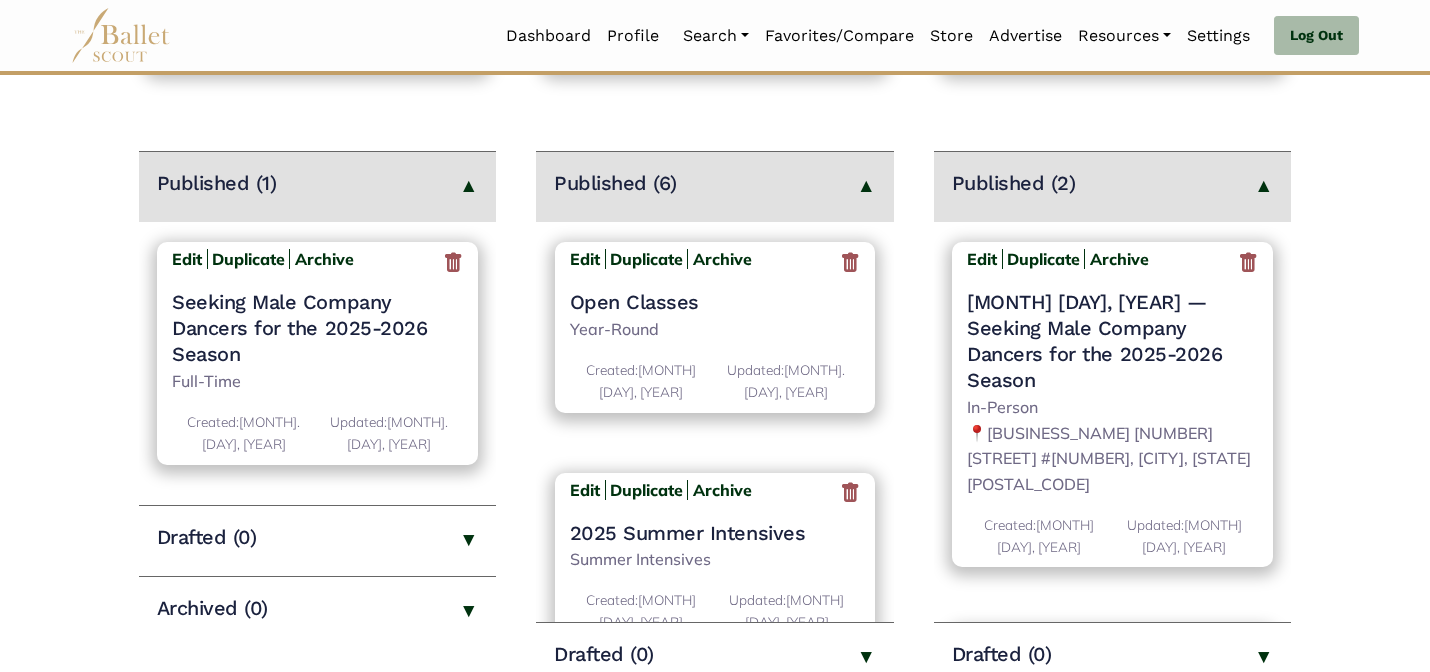 scroll, scrollTop: 240, scrollLeft: 0, axis: vertical 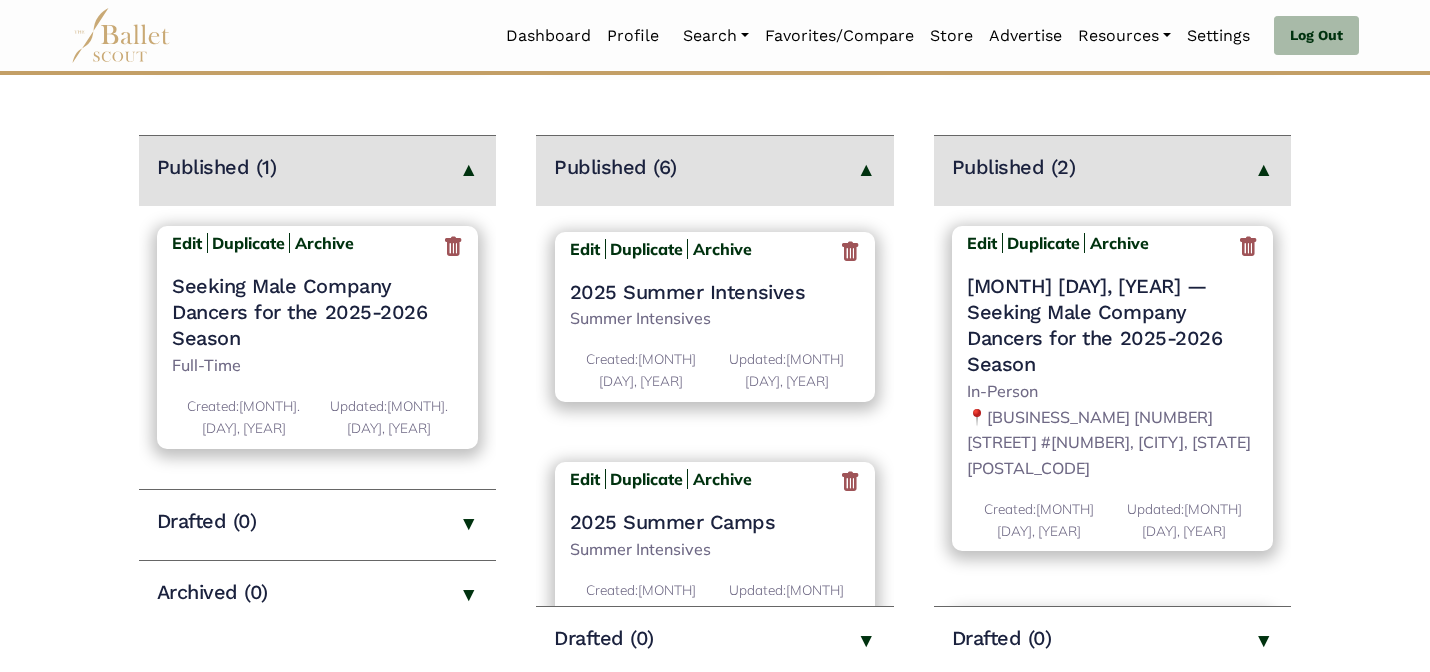 click on "2025 Summer Intensives" at bounding box center [715, 292] 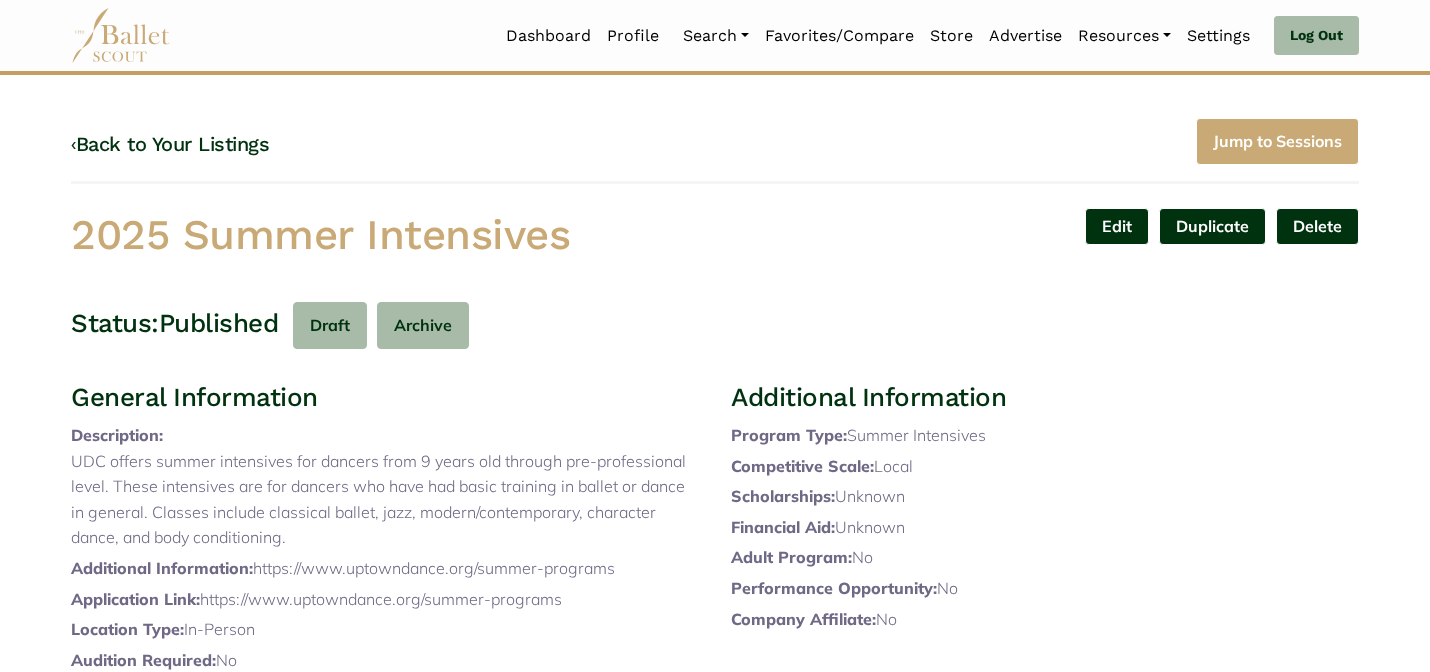 scroll, scrollTop: 0, scrollLeft: 0, axis: both 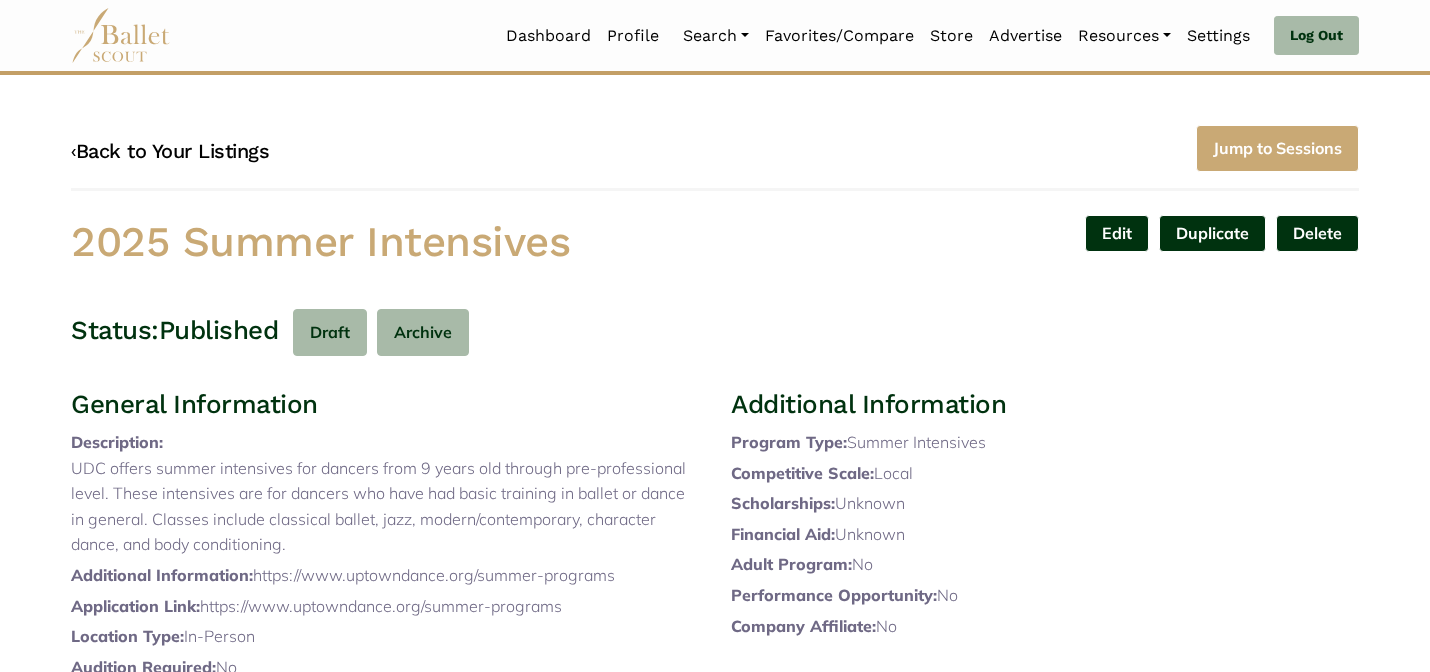 click on "‹  Back to Your Listings" at bounding box center (170, 151) 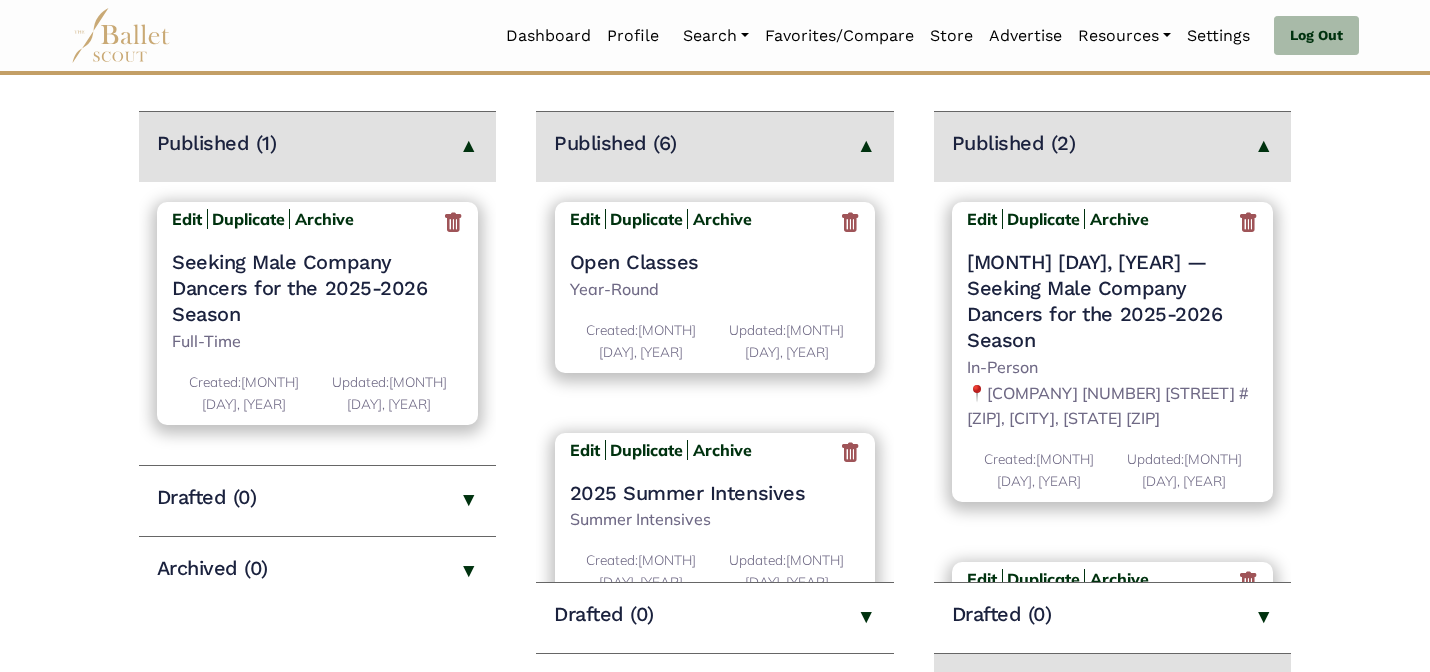 scroll, scrollTop: 280, scrollLeft: 0, axis: vertical 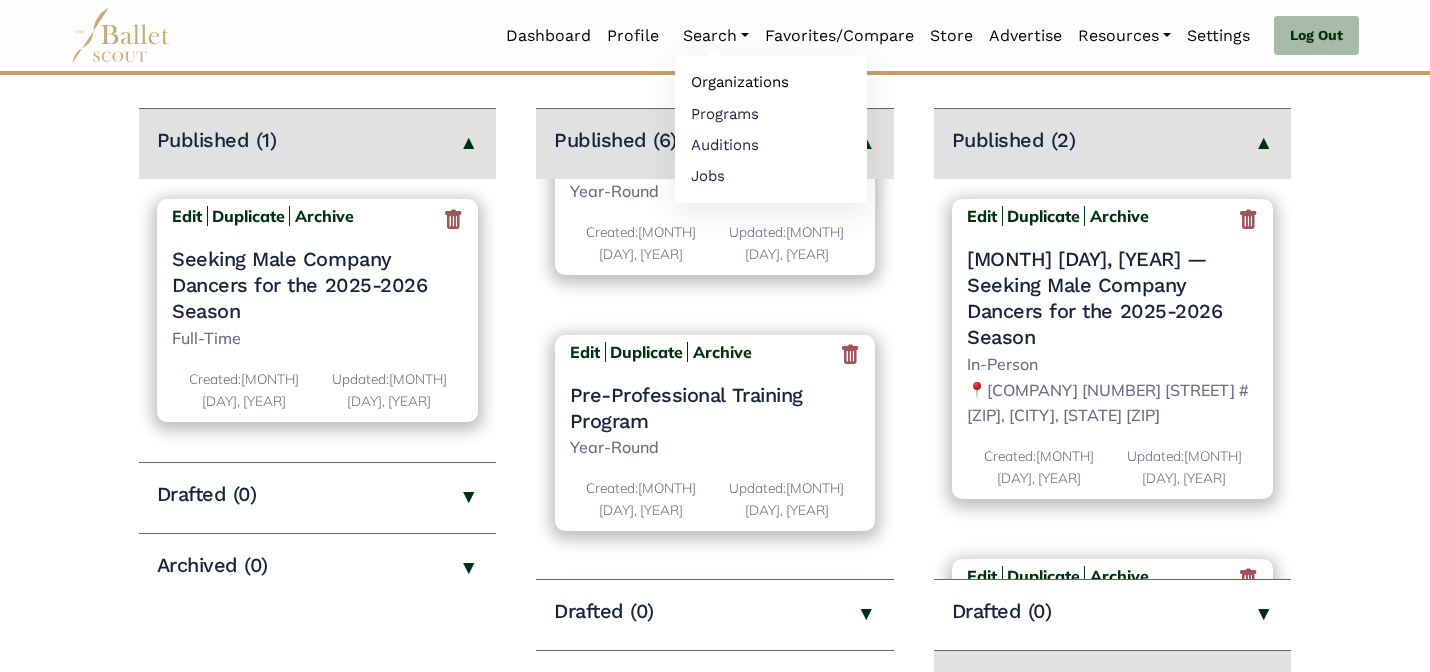click on "Organizations" at bounding box center [771, 82] 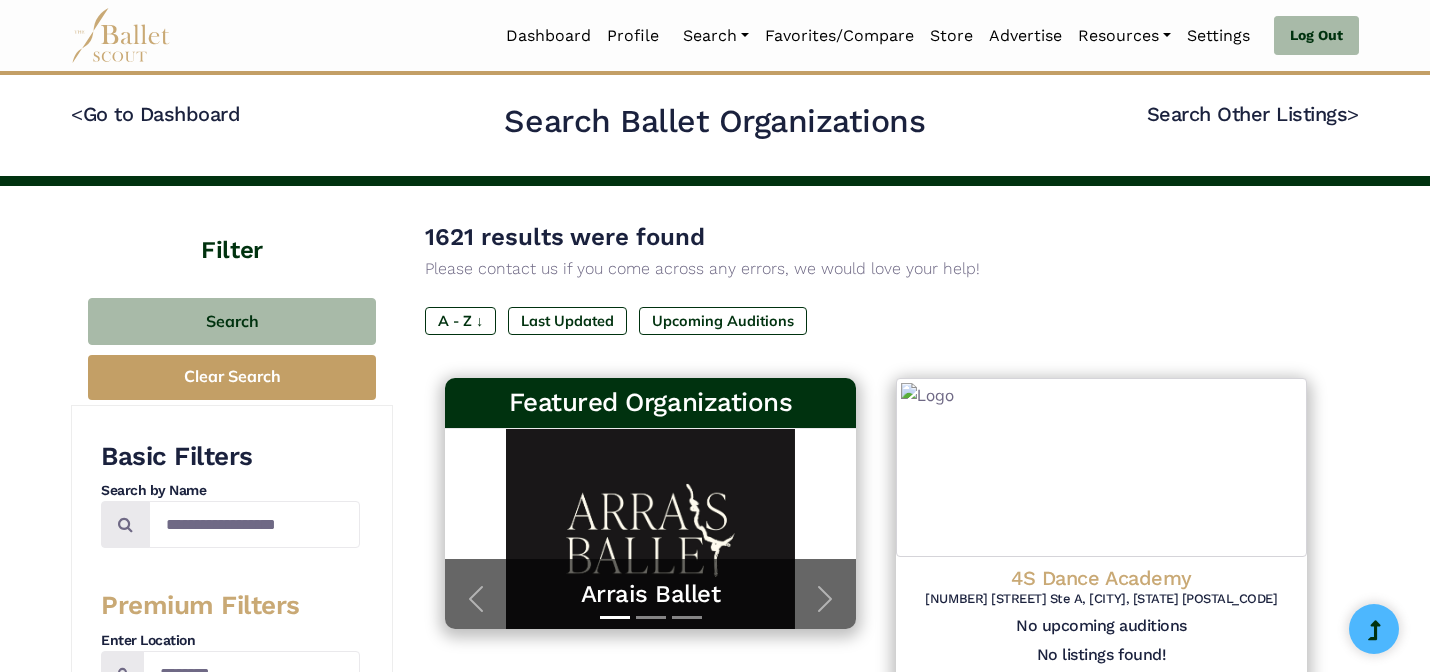 scroll, scrollTop: 0, scrollLeft: 0, axis: both 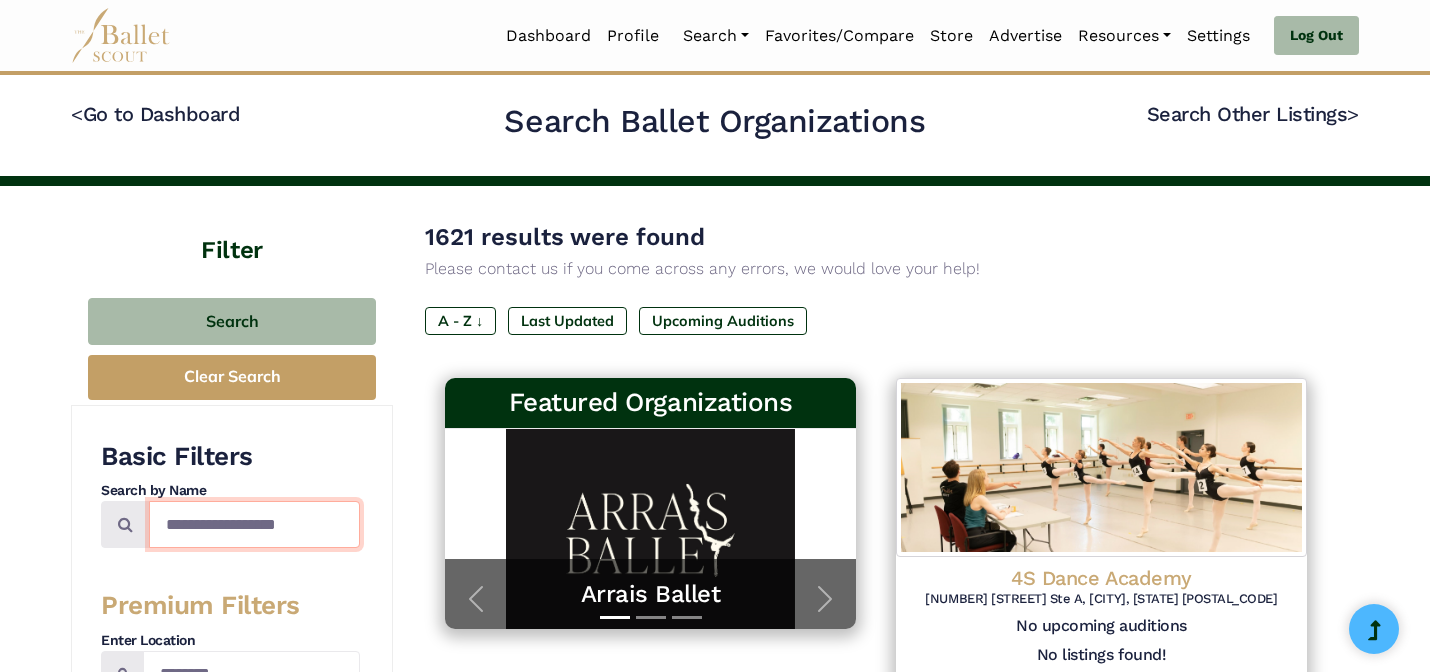 click at bounding box center [254, 524] 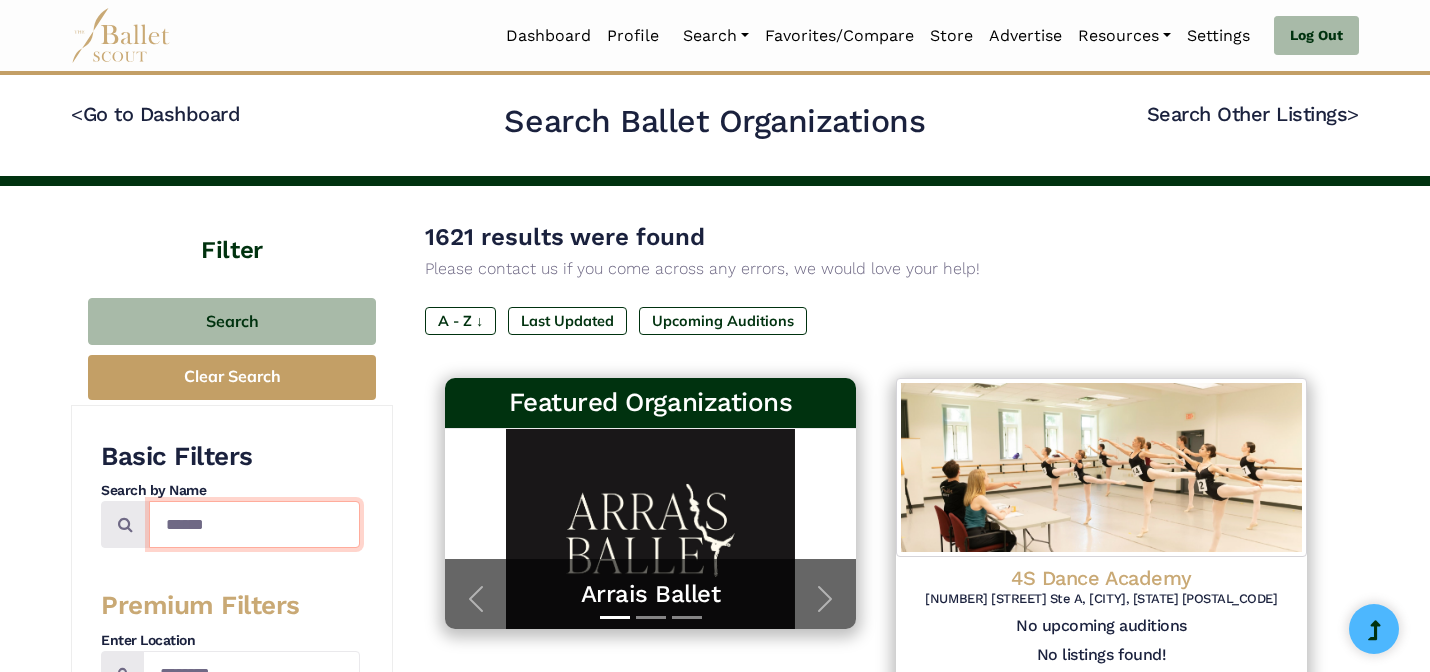 type on "******" 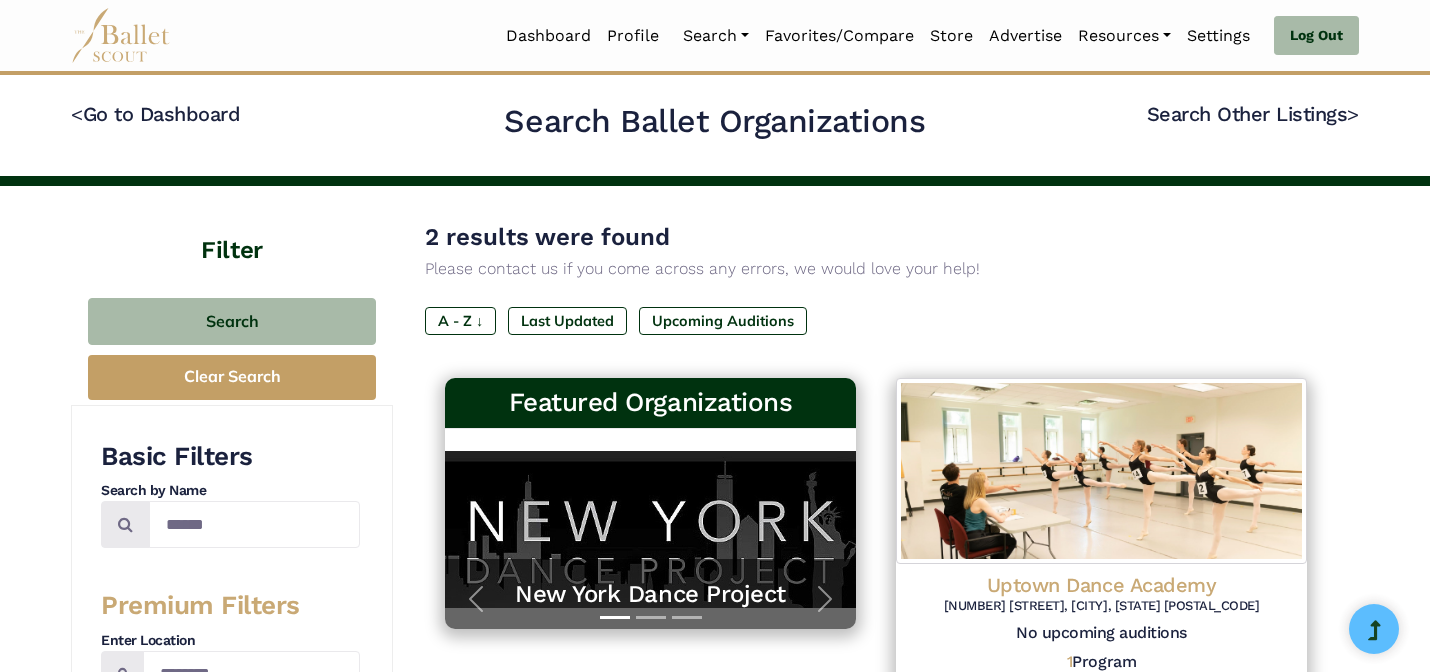 scroll, scrollTop: 632, scrollLeft: 0, axis: vertical 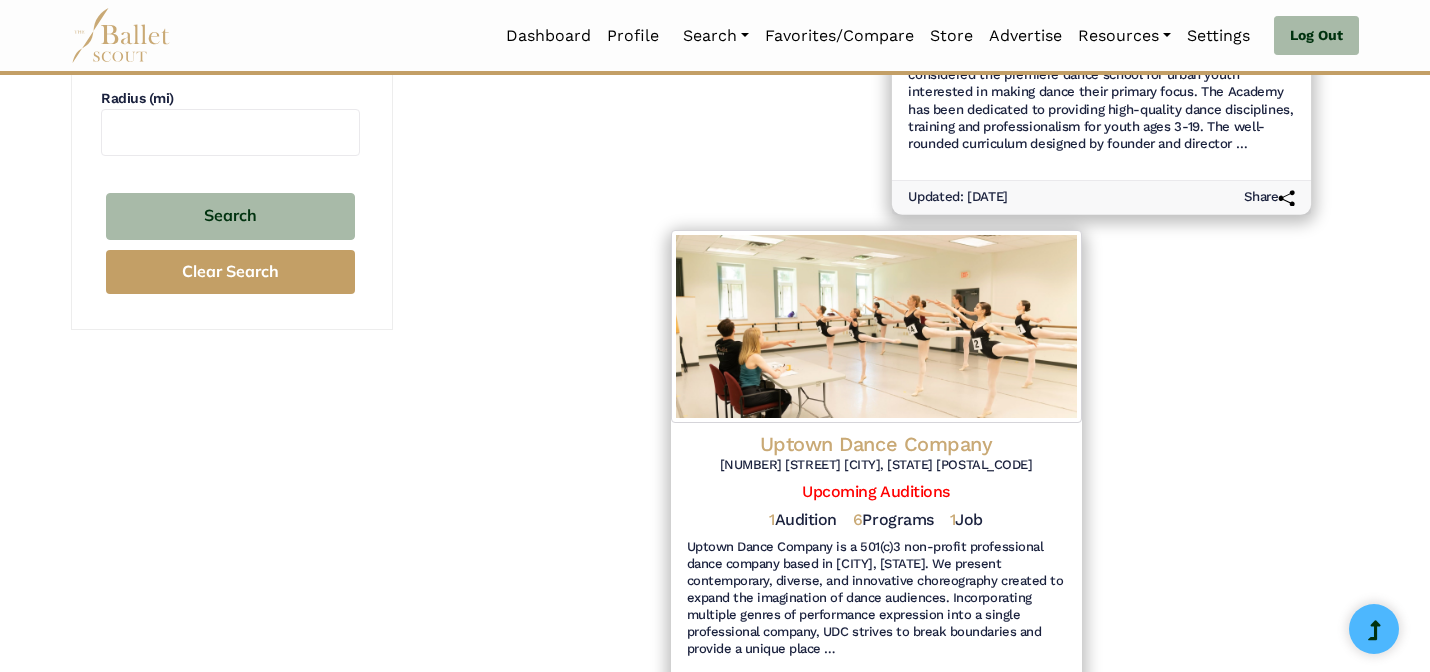 click on "Since opening its doors in 1996, Uptown Dance Academy is considered the premiere dance school for urban youth interested in making dance their primary focus. The Academy has been dedicated to providing high-quality dance disciplines, training and professionalism for youth ages 3-19. The well-rounded curriculum designed by founder and director …" at bounding box center [1101, 101] 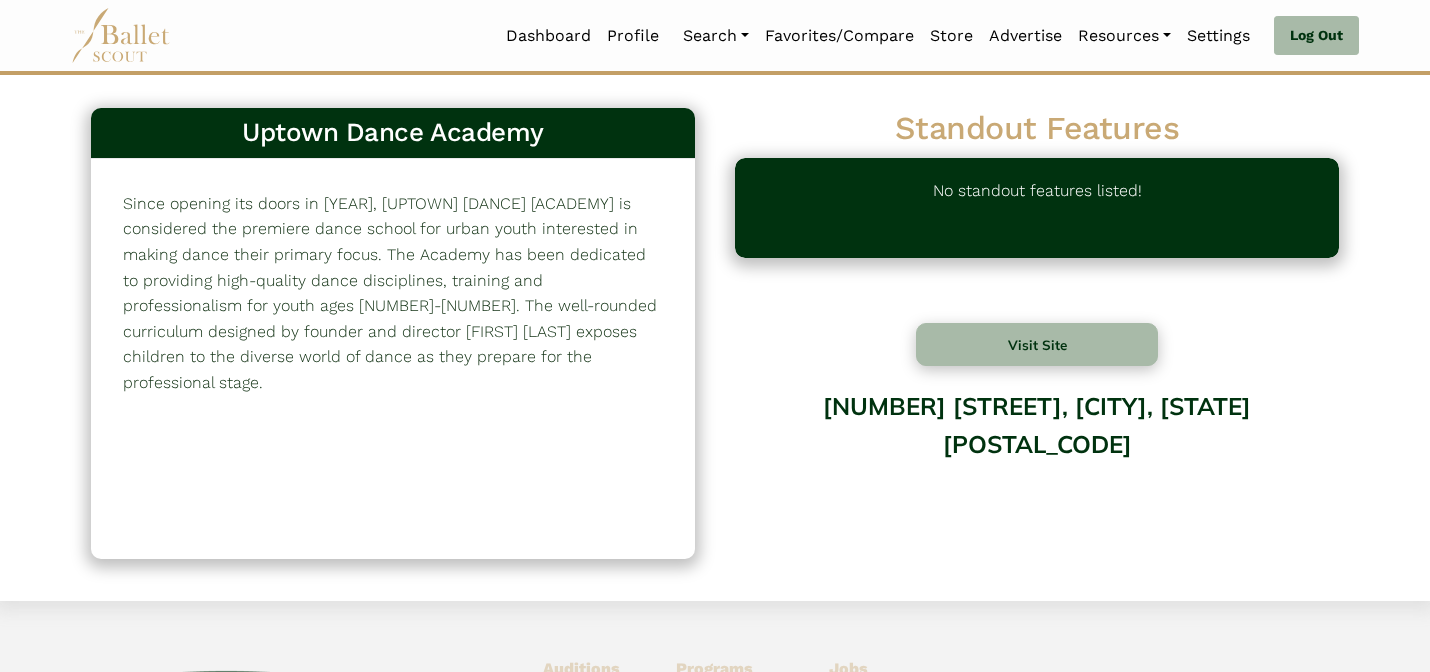 scroll, scrollTop: 0, scrollLeft: 0, axis: both 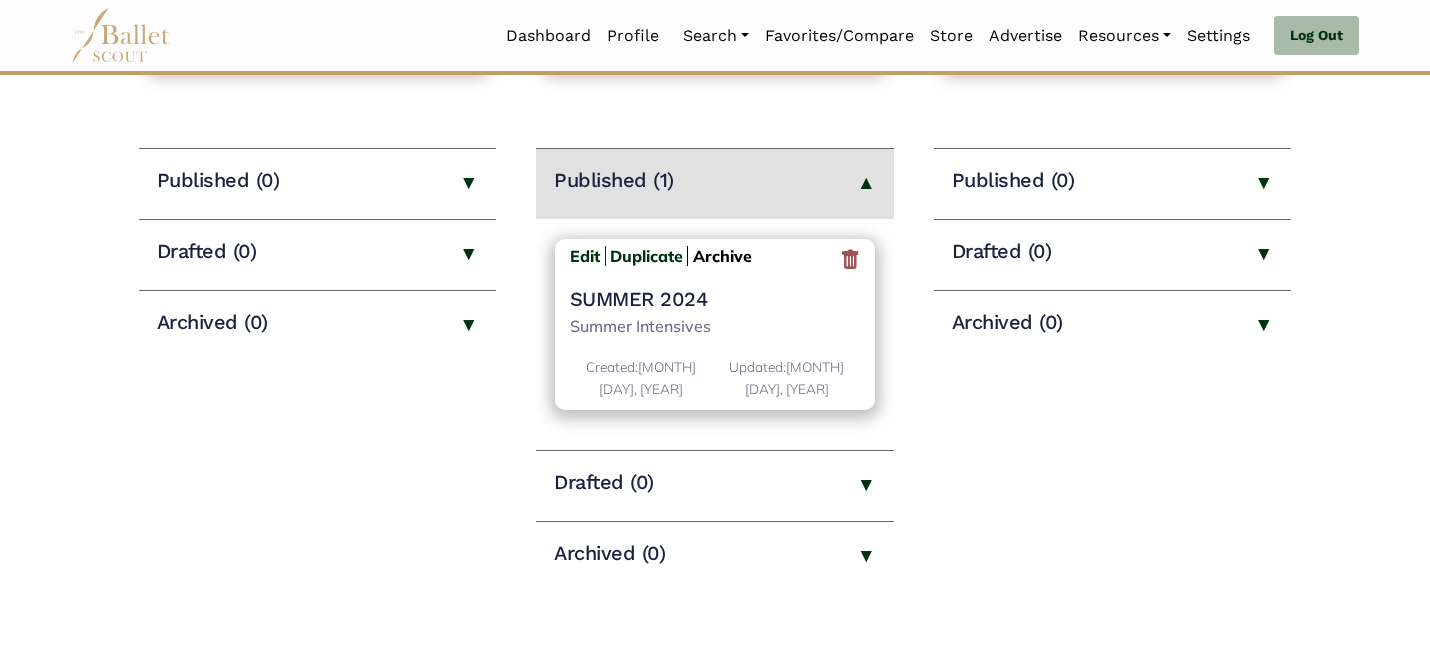 click on "Archive" at bounding box center [722, 256] 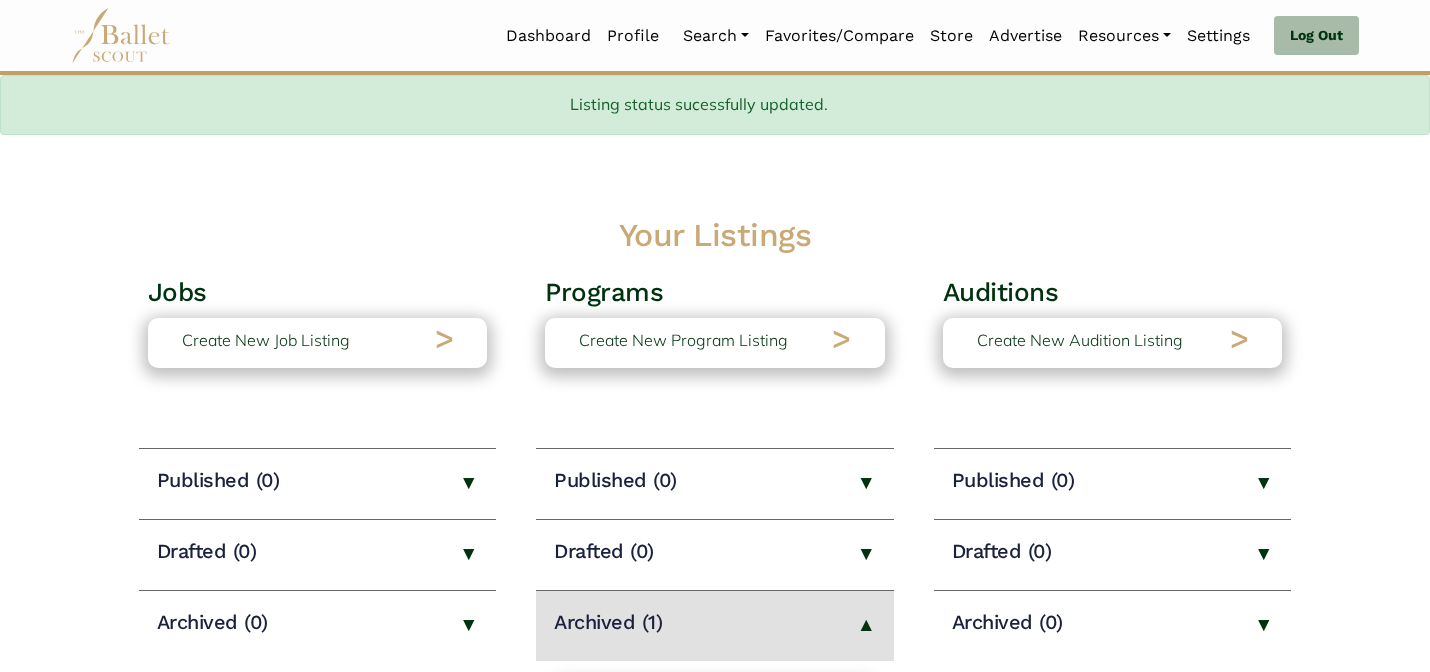 scroll, scrollTop: 298, scrollLeft: 0, axis: vertical 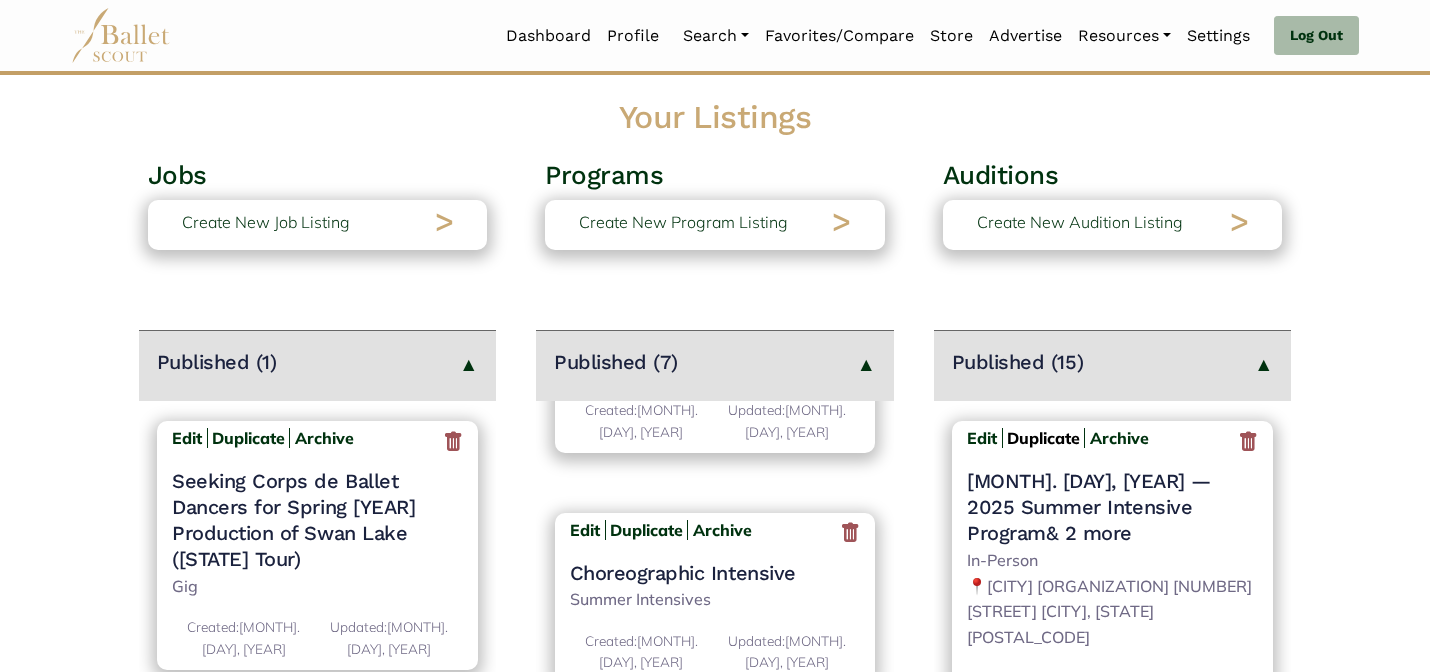 click on "Duplicate" at bounding box center (1043, 438) 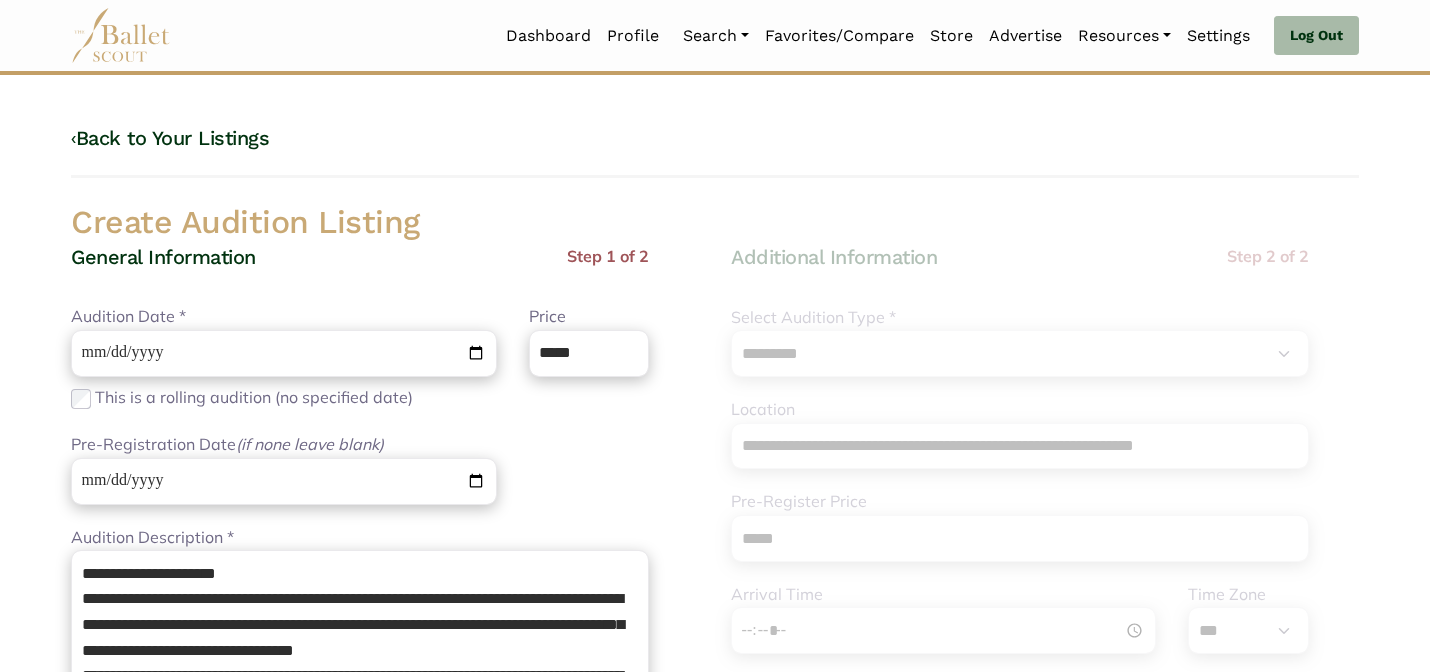 select on "****" 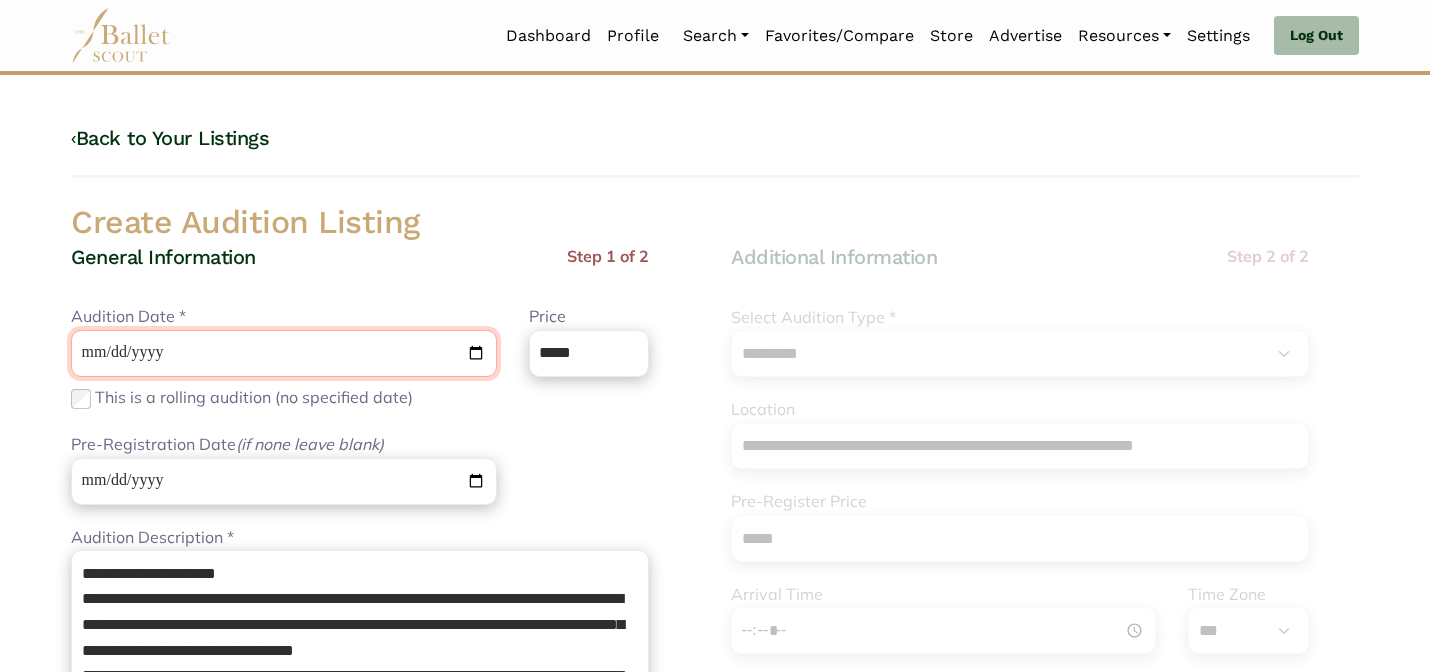 click on "**********" at bounding box center (284, 353) 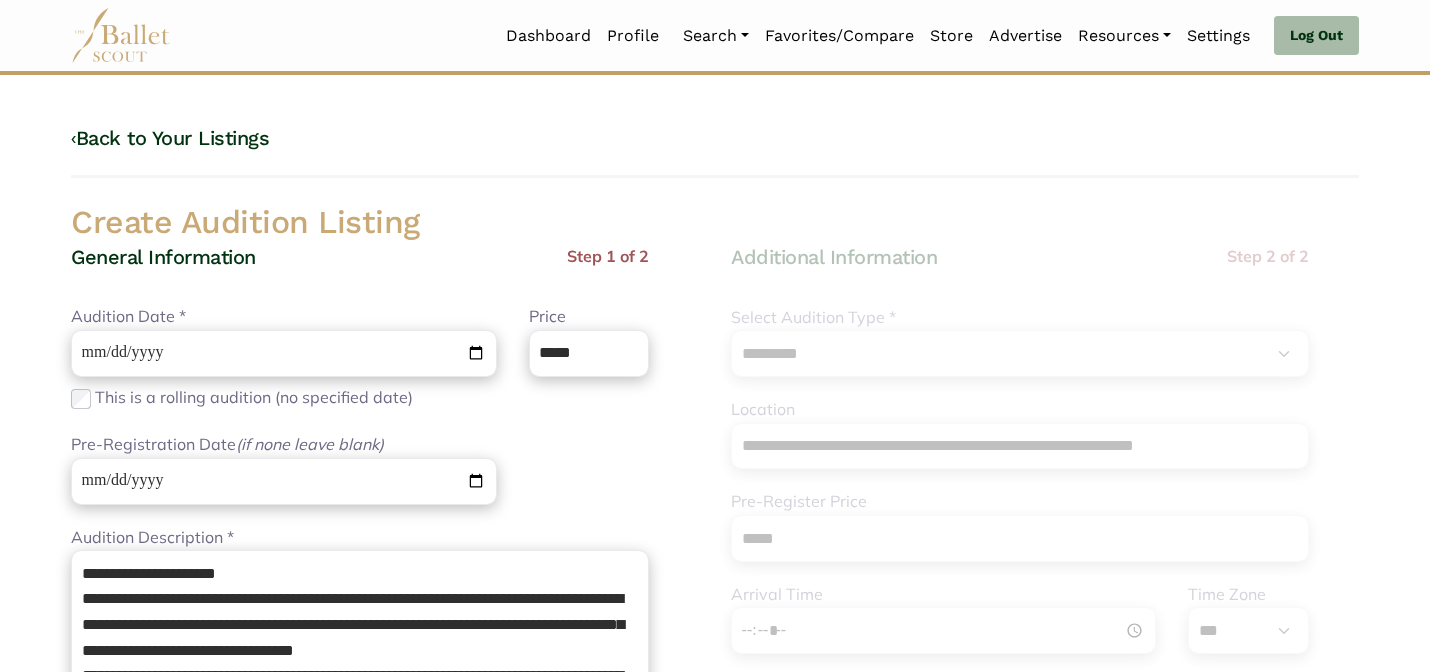 click on "Create Audition Listing" at bounding box center [715, 223] 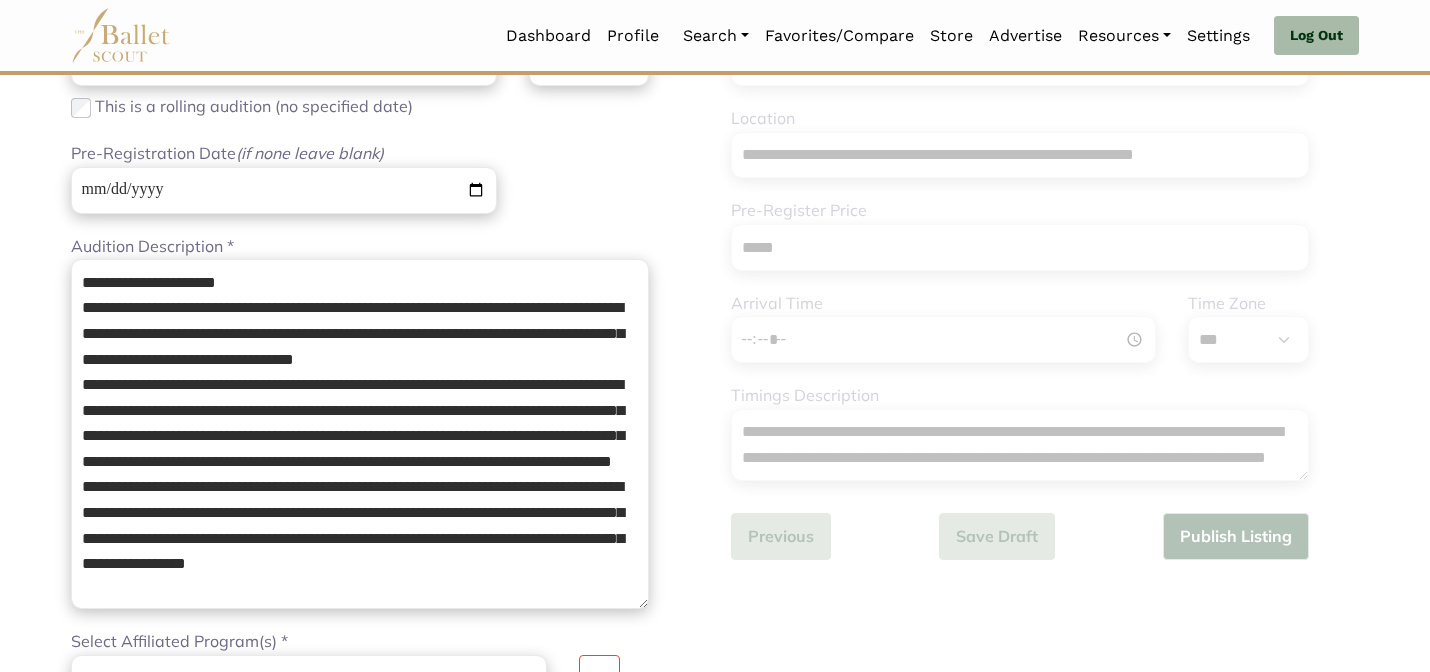 scroll, scrollTop: 320, scrollLeft: 0, axis: vertical 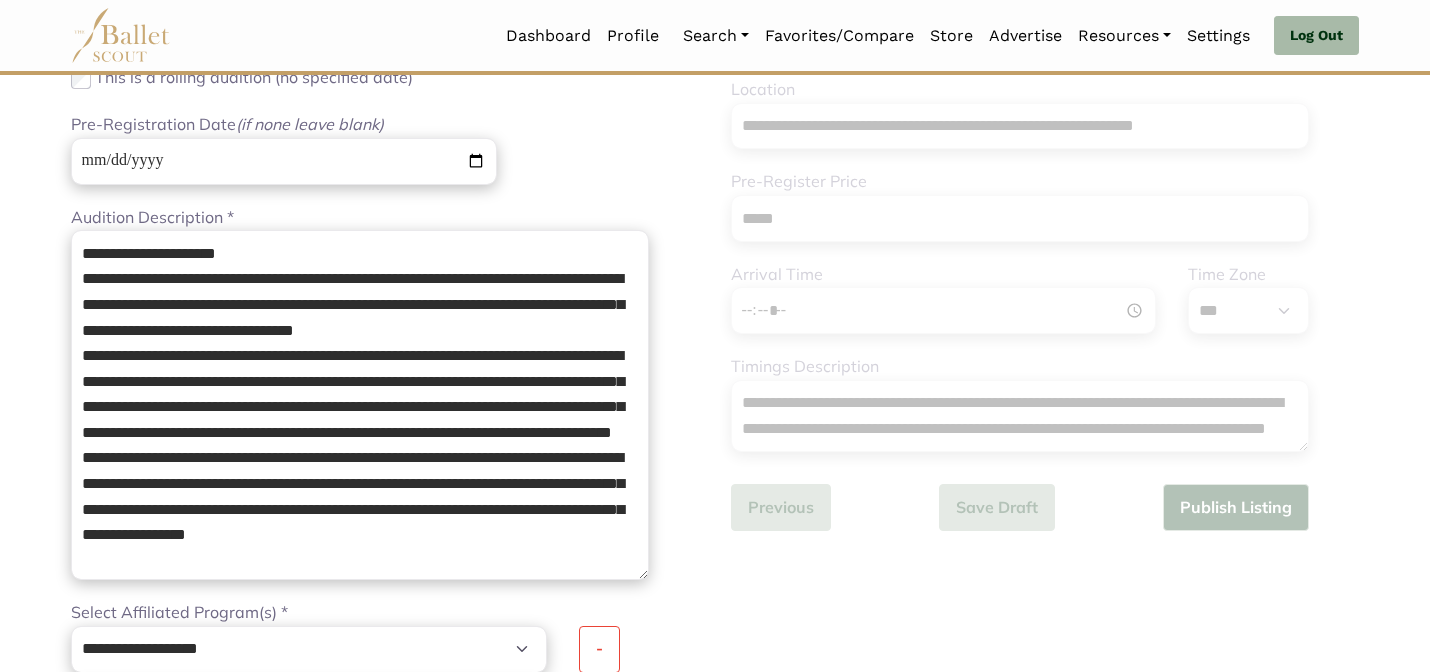 click on "**********" at bounding box center (360, 94) 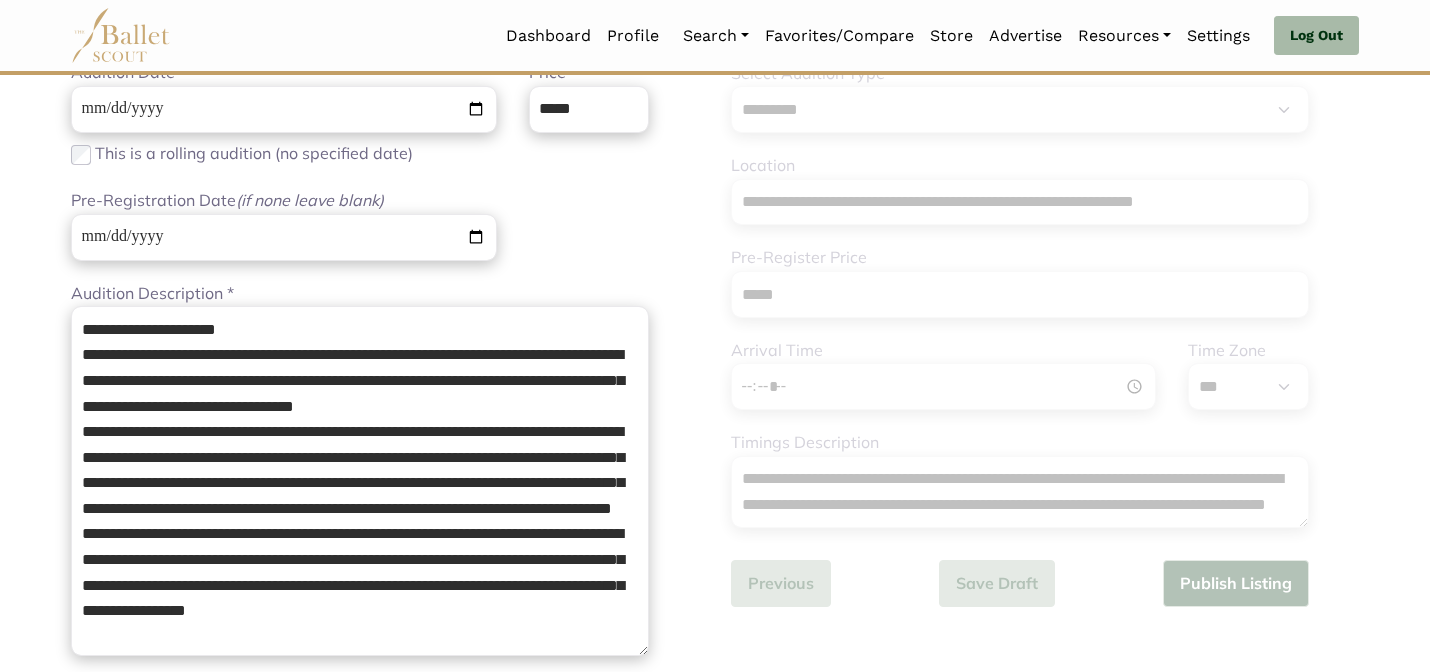 scroll, scrollTop: 240, scrollLeft: 0, axis: vertical 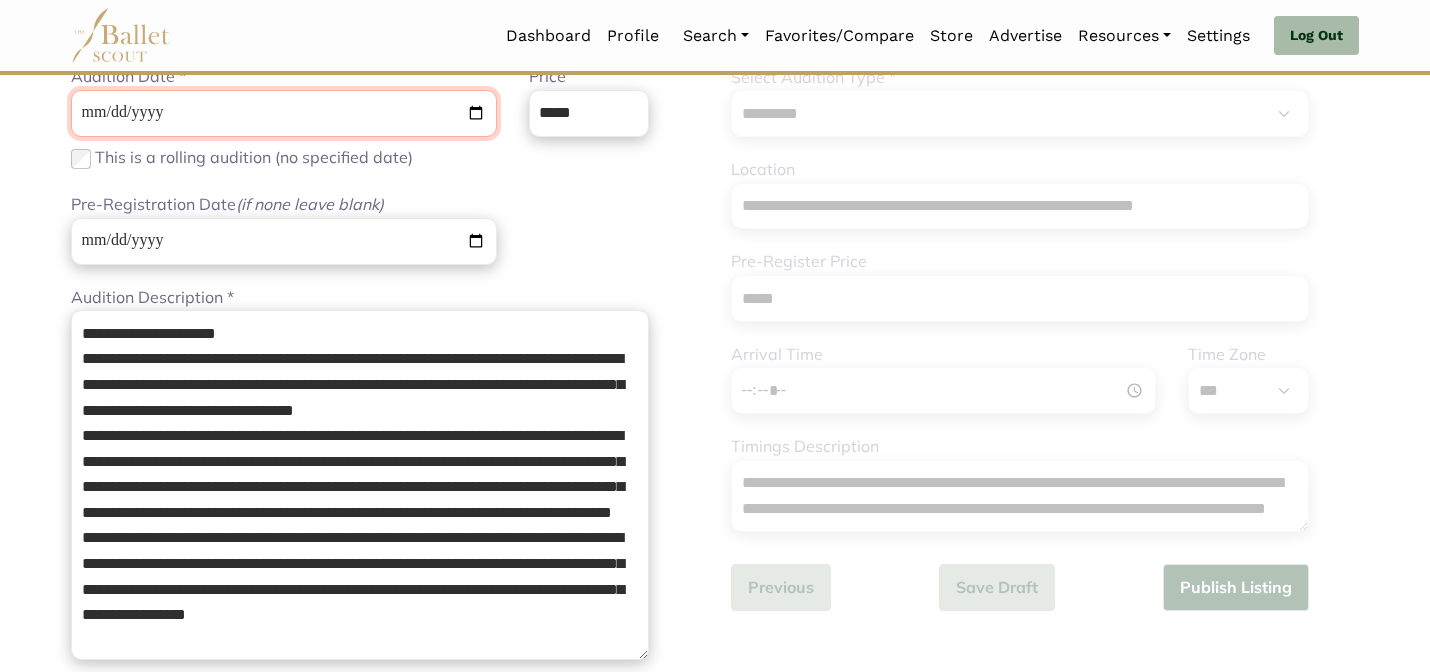 click on "**********" at bounding box center (284, 113) 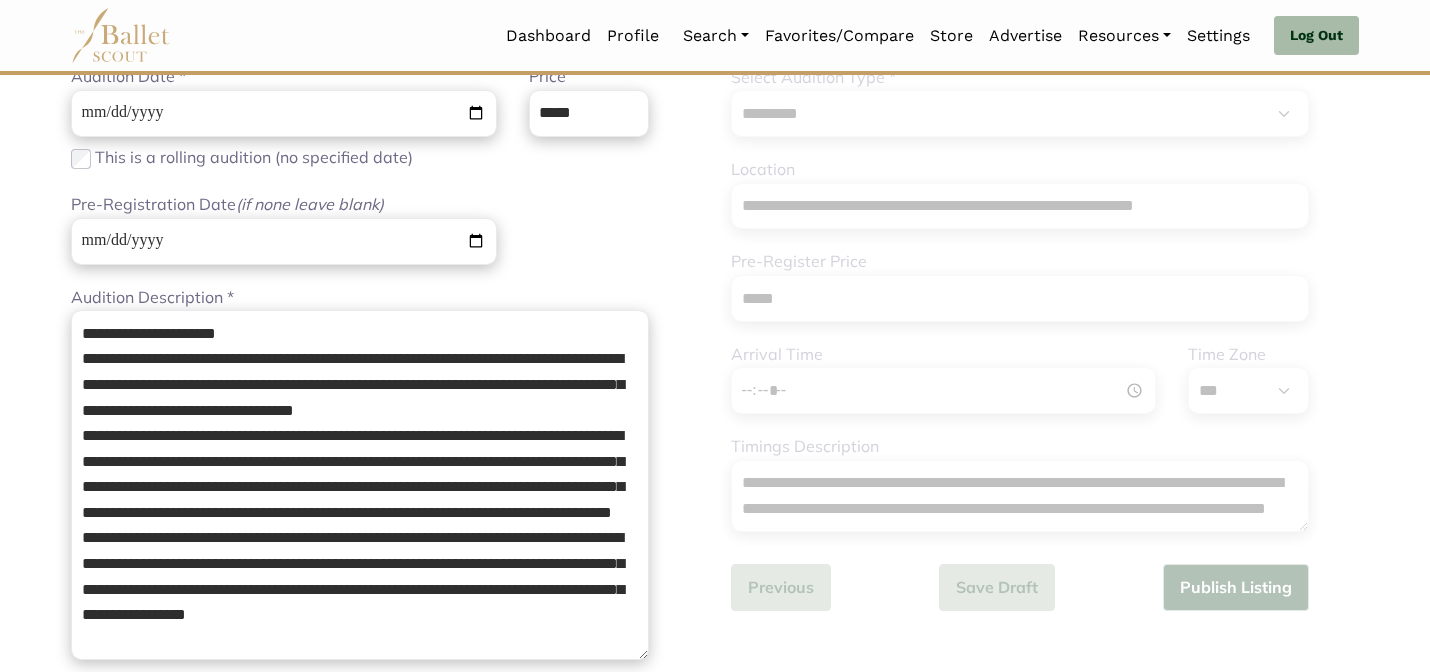 click on "**********" at bounding box center [360, 174] 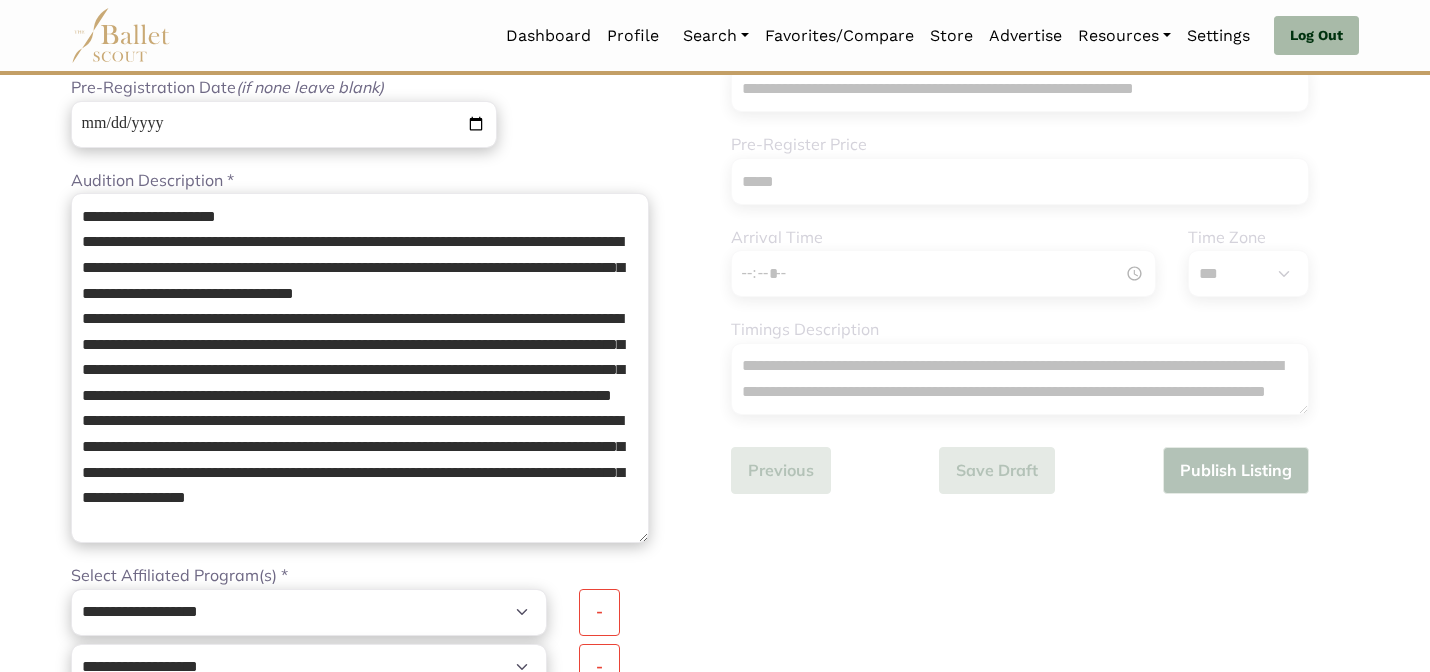 scroll, scrollTop: 360, scrollLeft: 0, axis: vertical 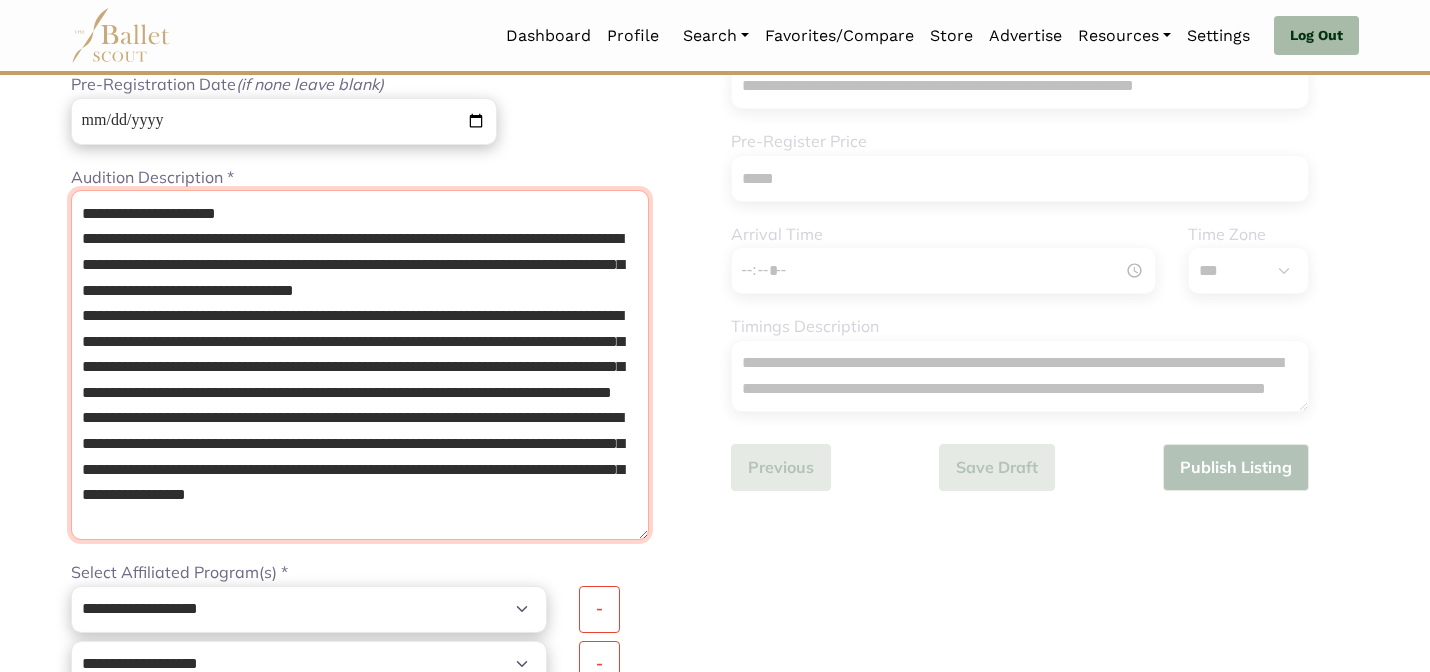 drag, startPoint x: 533, startPoint y: 524, endPoint x: 479, endPoint y: 132, distance: 395.7019 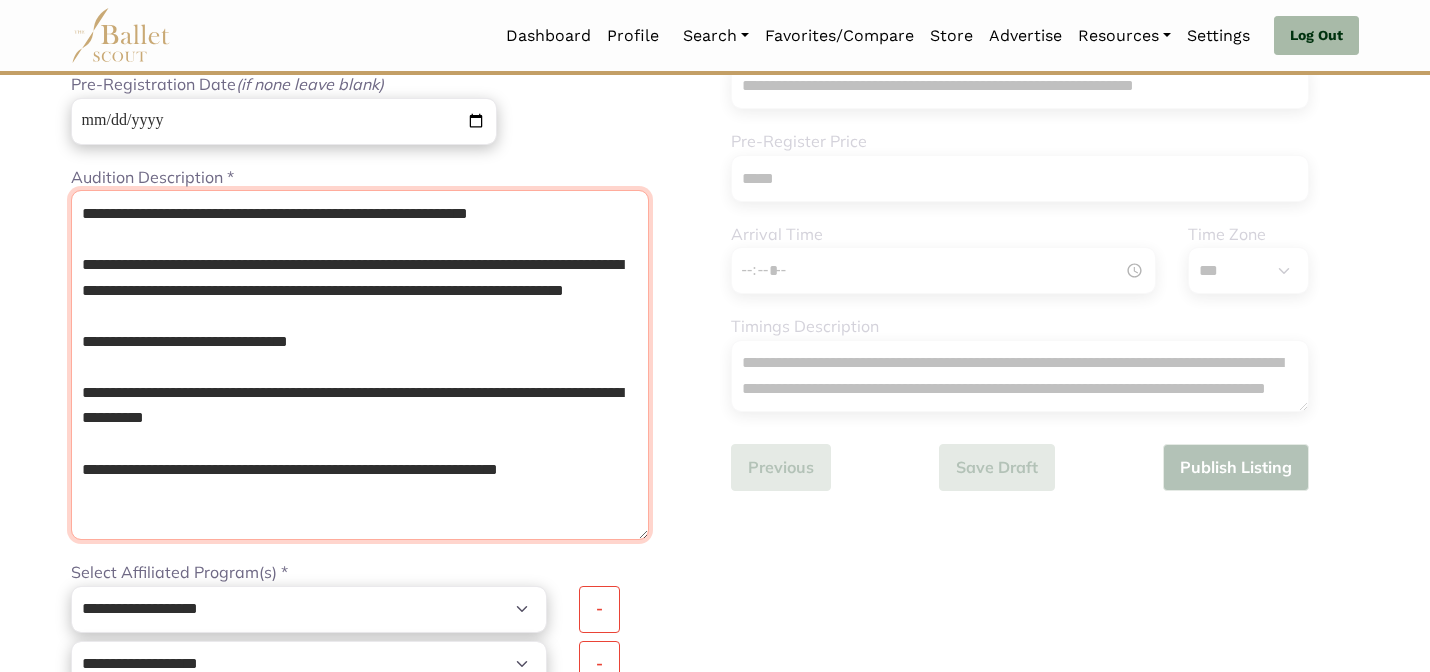 type on "**********" 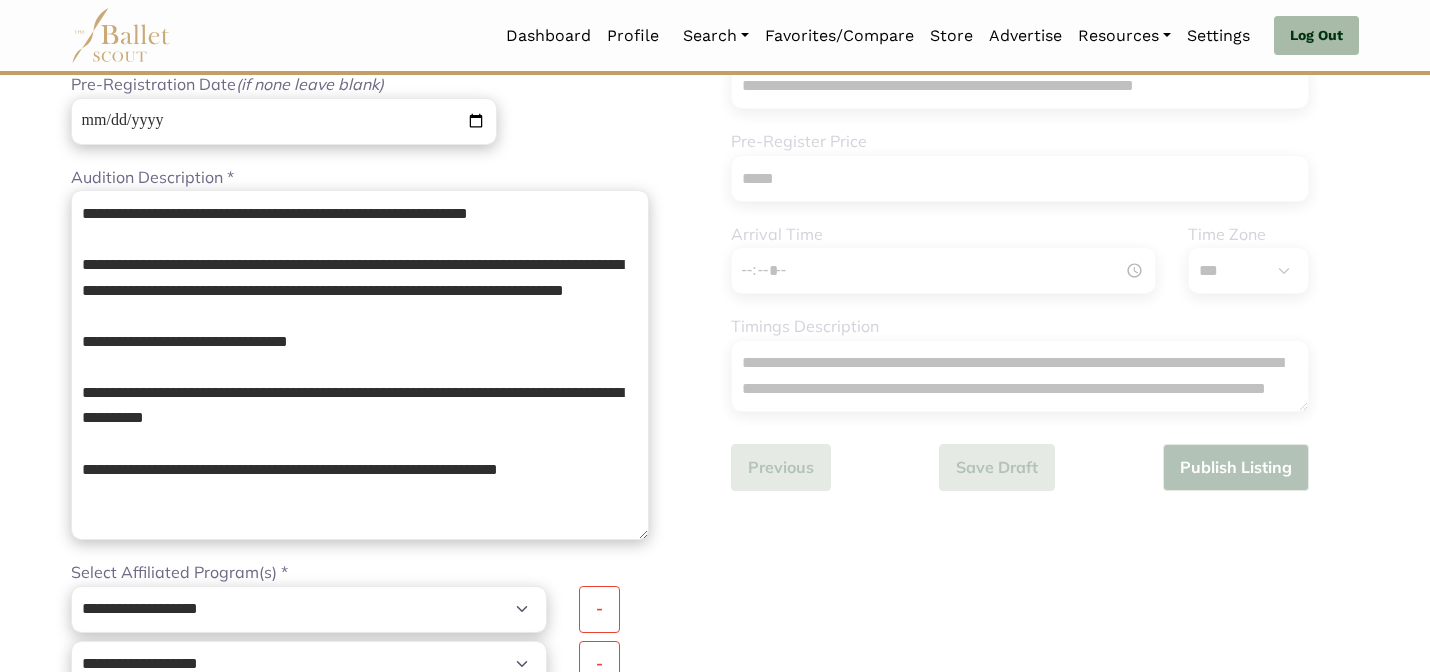 click on "**********" at bounding box center (360, 54) 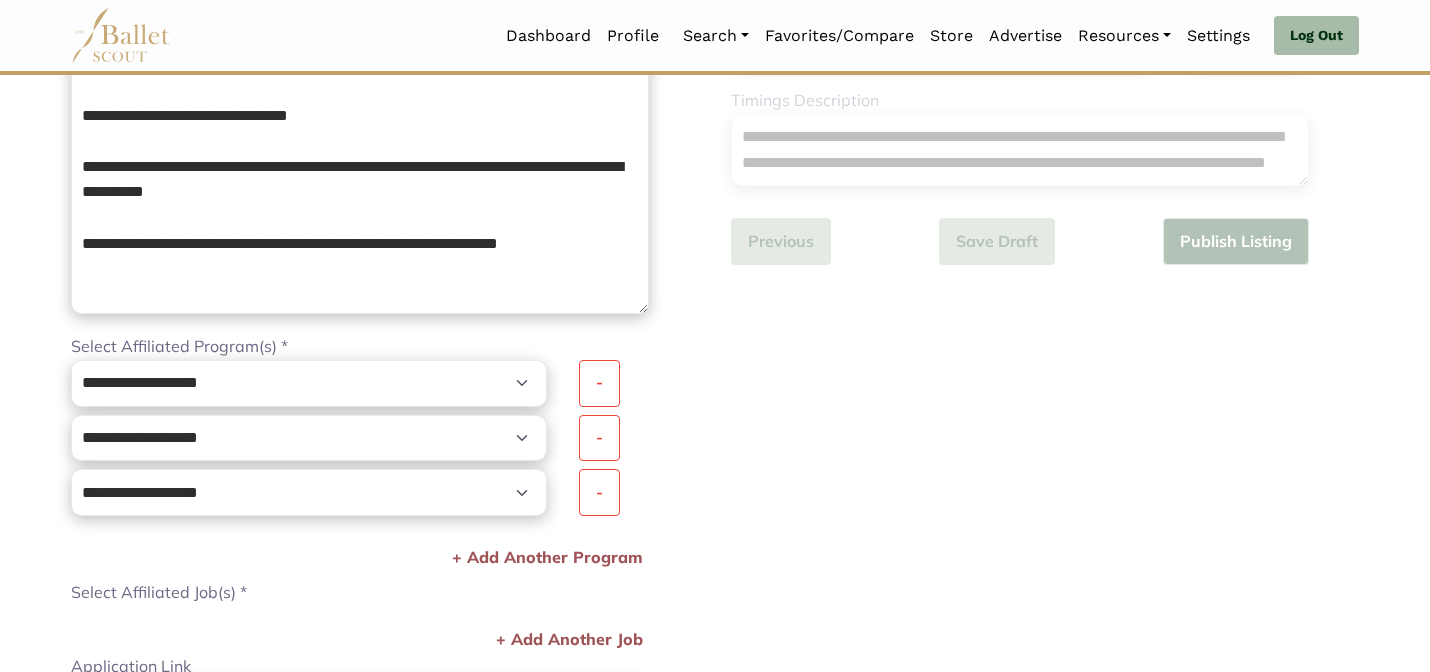 scroll, scrollTop: 640, scrollLeft: 0, axis: vertical 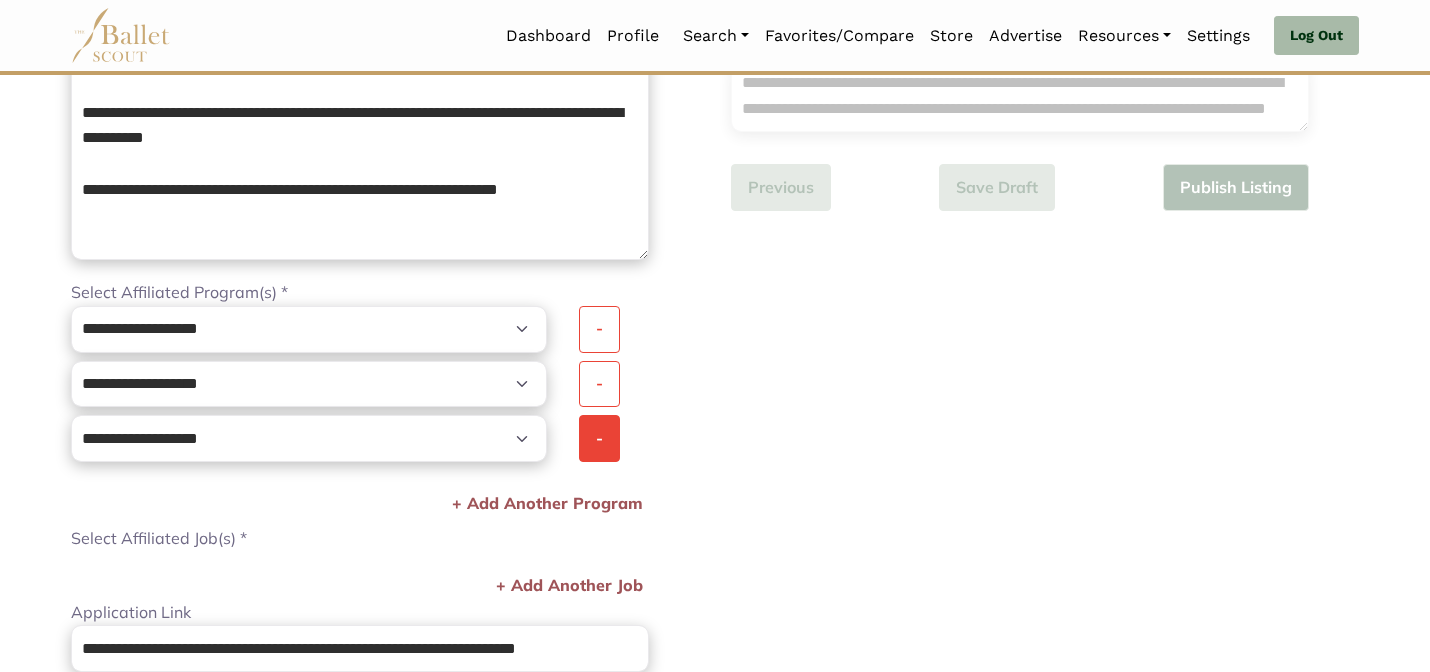 click on "-" at bounding box center (0, 0) 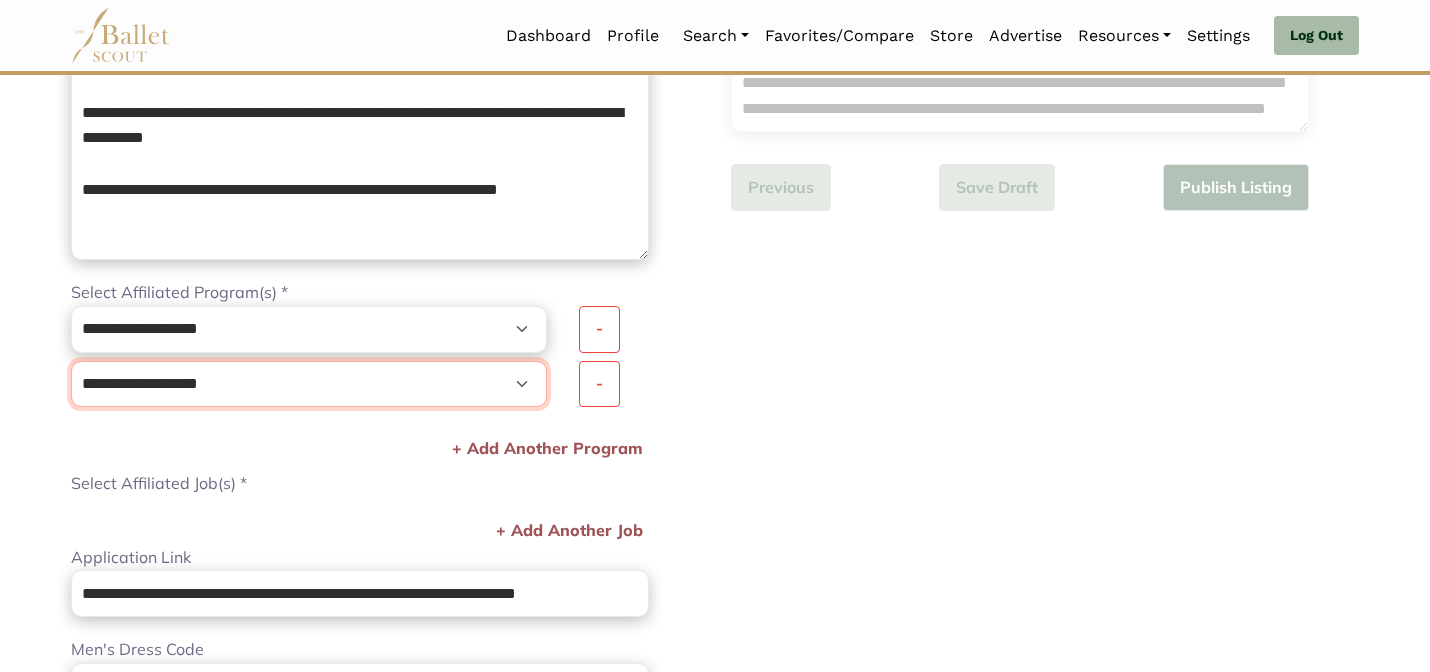 click on "**********" at bounding box center (309, 329) 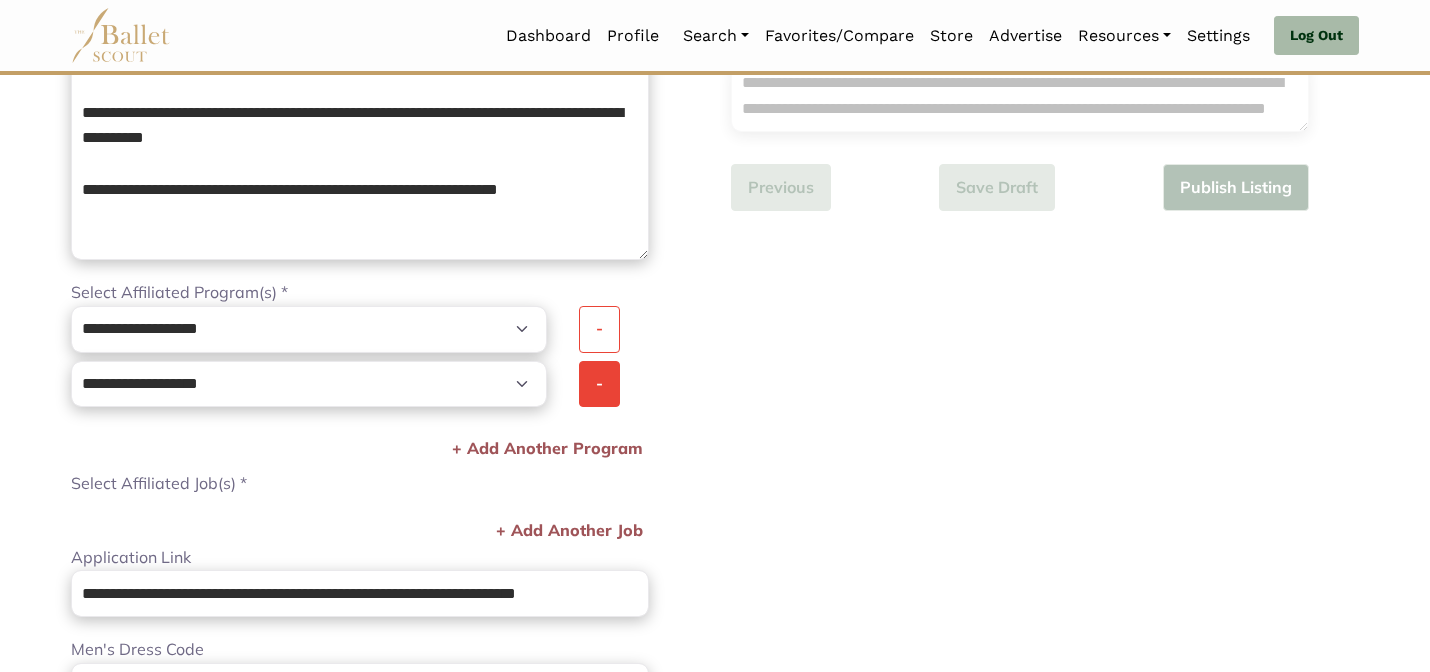 click on "-" at bounding box center [0, 0] 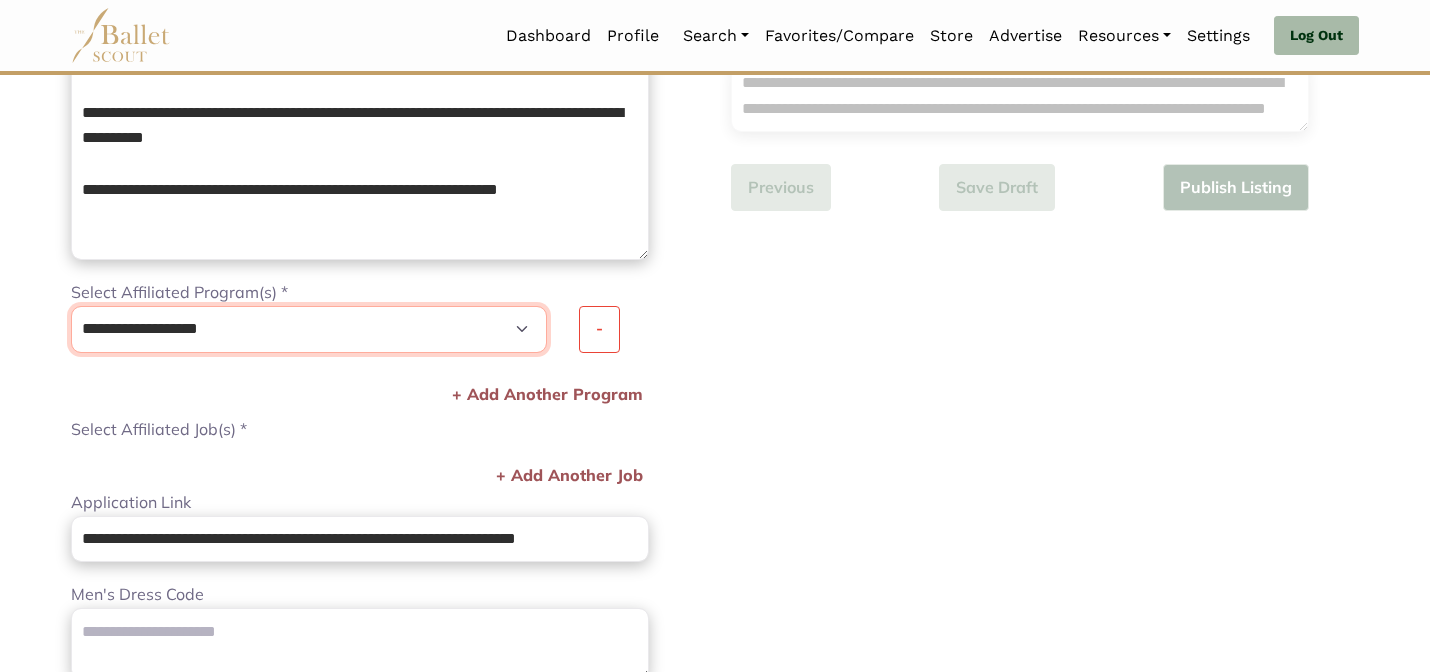 click on "**********" at bounding box center [309, 329] 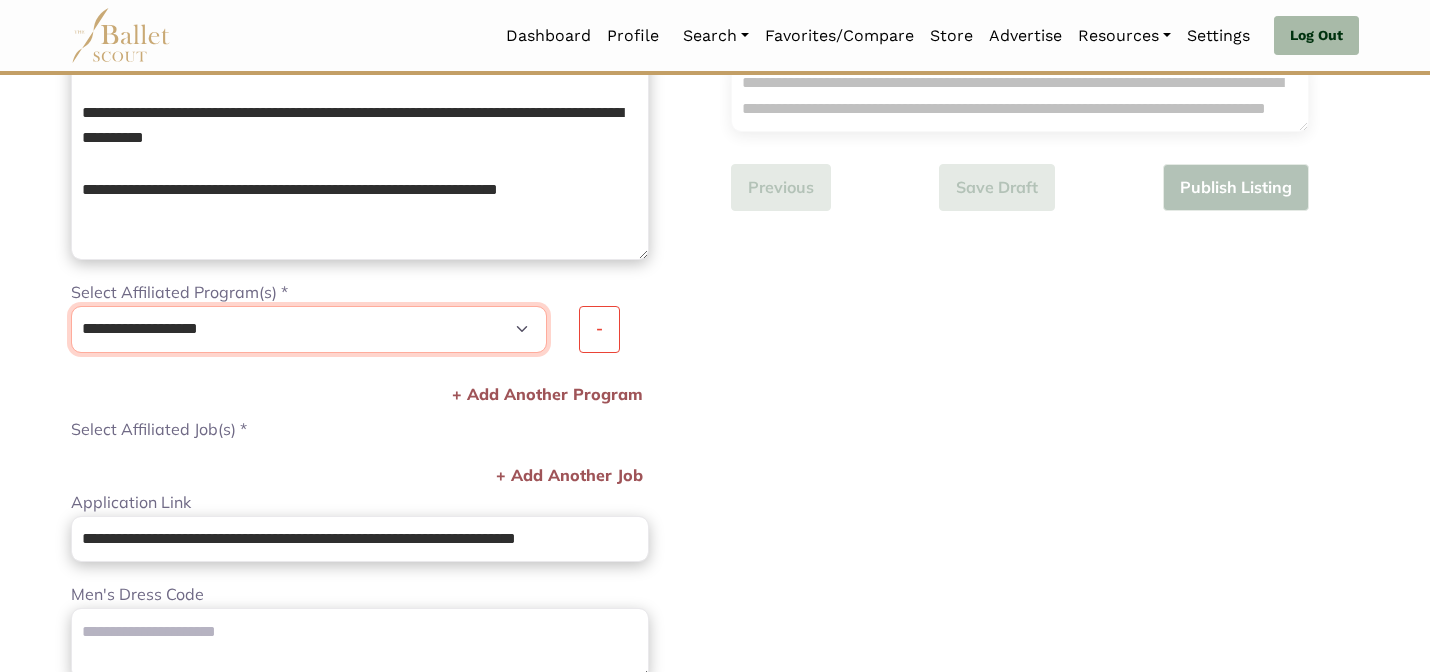 select on "****" 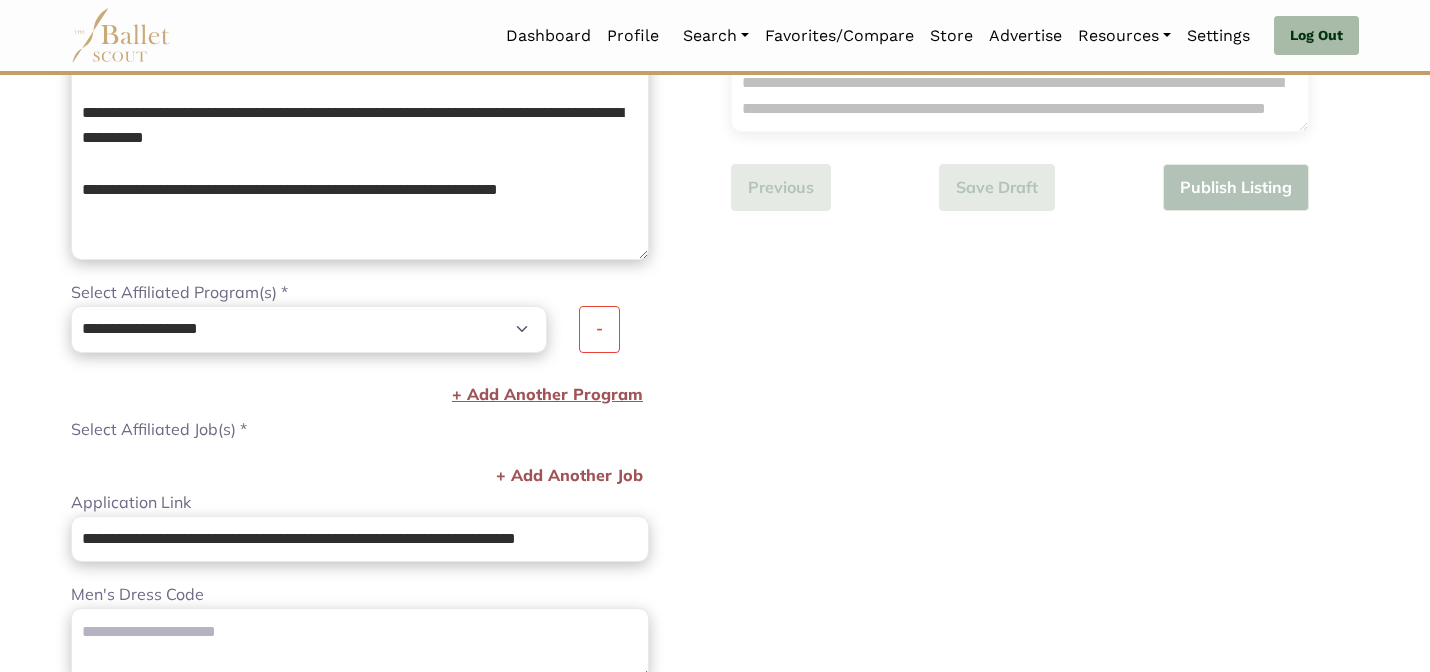 click on "+ Add Another Program" at bounding box center (547, 395) 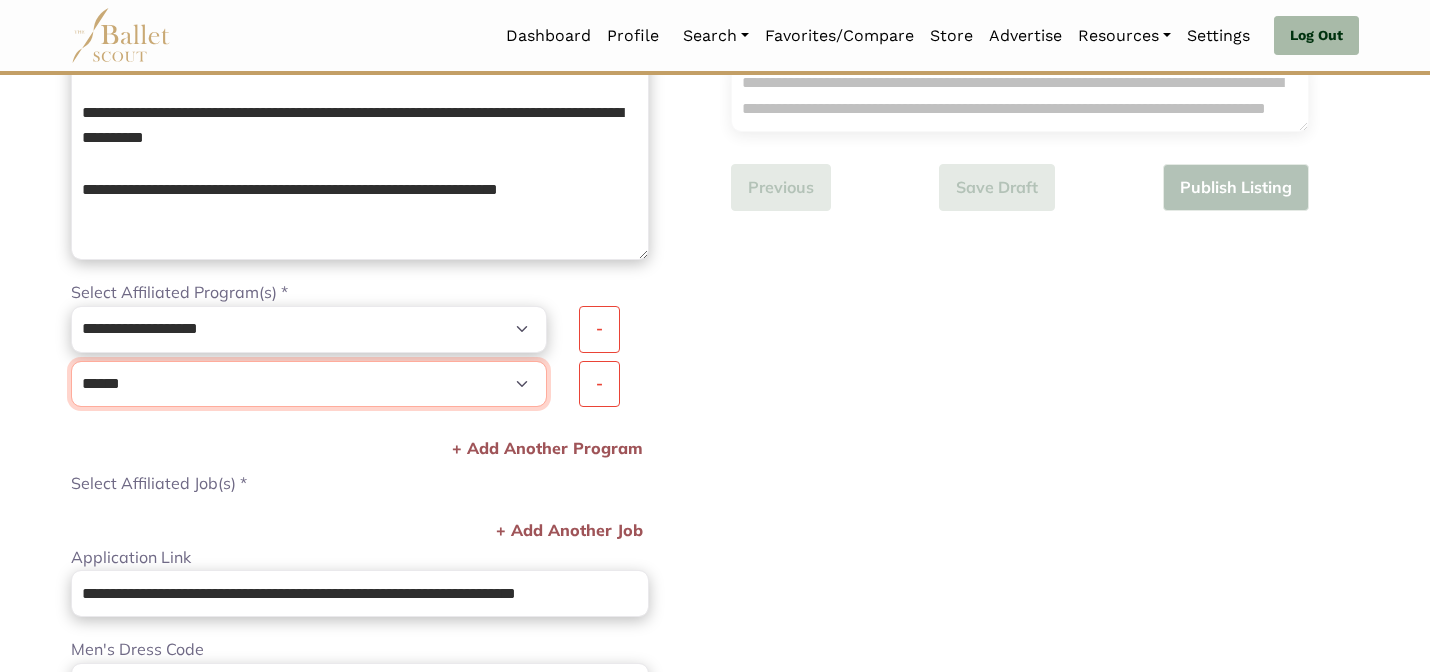 click on "**********" at bounding box center [309, 384] 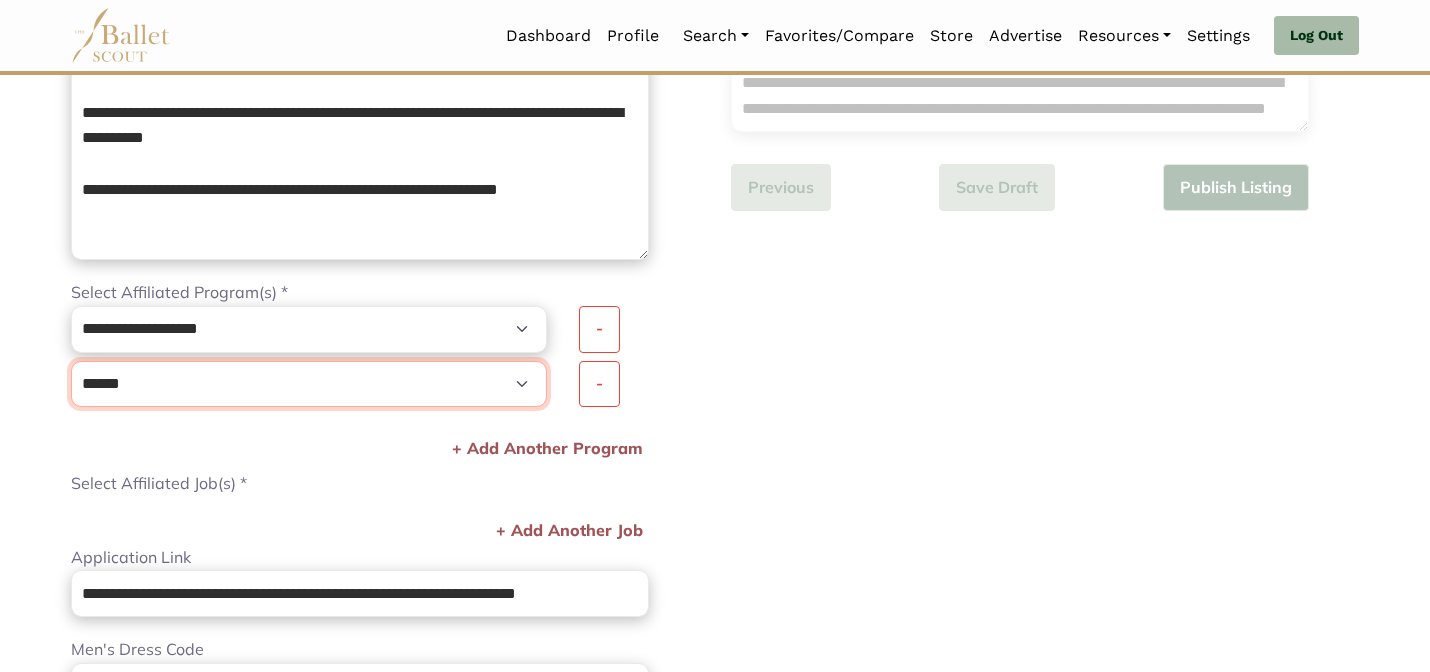 select on "***" 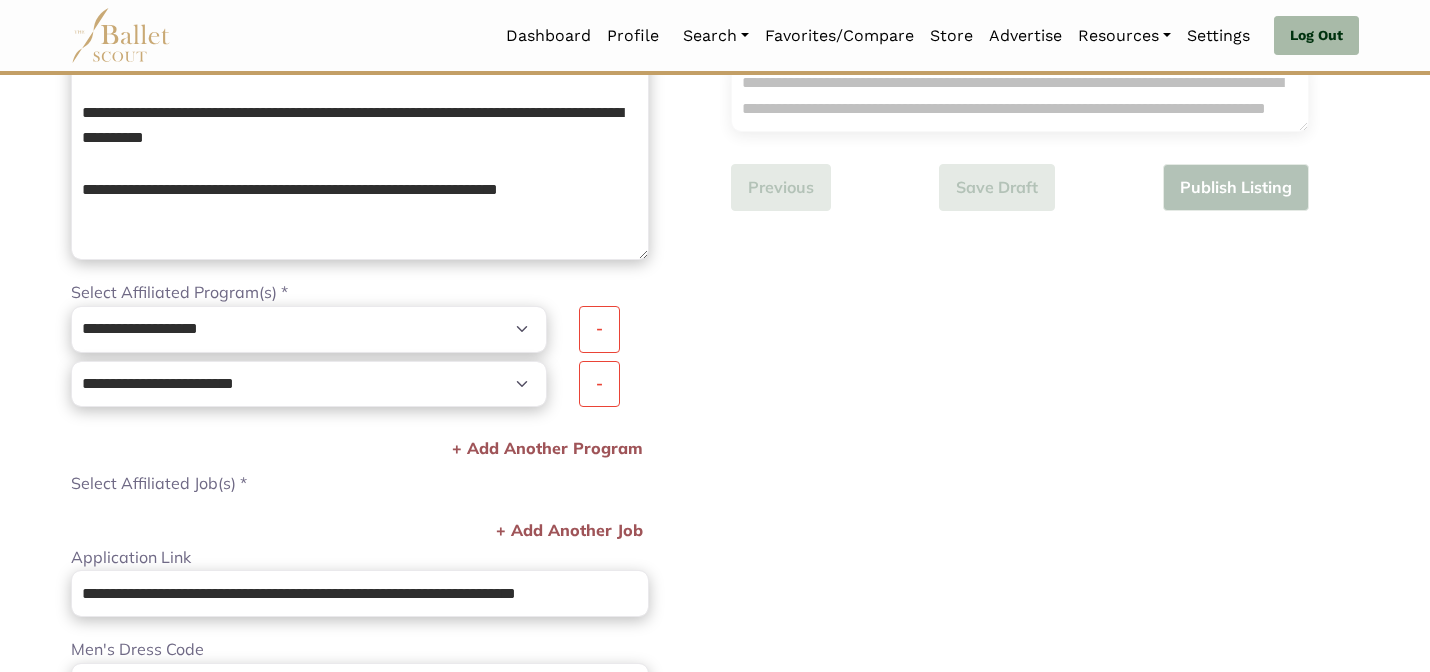 click on "**********" at bounding box center (360, 284) 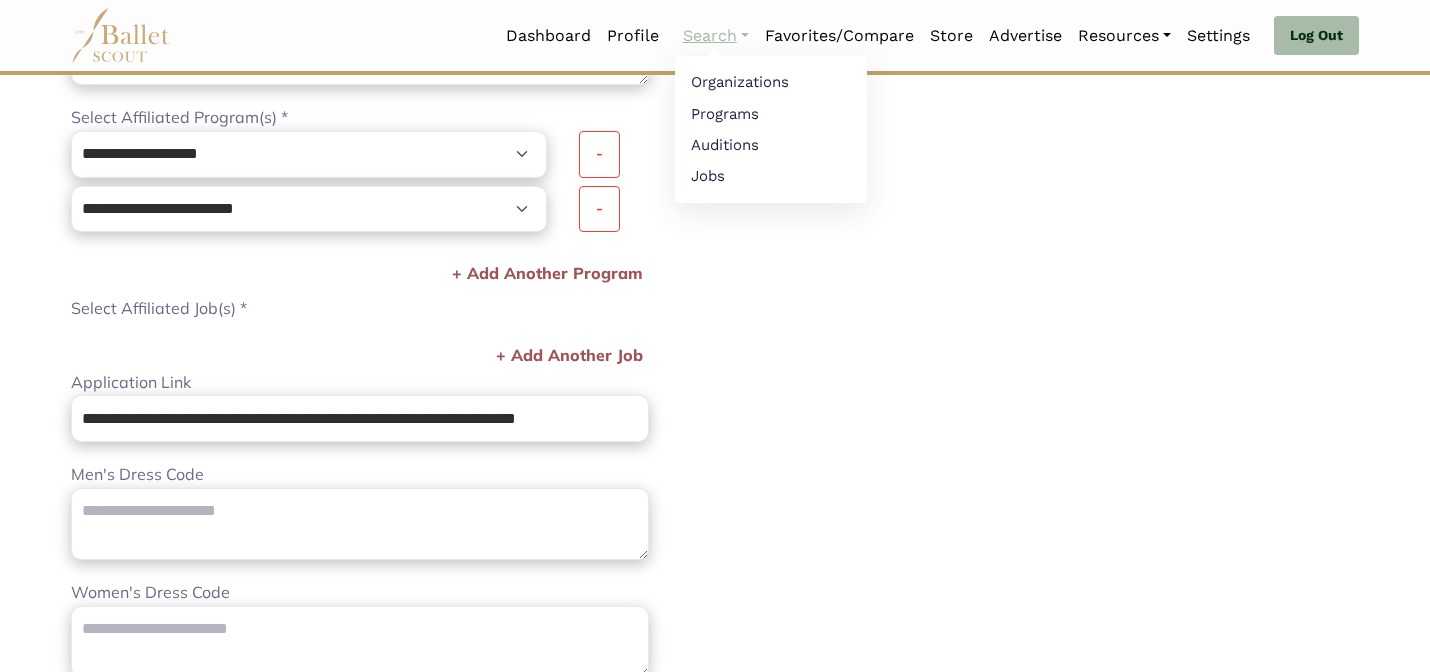 scroll, scrollTop: 840, scrollLeft: 0, axis: vertical 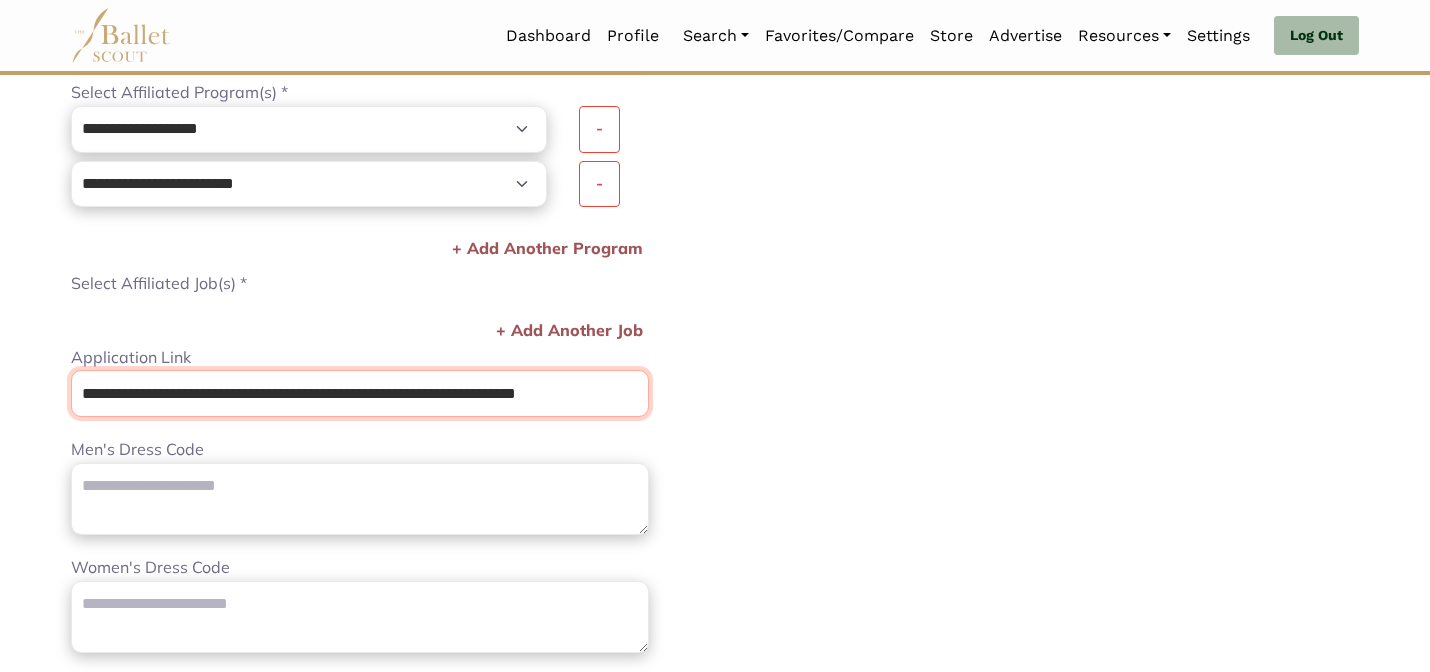 drag, startPoint x: 80, startPoint y: 399, endPoint x: 978, endPoint y: 572, distance: 914.51245 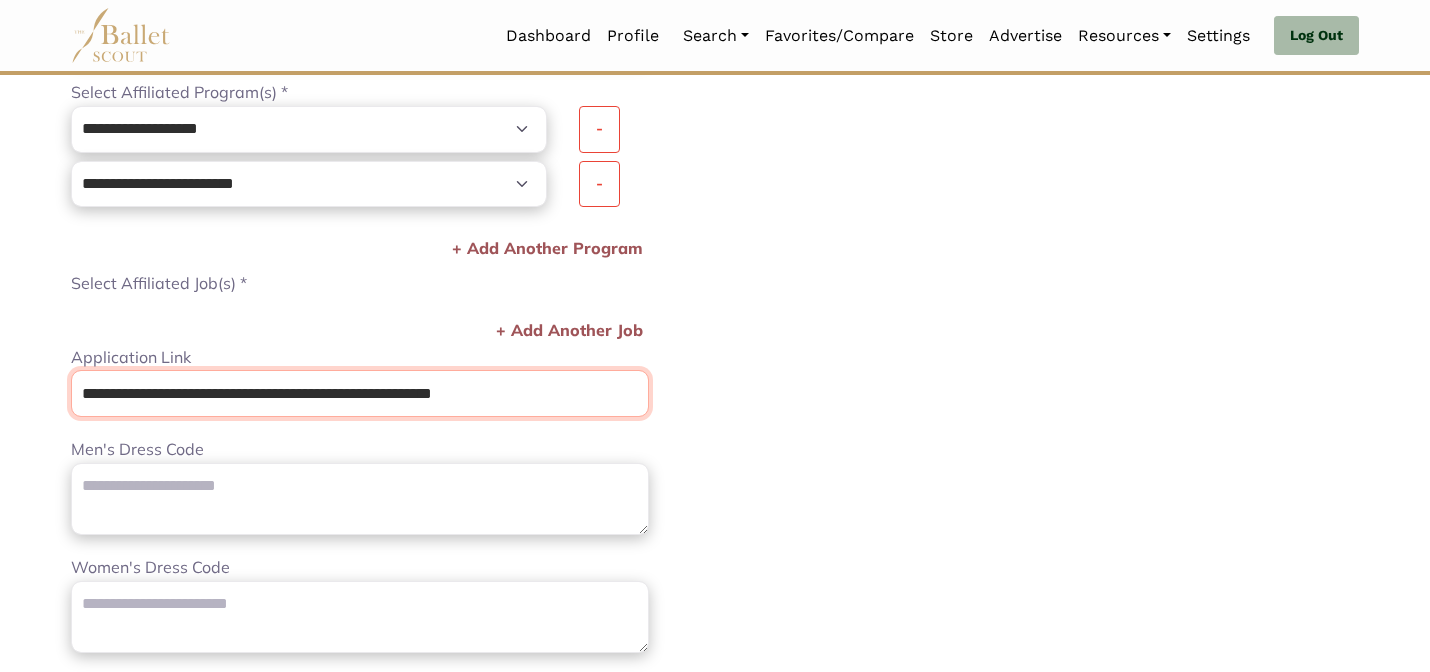 scroll, scrollTop: 0, scrollLeft: 0, axis: both 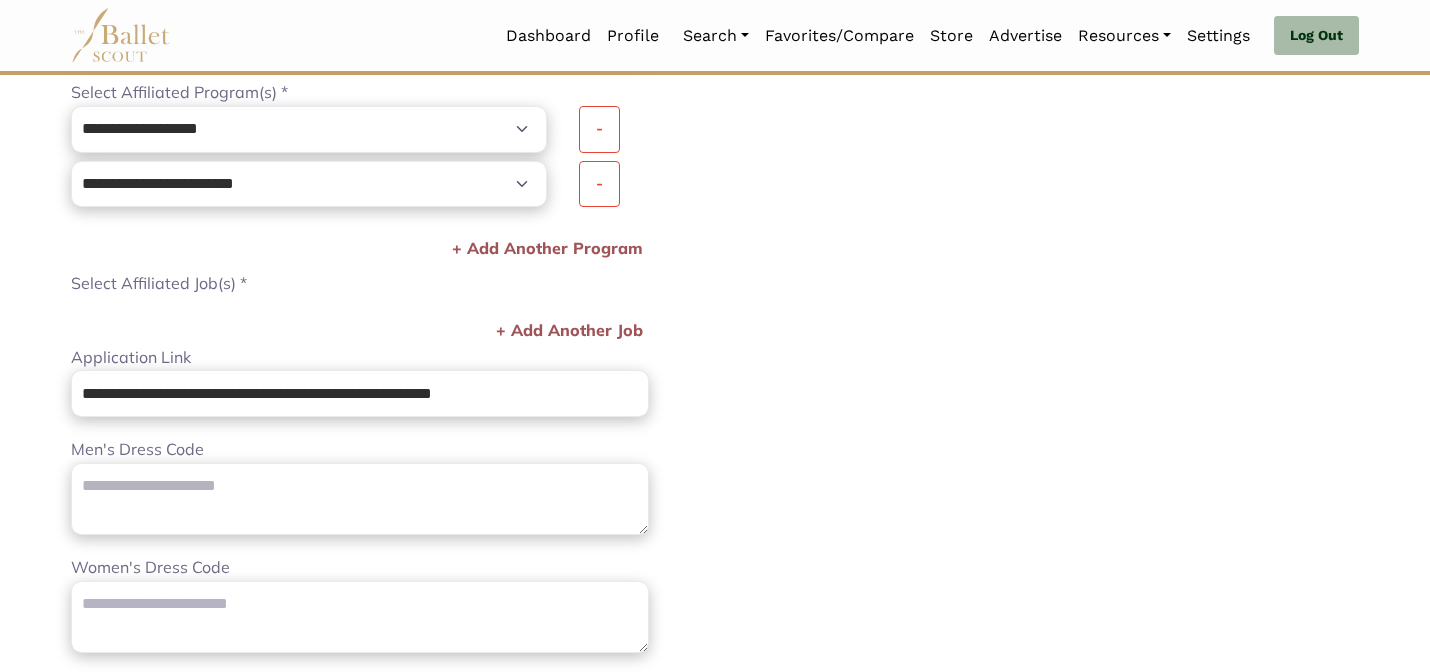 click on "**********" at bounding box center (1045, 109) 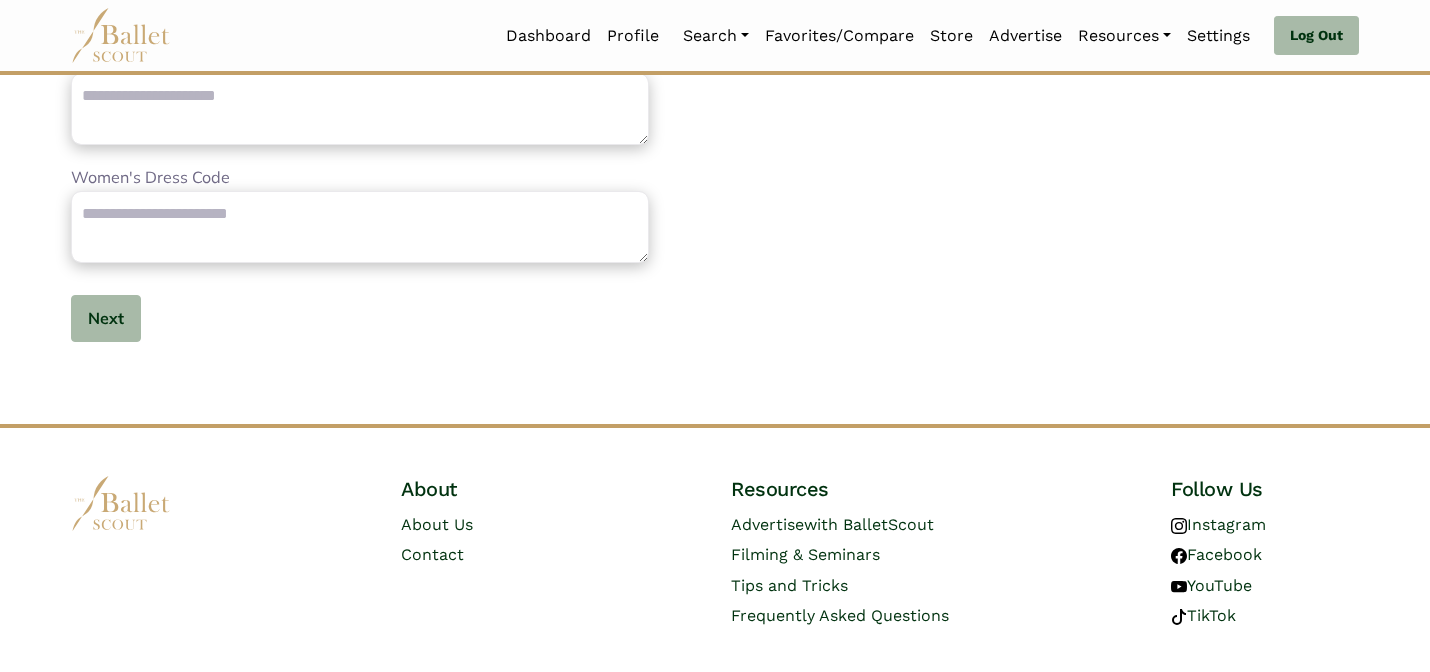 scroll, scrollTop: 1271, scrollLeft: 0, axis: vertical 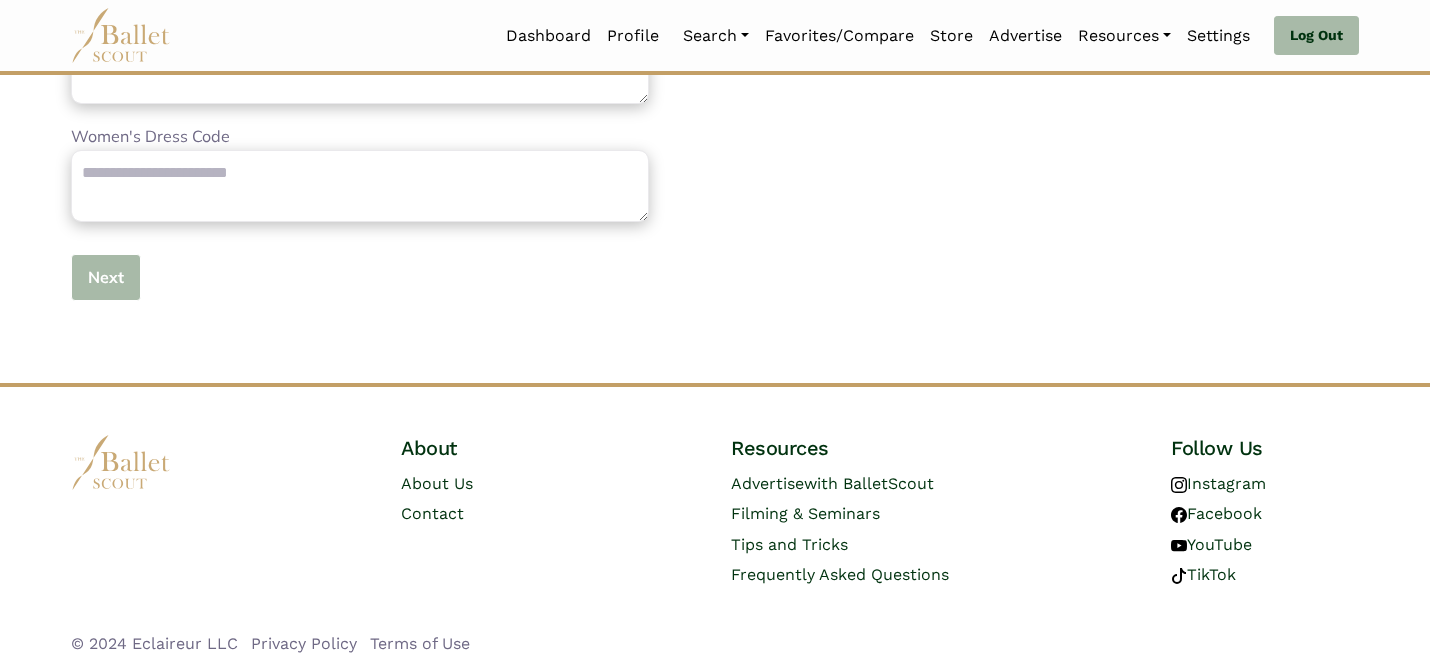 click on "Next" at bounding box center (106, 277) 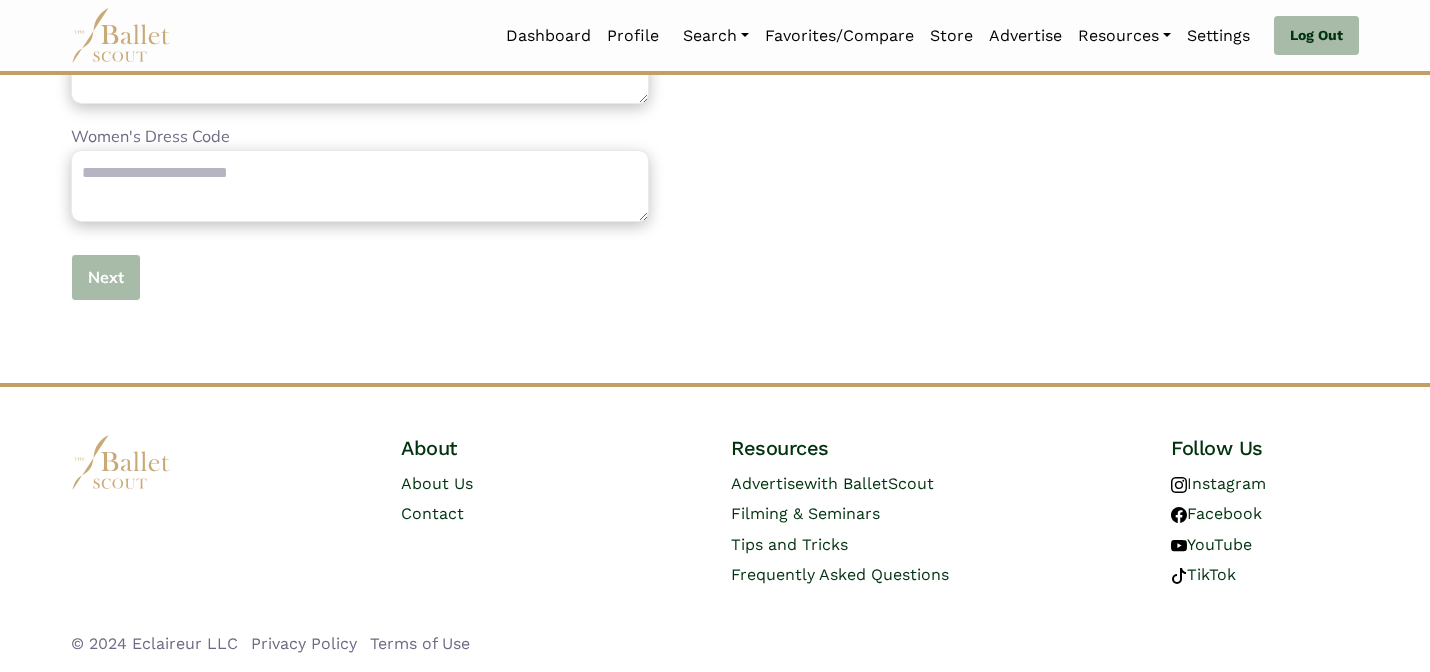type 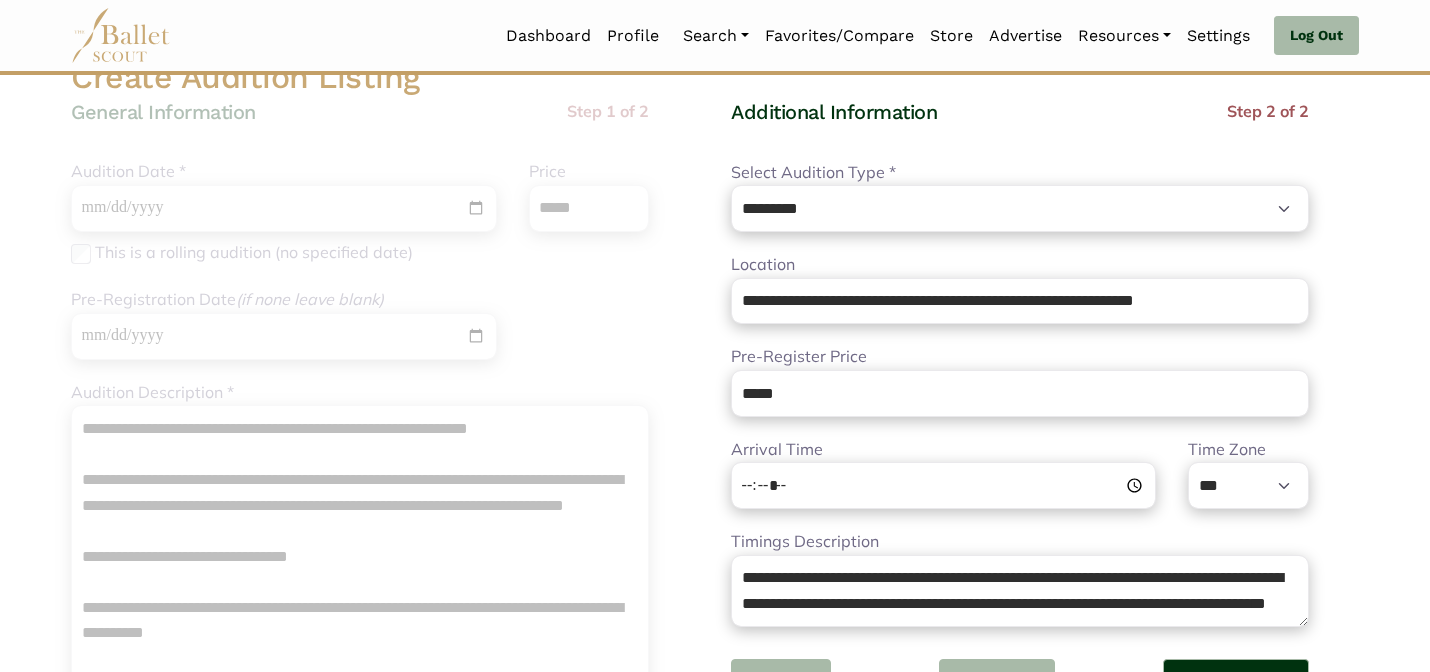scroll, scrollTop: 247, scrollLeft: 0, axis: vertical 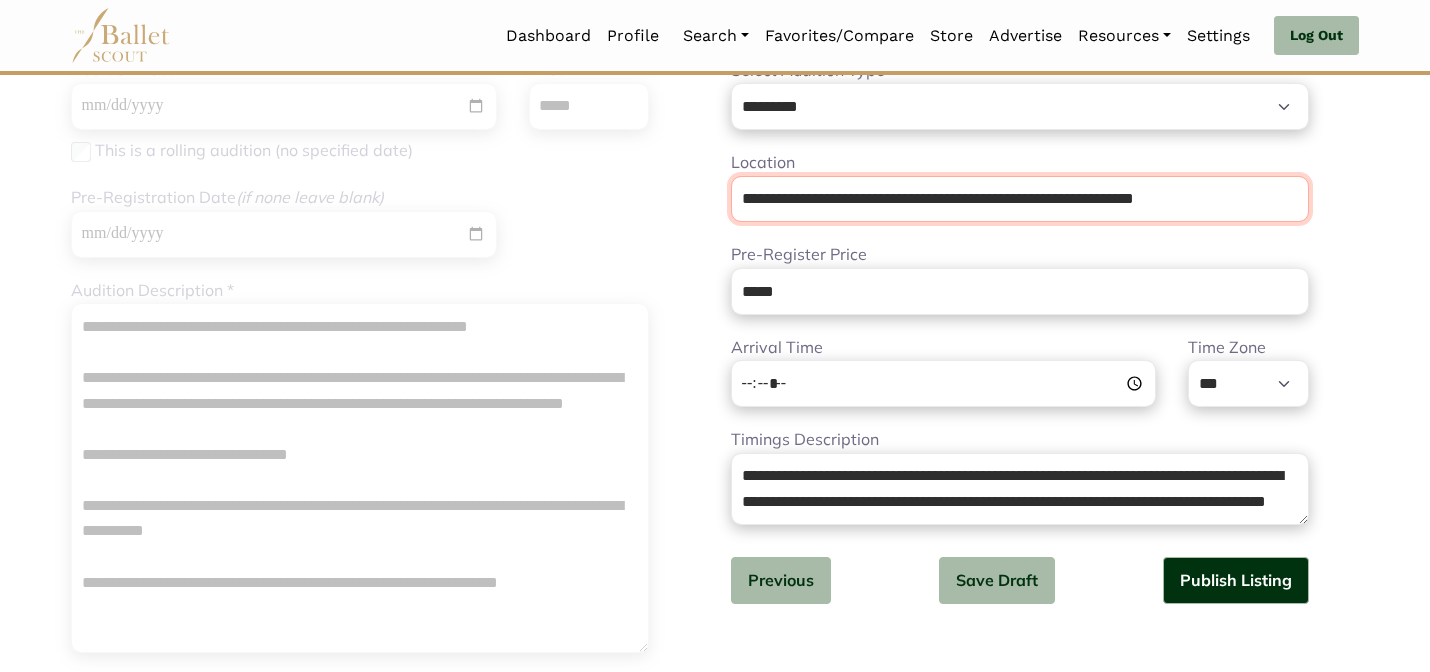 drag, startPoint x: 1270, startPoint y: 205, endPoint x: 1241, endPoint y: 163, distance: 51.0392 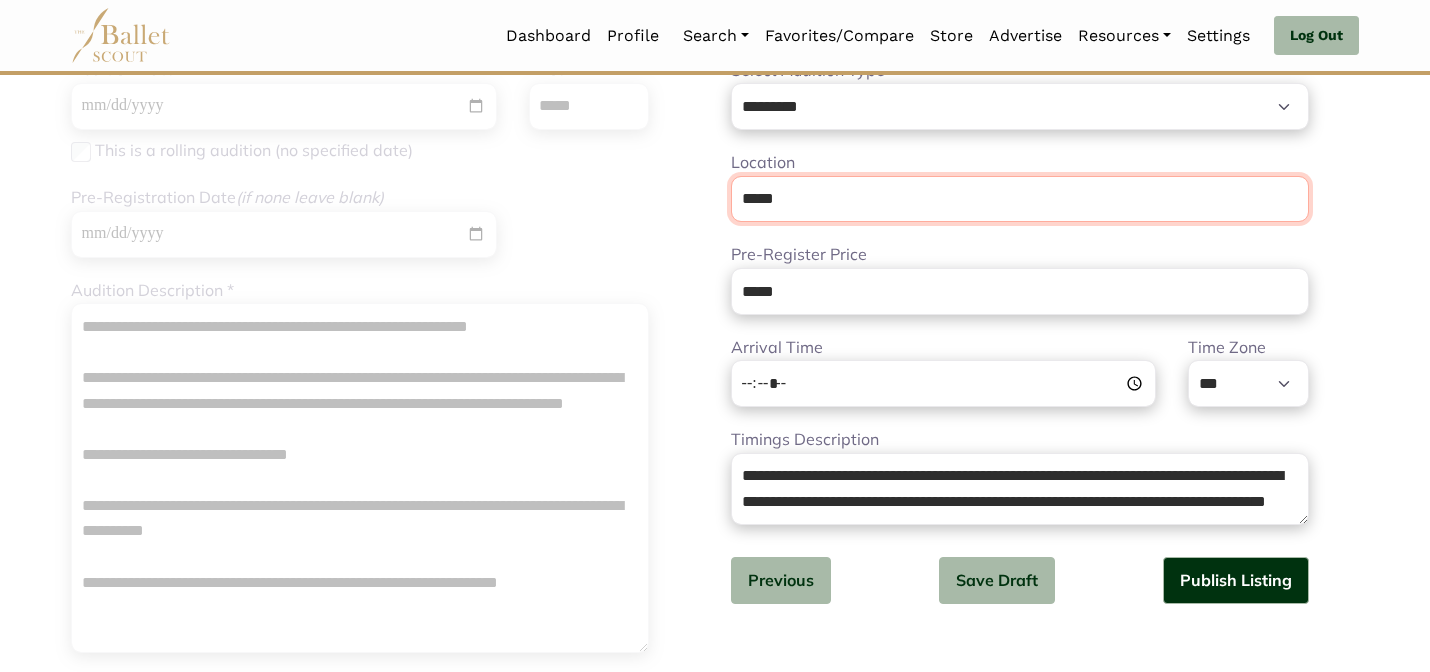 type on "**********" 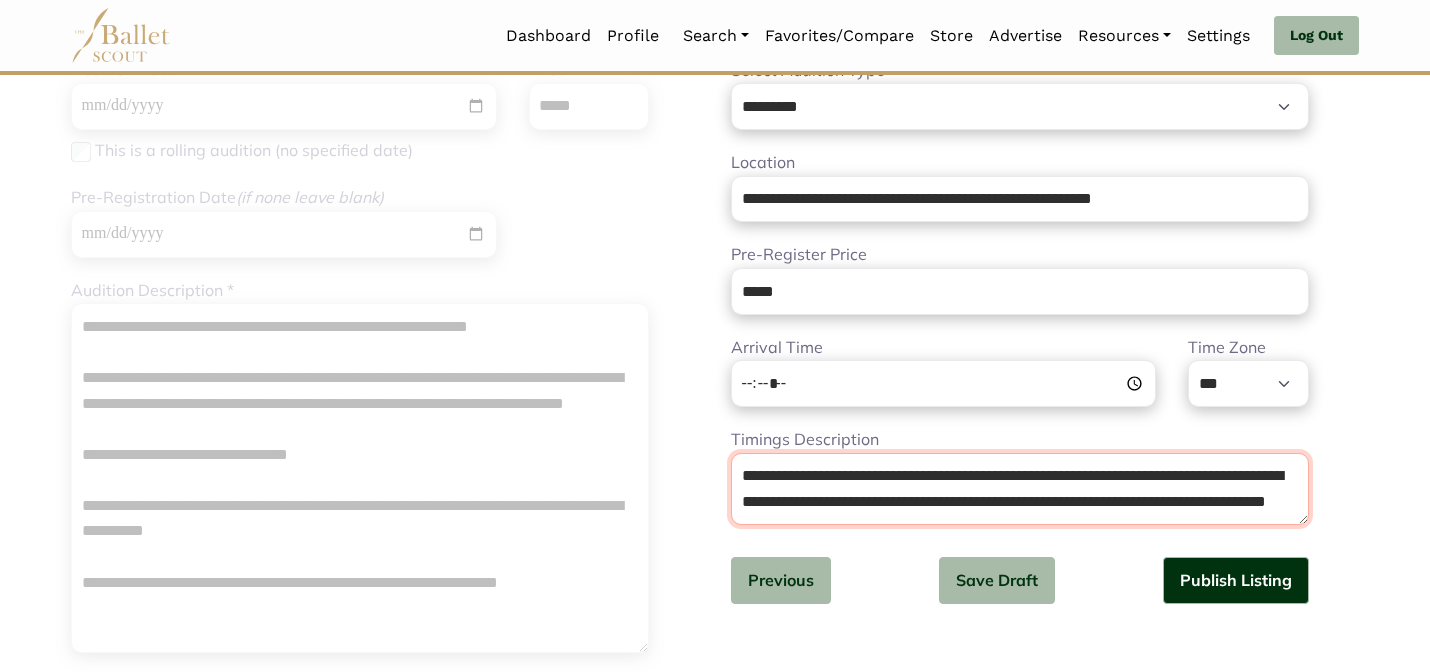 drag, startPoint x: 741, startPoint y: 482, endPoint x: 745, endPoint y: 506, distance: 24.33105 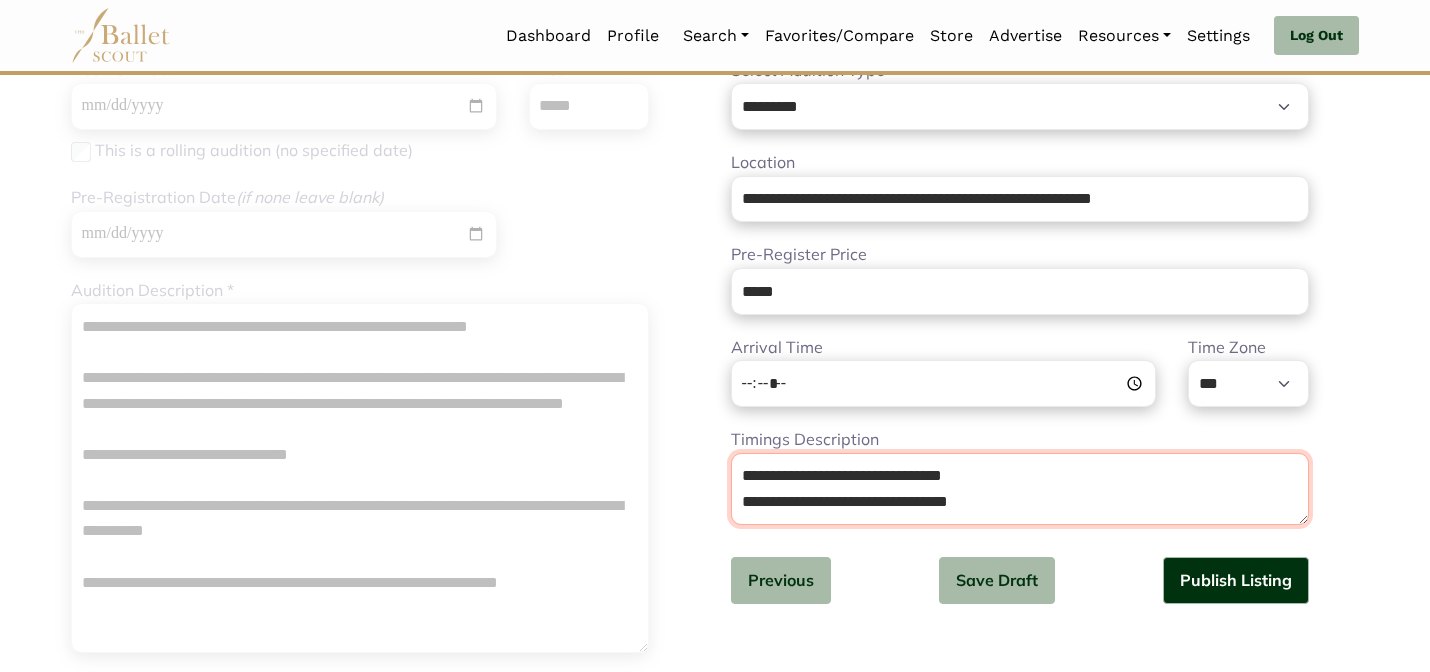 scroll, scrollTop: 0, scrollLeft: 0, axis: both 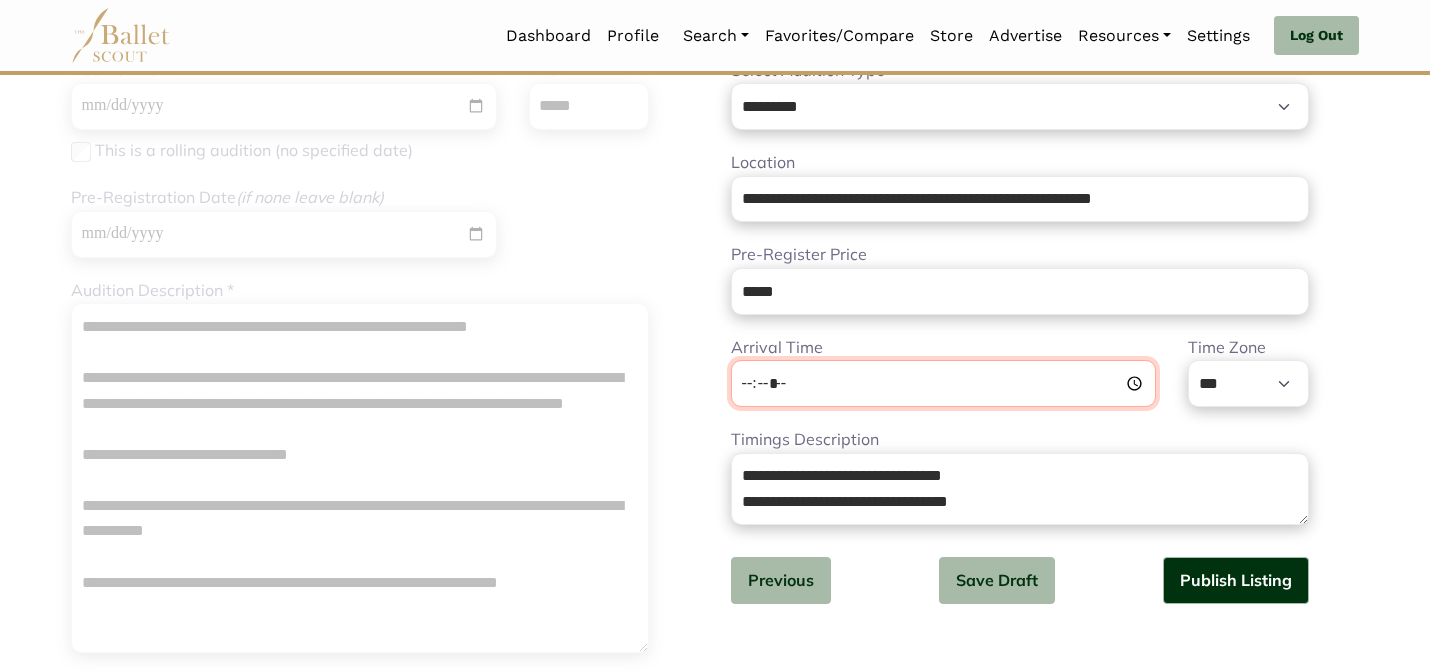 click on "*****" at bounding box center [943, 383] 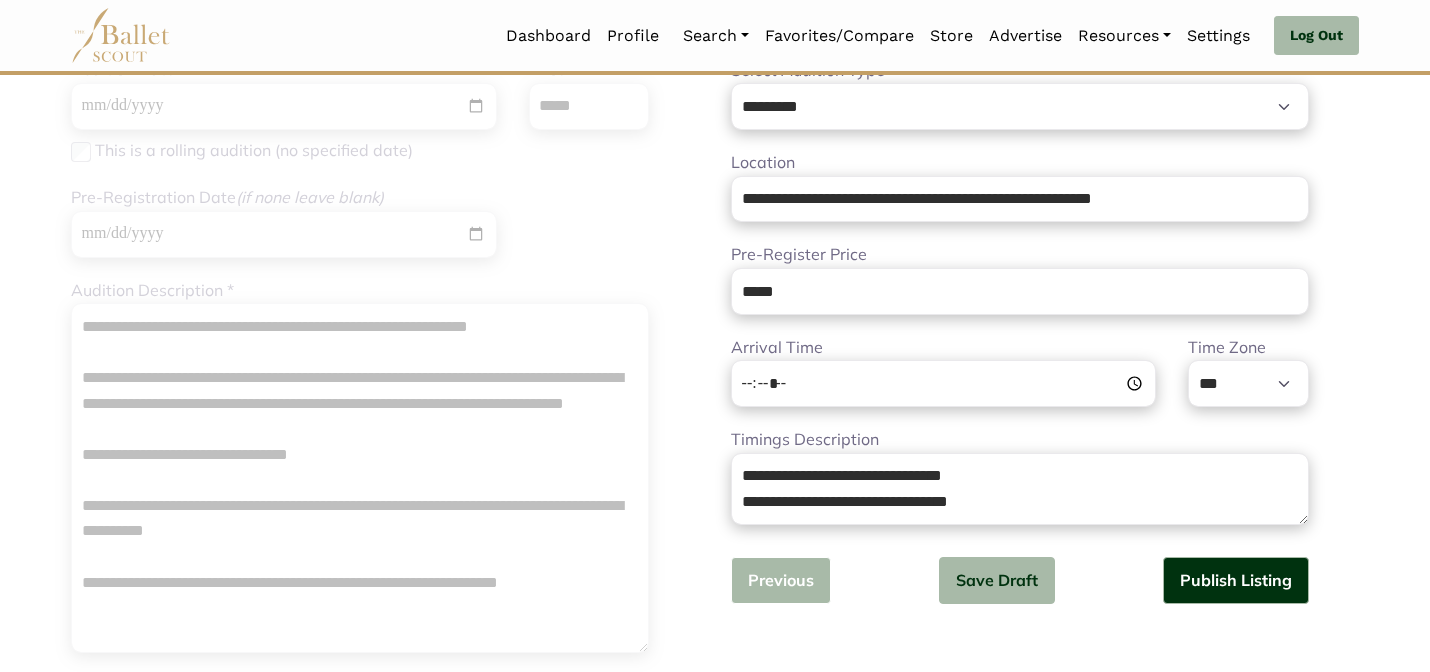 click on "Previous" at bounding box center (781, 580) 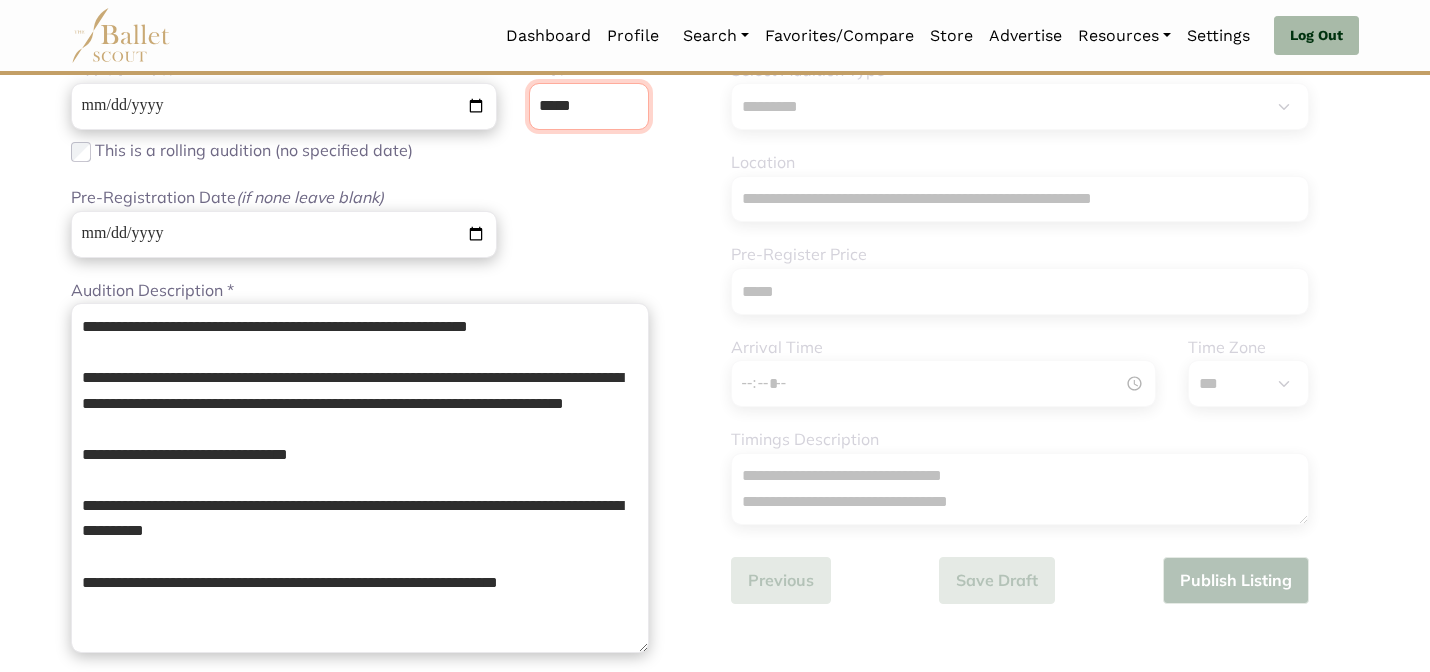 drag, startPoint x: 617, startPoint y: 113, endPoint x: 602, endPoint y: 74, distance: 41.785164 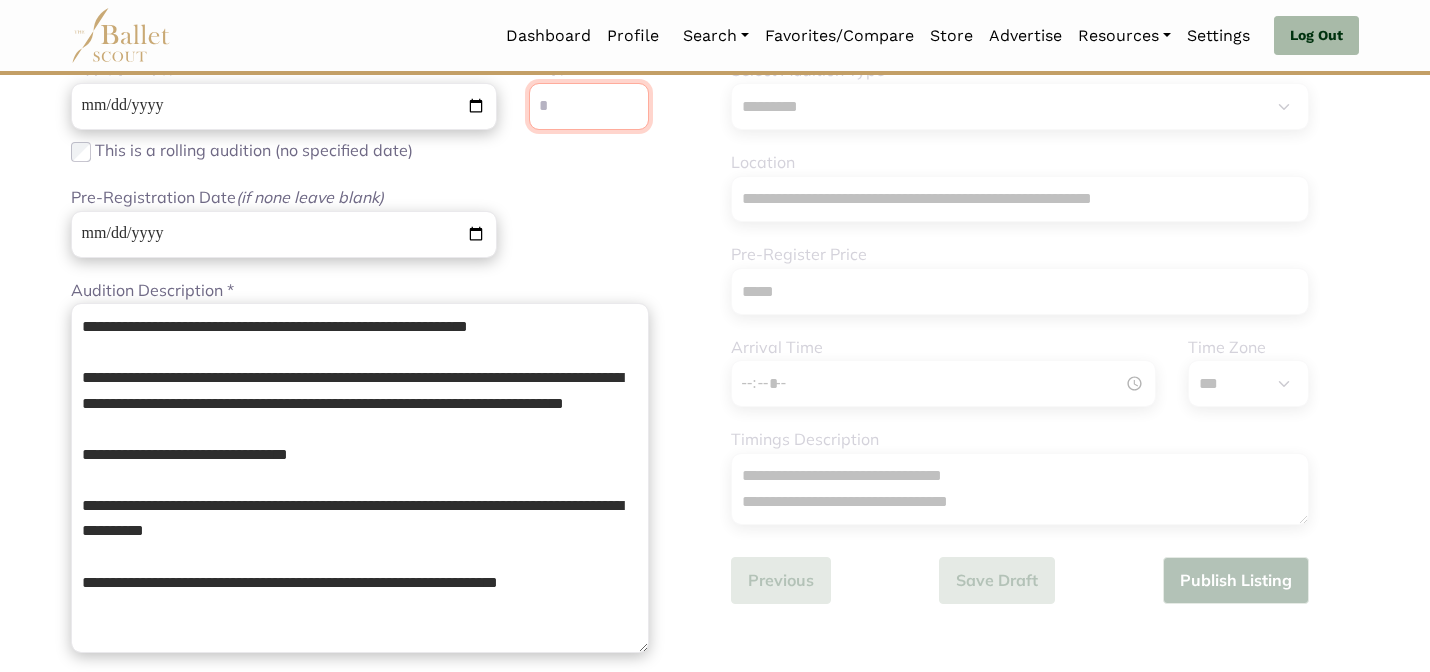 type 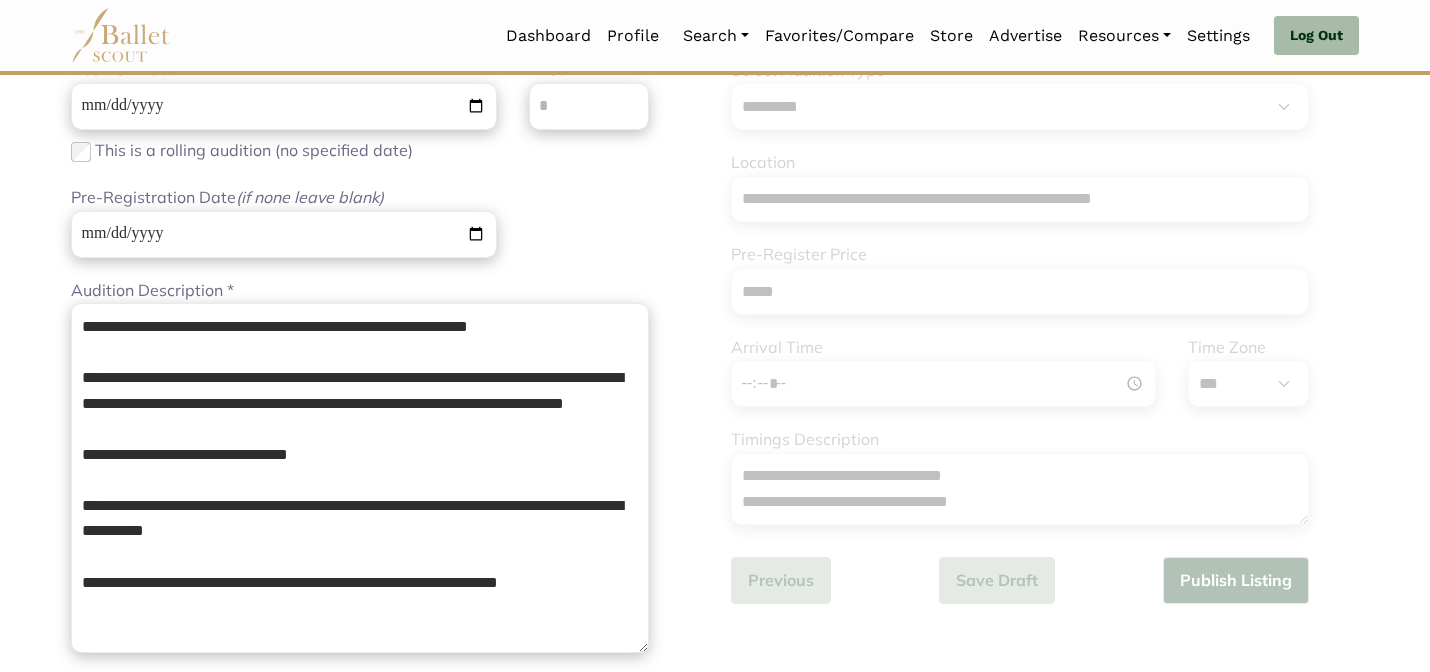 click on "**********" at bounding box center (360, 167) 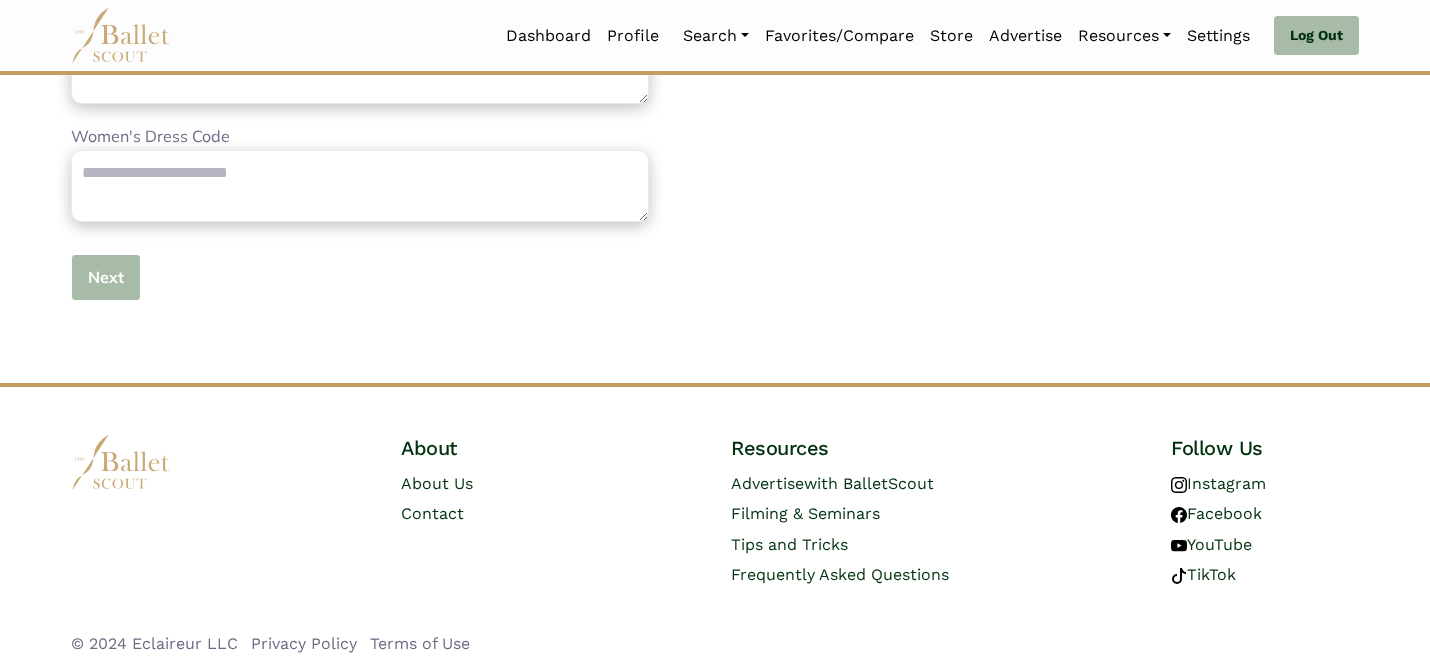 click on "Next" at bounding box center (106, 277) 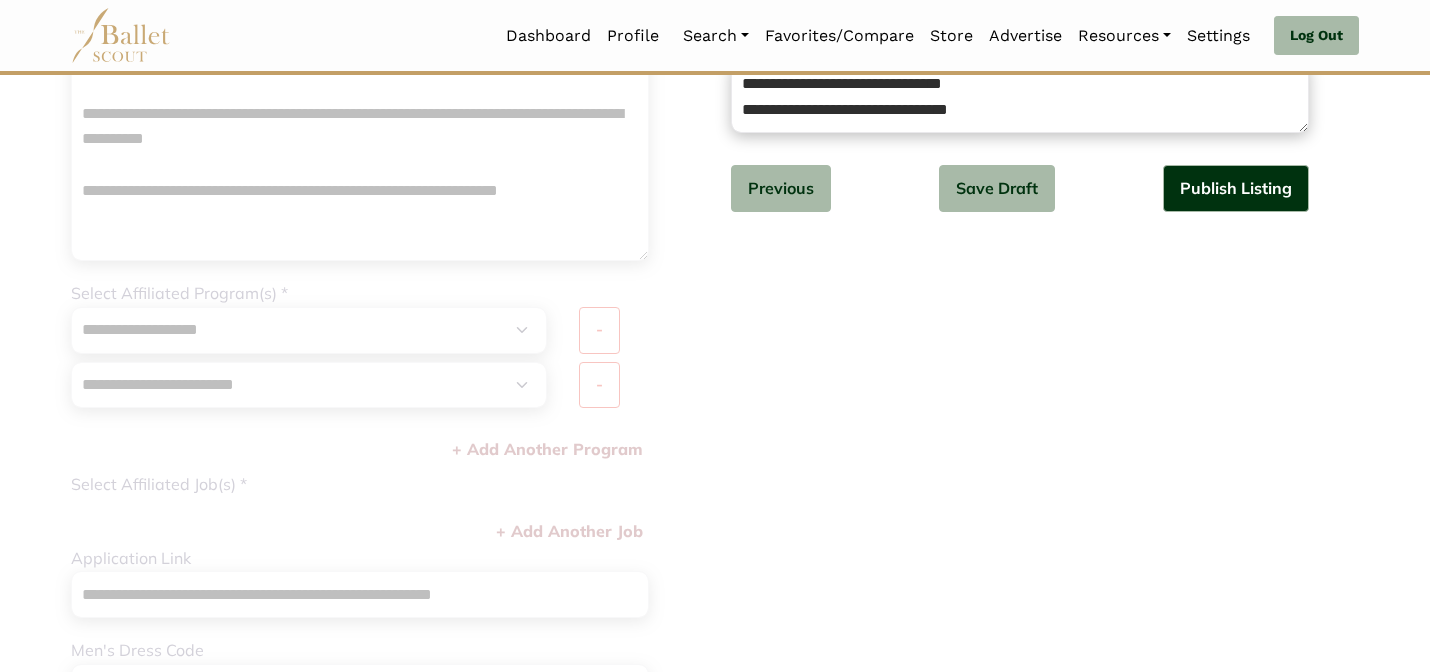 scroll, scrollTop: 7, scrollLeft: 0, axis: vertical 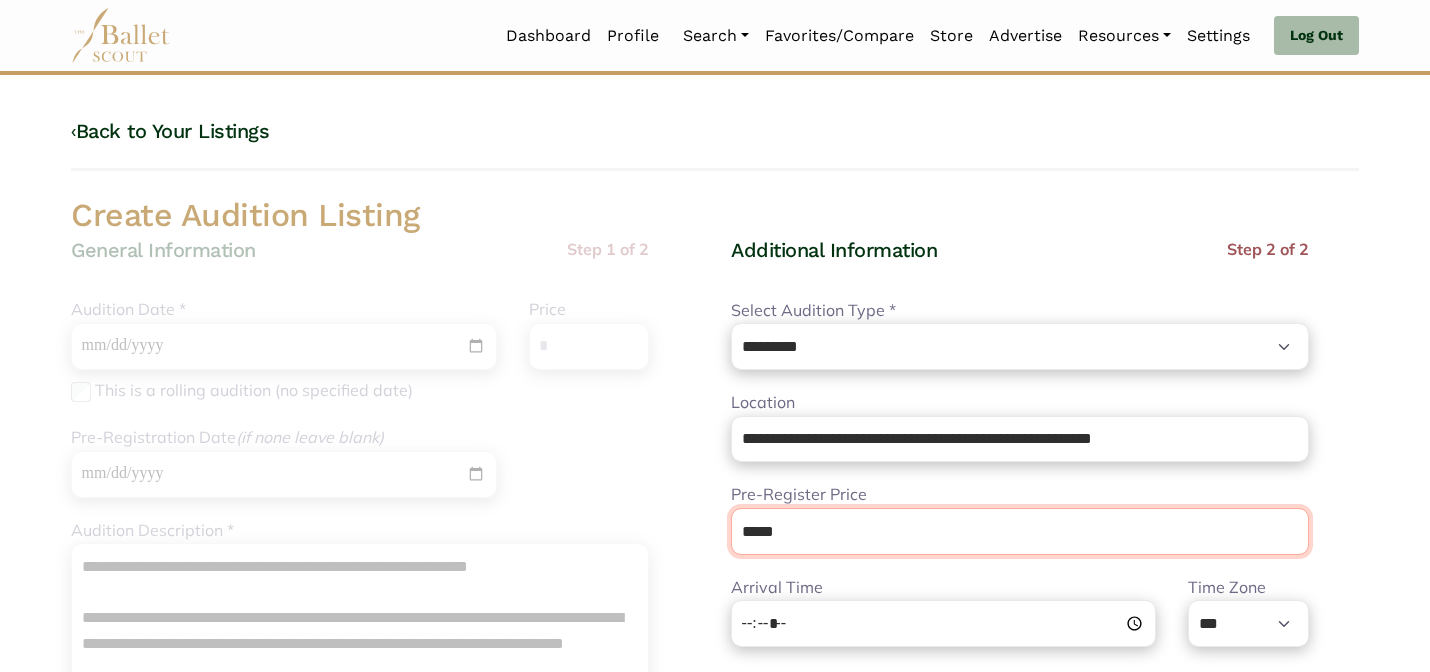 drag, startPoint x: 810, startPoint y: 512, endPoint x: 843, endPoint y: 549, distance: 49.57822 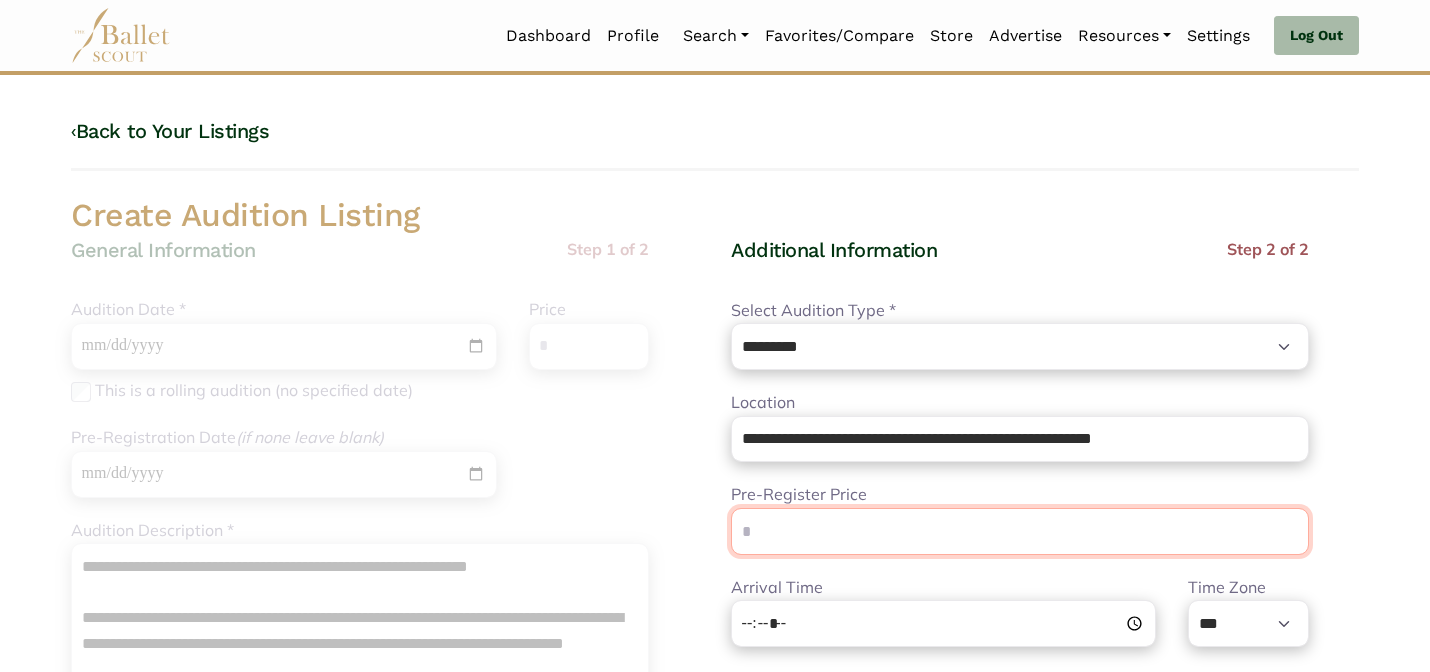 type 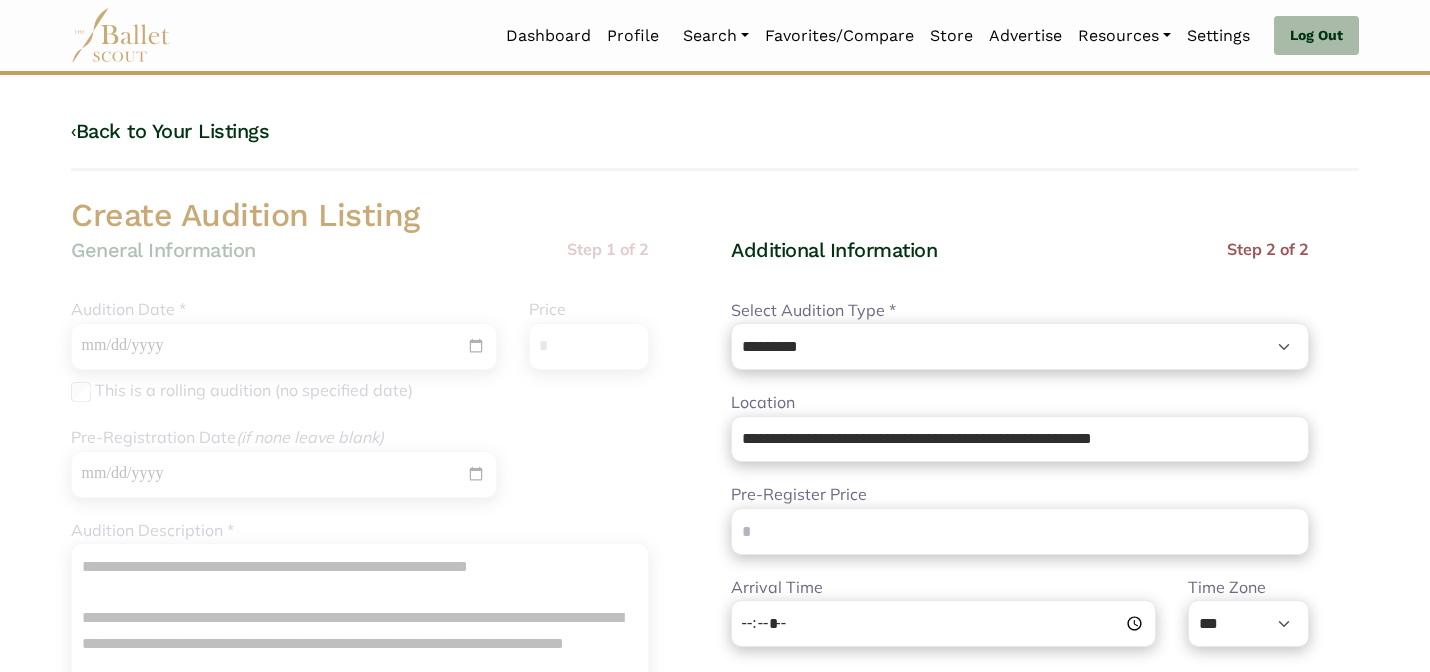 click on "‹  Back to Your Listings" at bounding box center [715, 144] 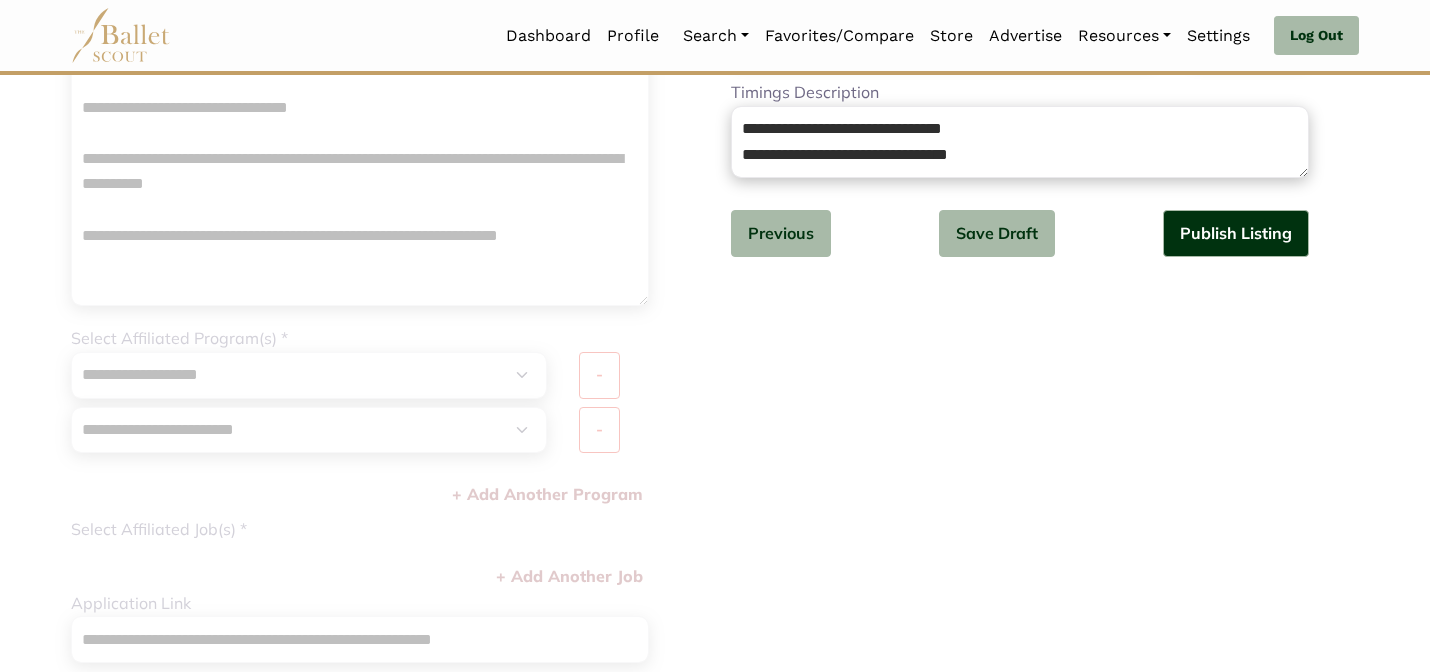 scroll, scrollTop: 639, scrollLeft: 0, axis: vertical 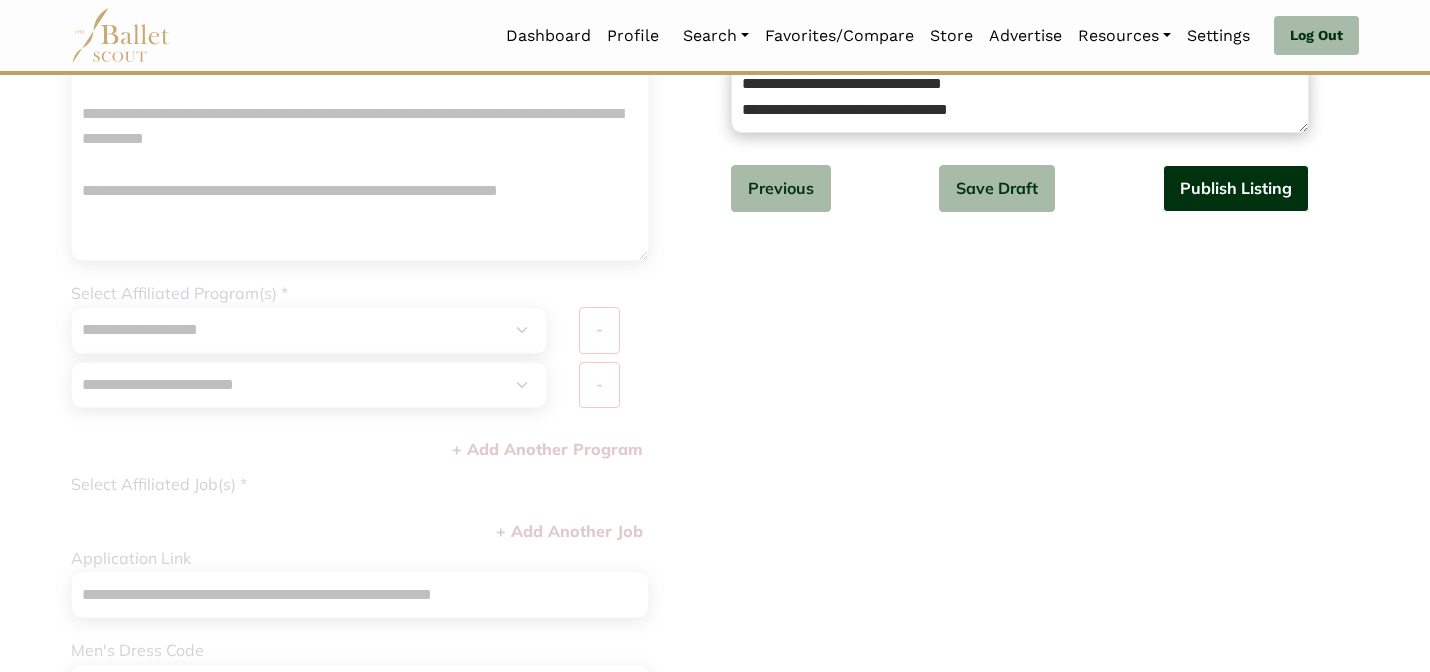 click on "Publish Listing" at bounding box center (1236, 188) 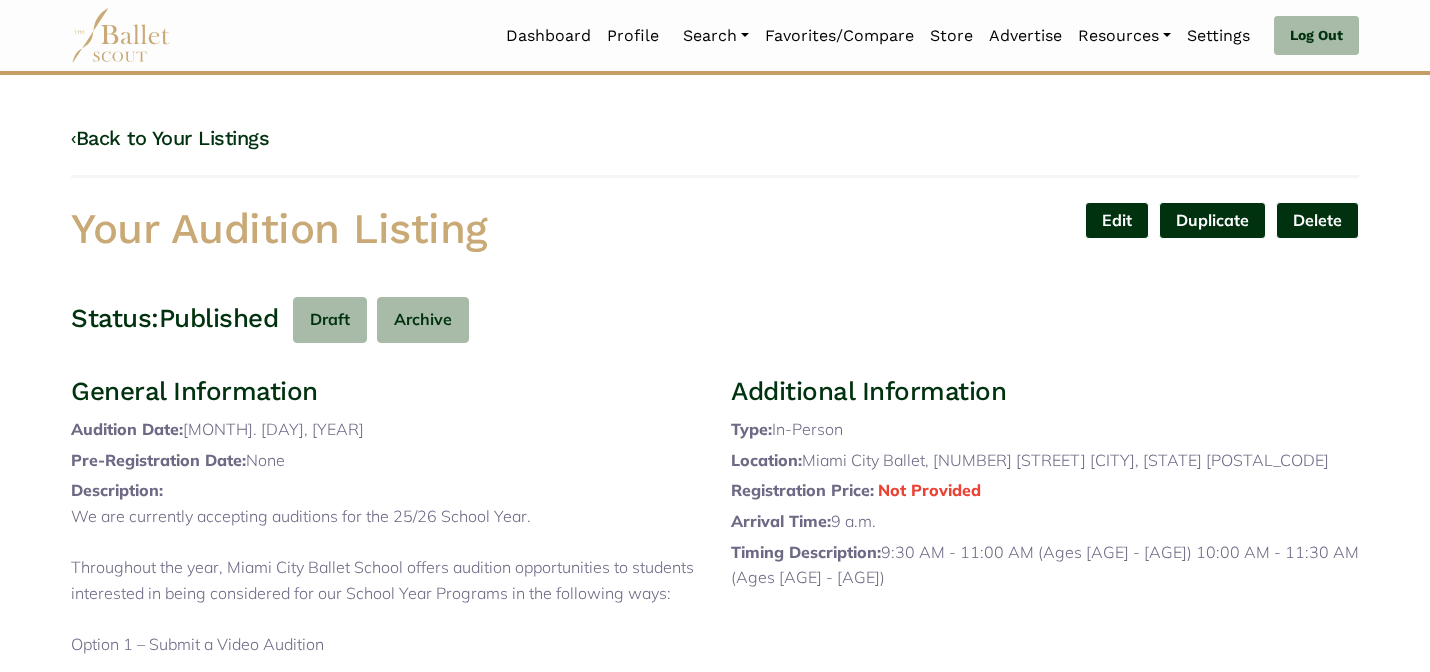 scroll, scrollTop: 0, scrollLeft: 0, axis: both 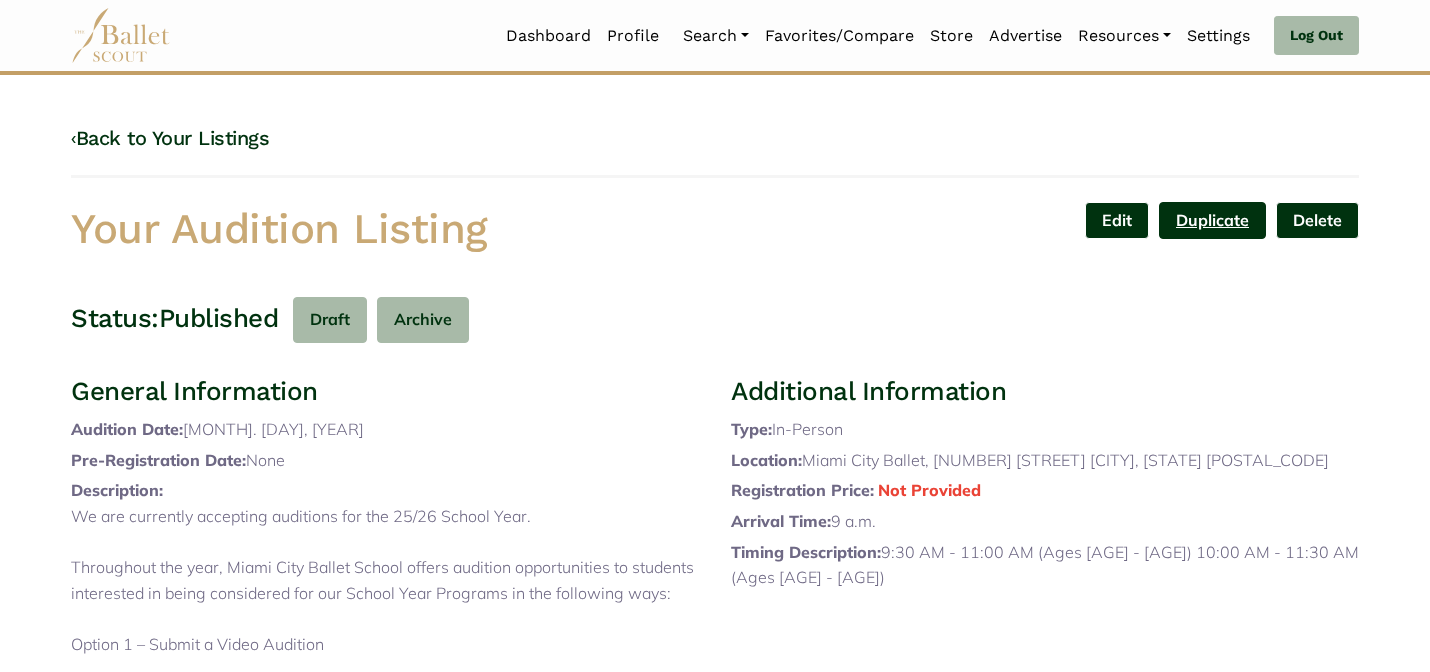 click on "Duplicate" at bounding box center (1212, 220) 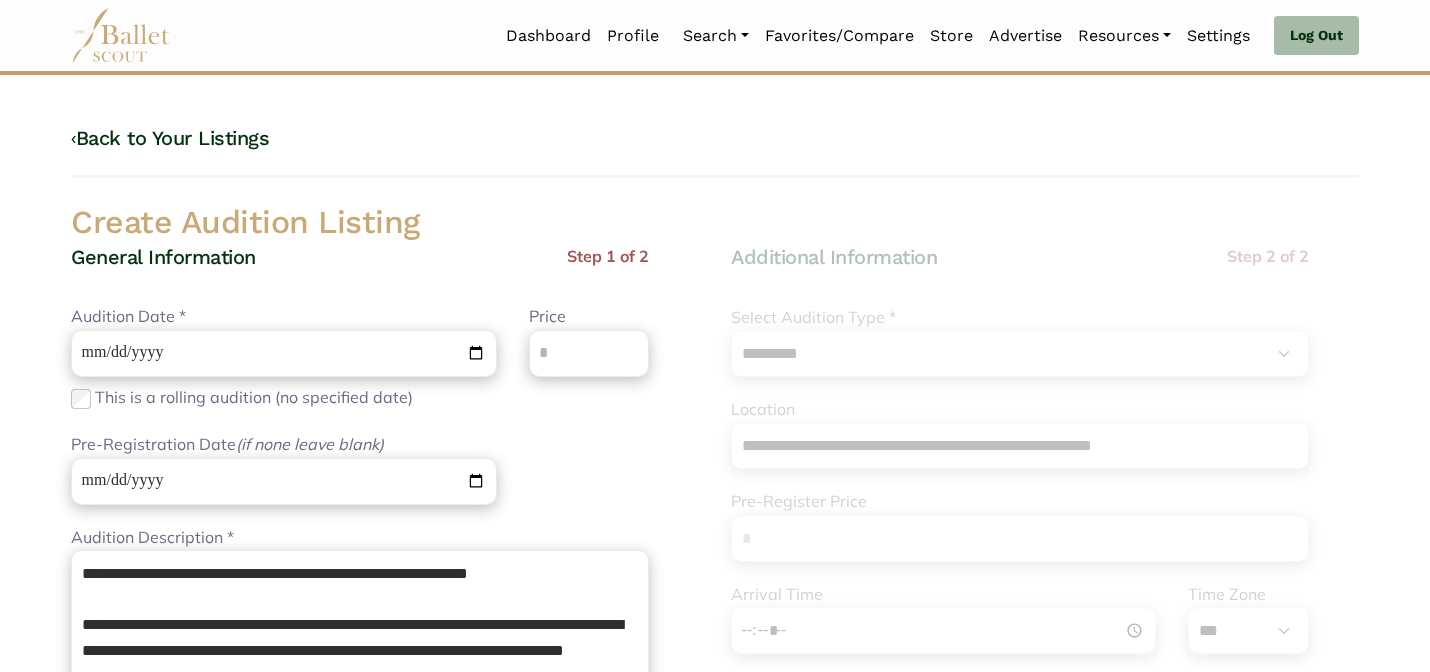 select on "****" 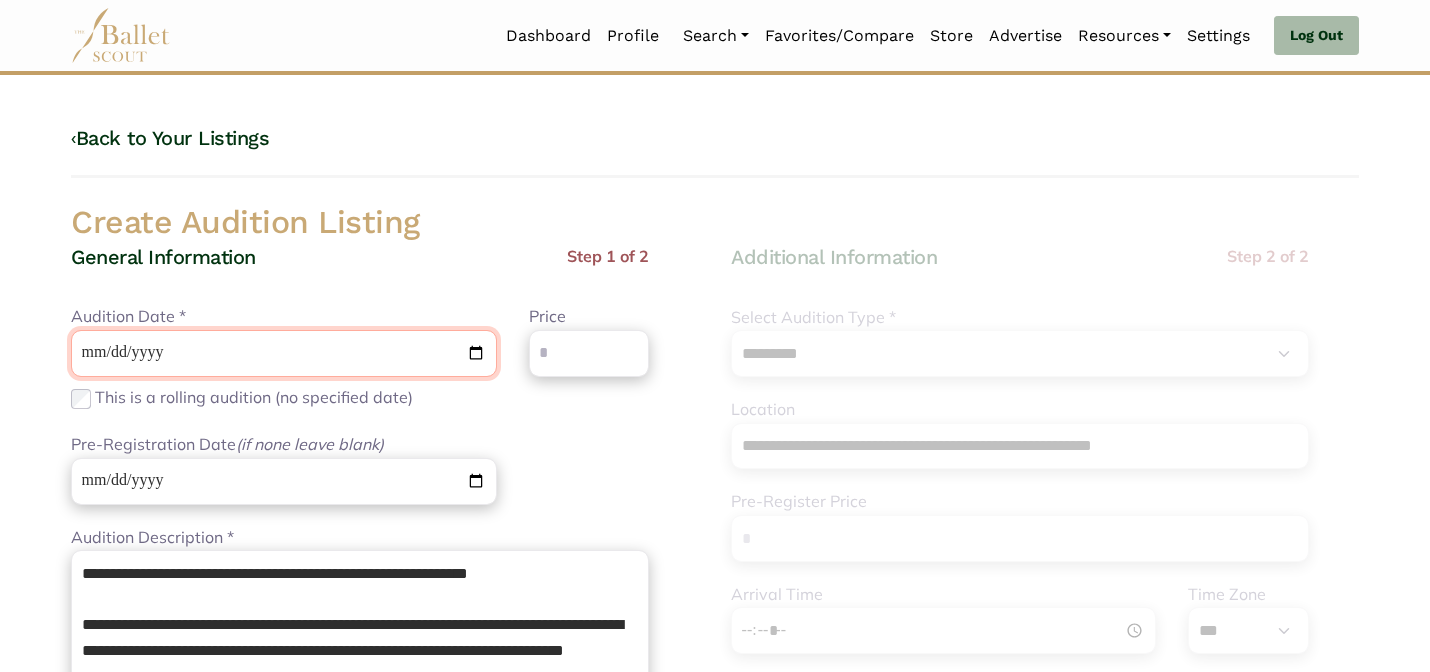 click on "**********" at bounding box center (284, 353) 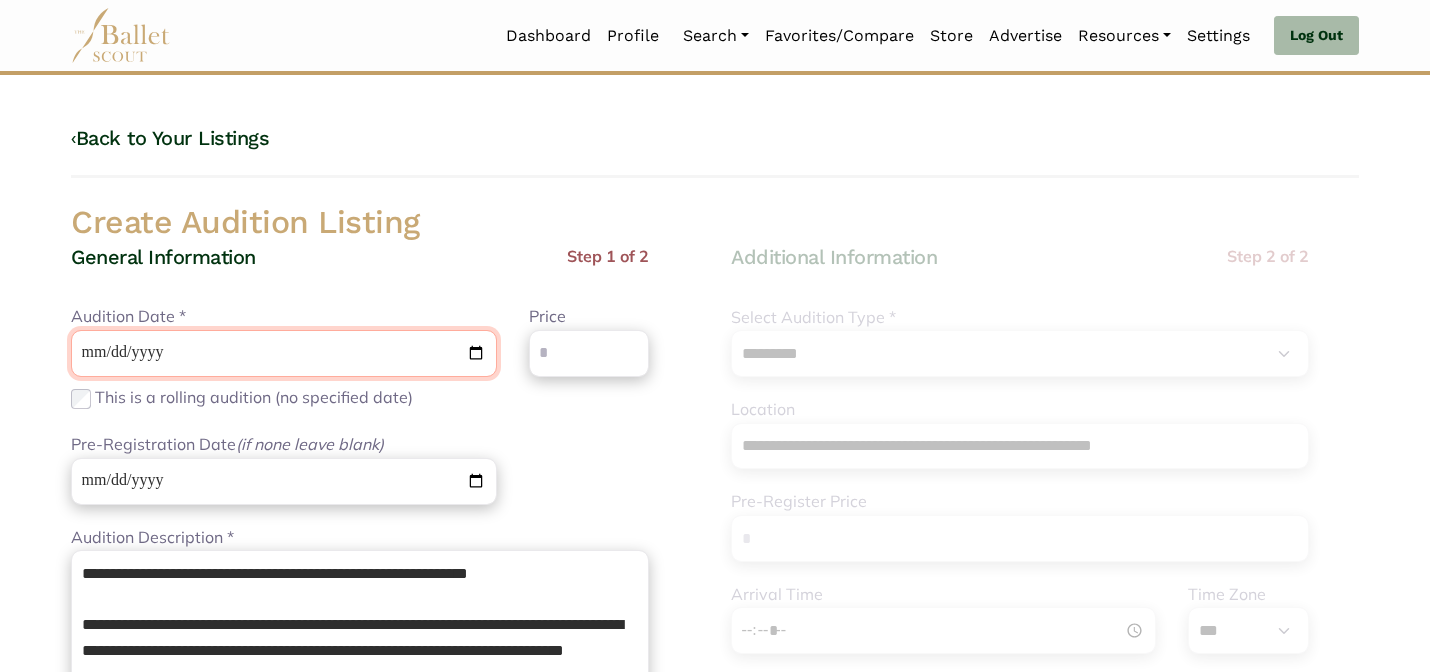 type on "**********" 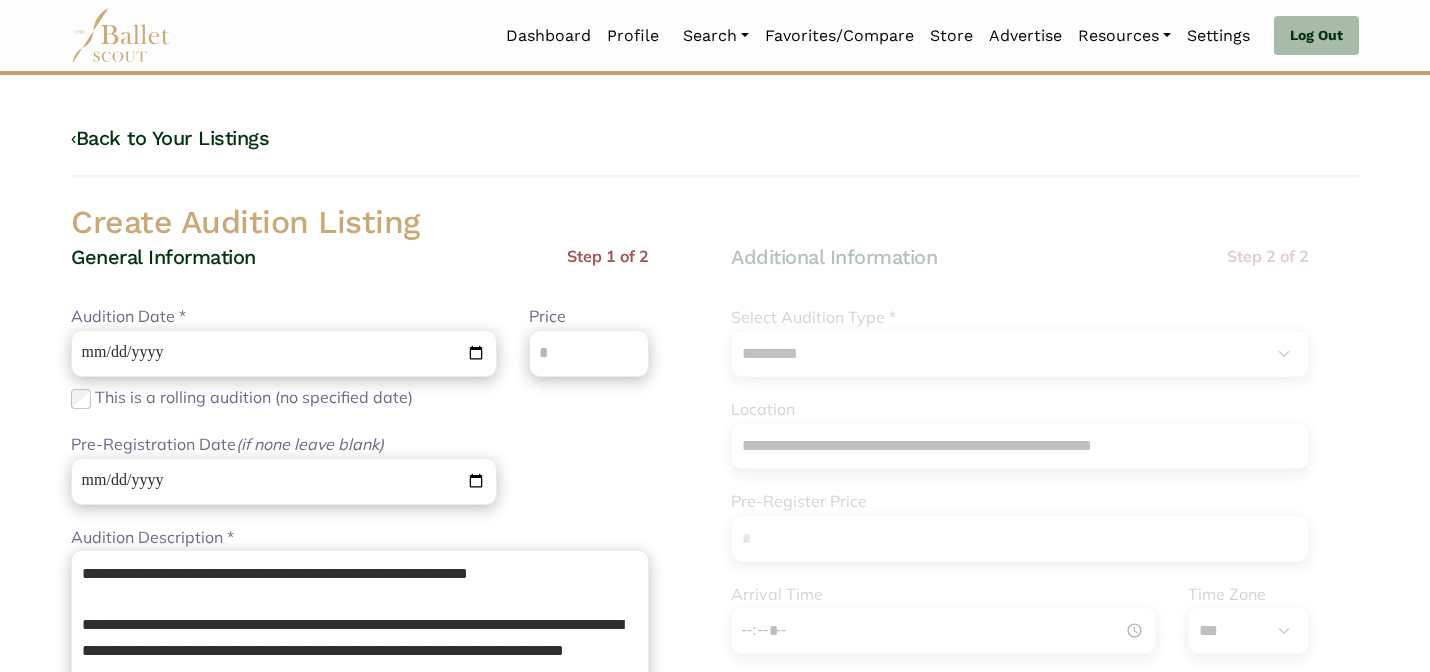 click on "Create Audition Listing" at bounding box center (715, 223) 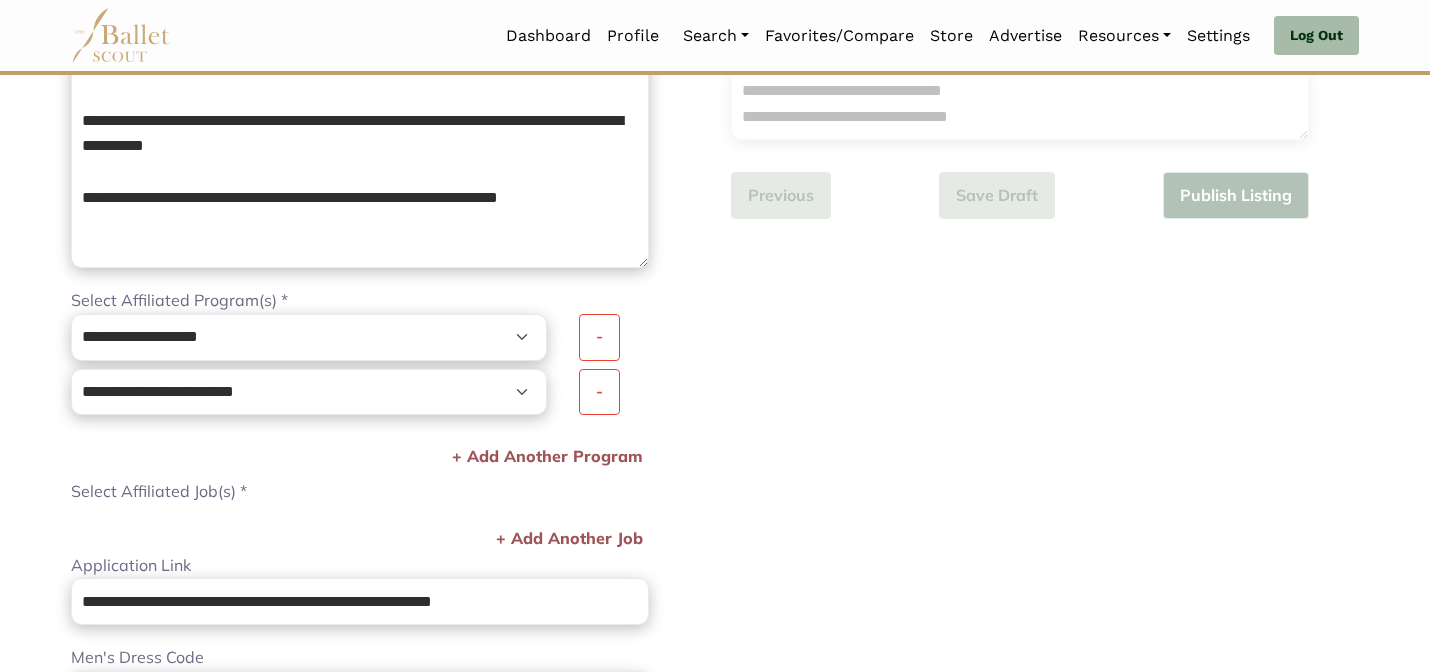 scroll, scrollTop: 1264, scrollLeft: 0, axis: vertical 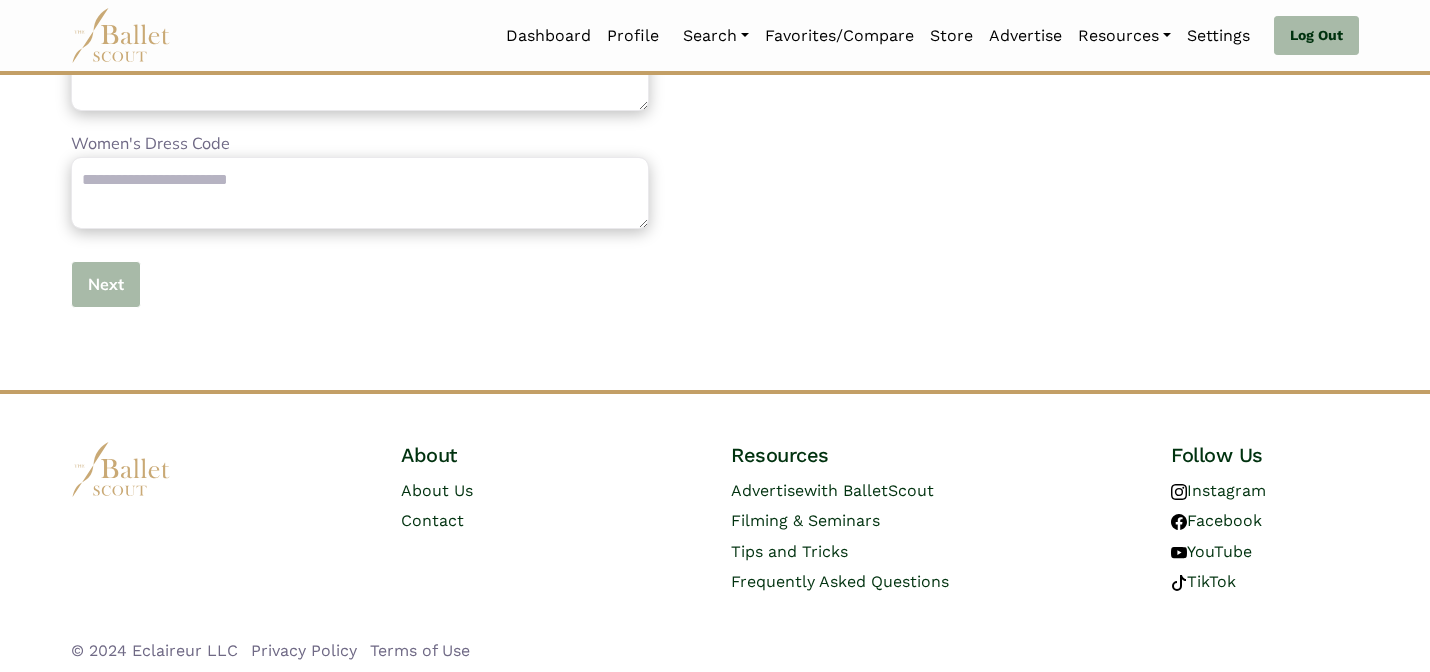 click on "Next" at bounding box center (106, 284) 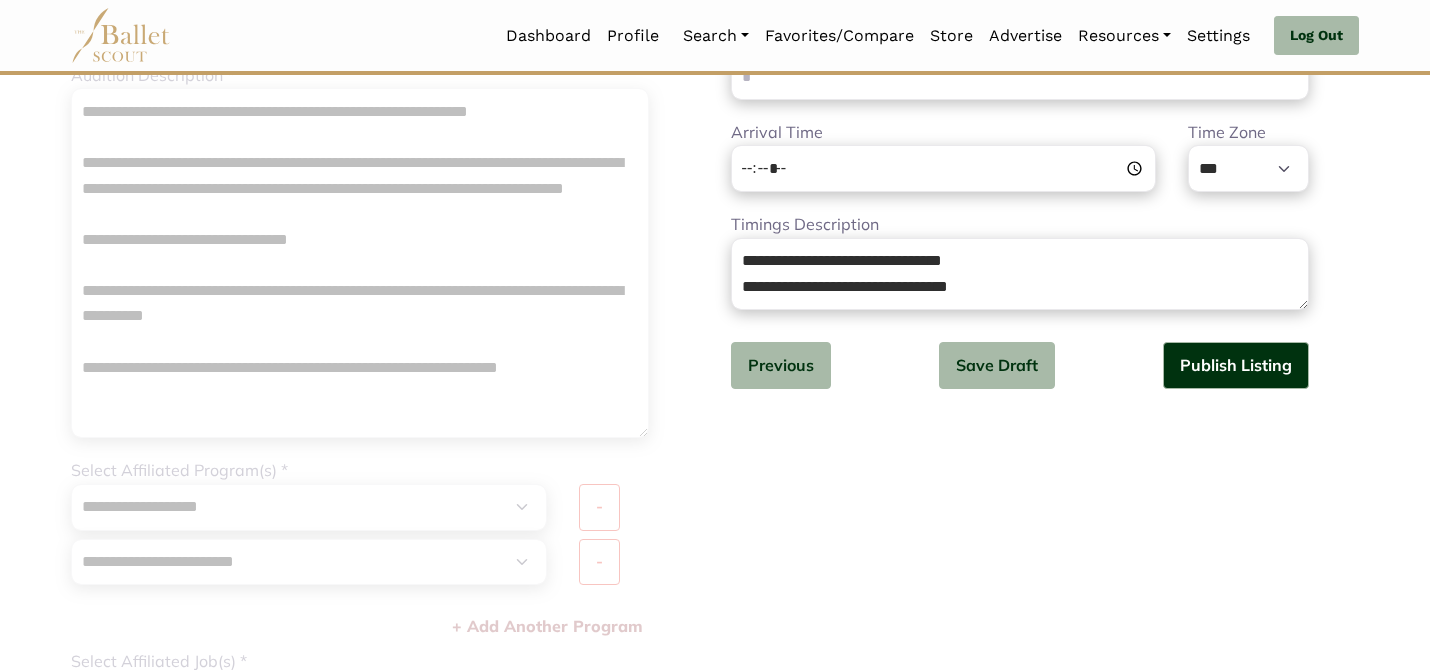 scroll, scrollTop: 432, scrollLeft: 0, axis: vertical 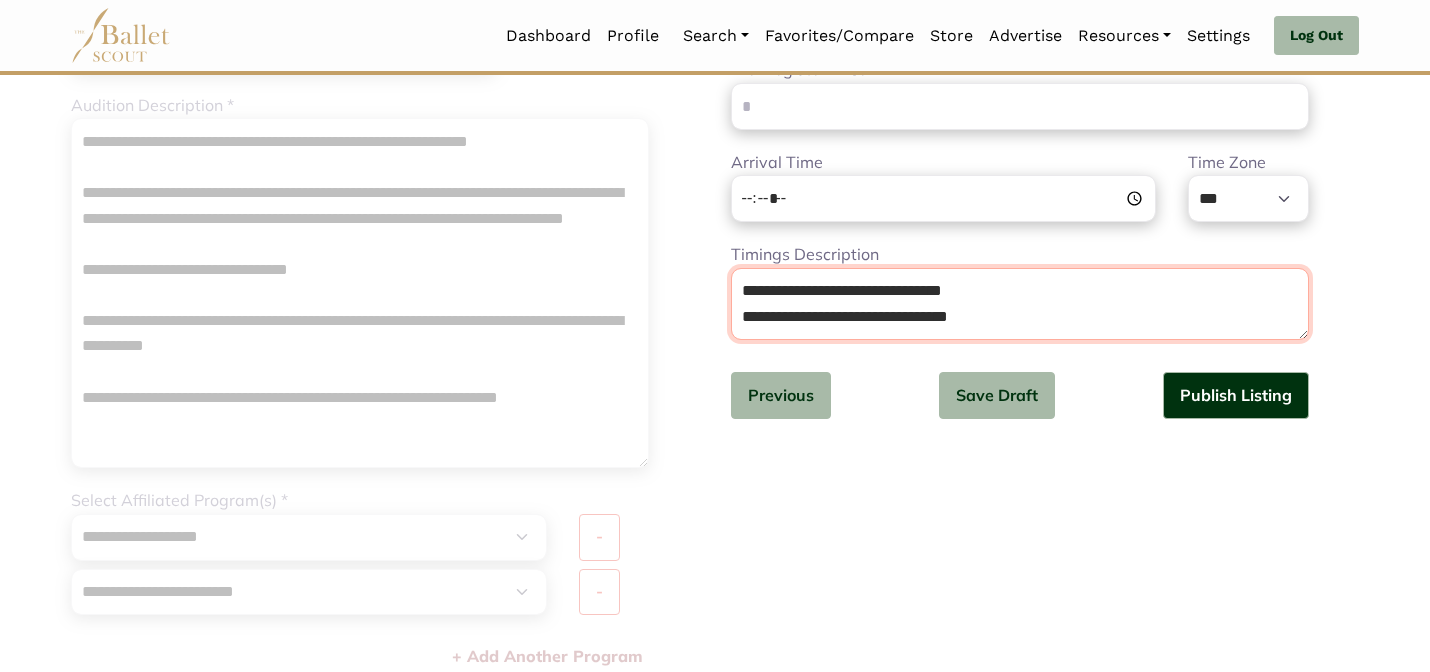 drag, startPoint x: 1038, startPoint y: 316, endPoint x: 995, endPoint y: 245, distance: 83.00603 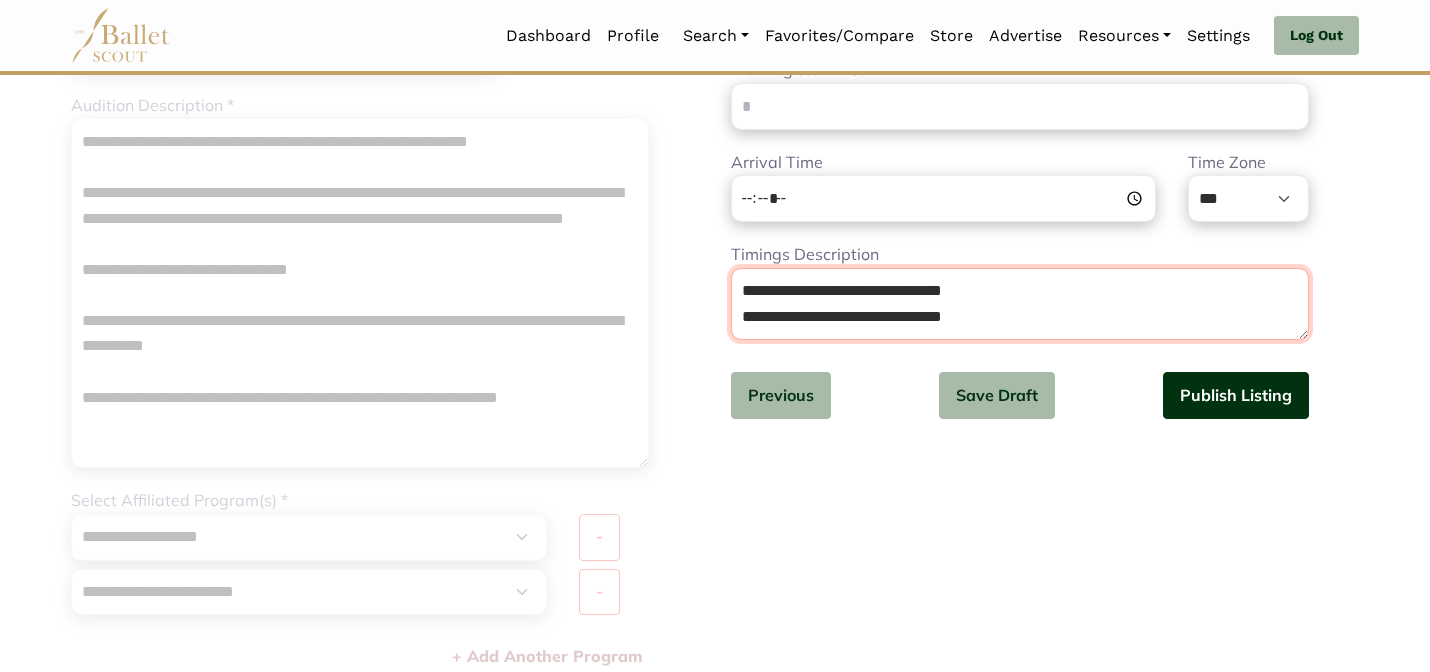 type on "**********" 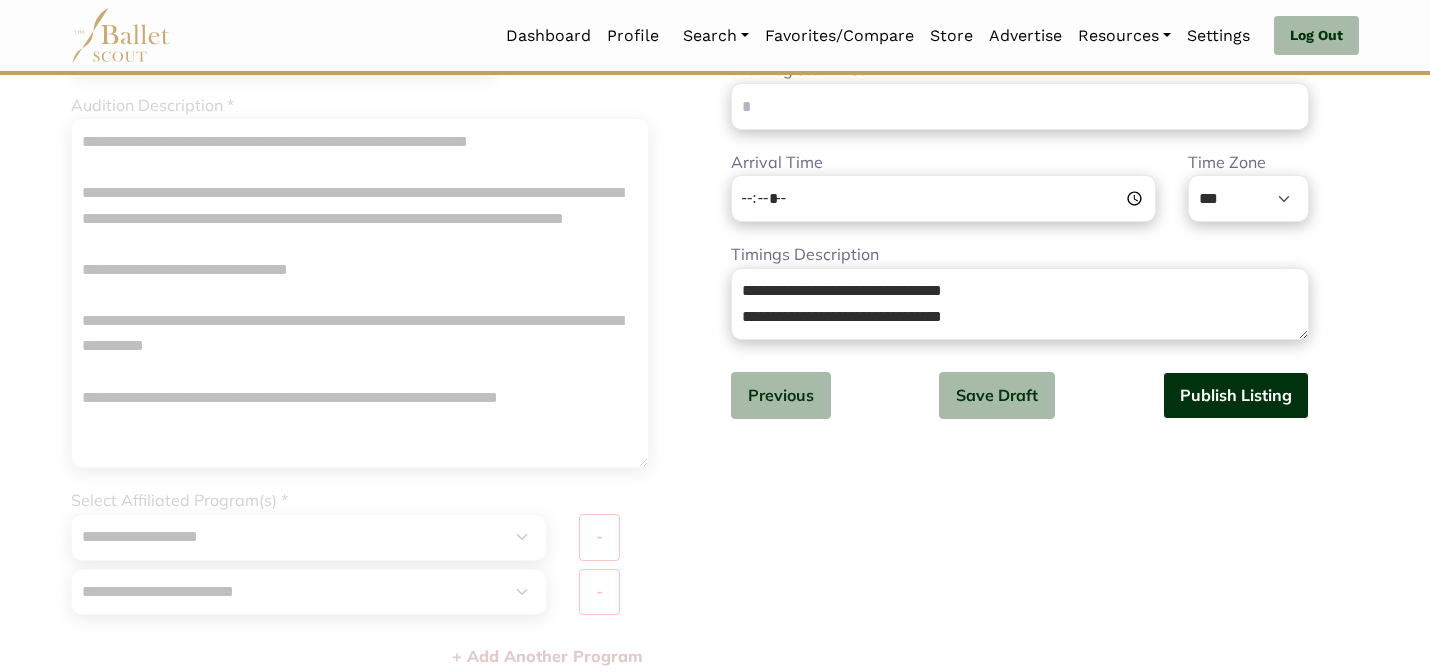 click on "Publish Listing" at bounding box center (1236, 395) 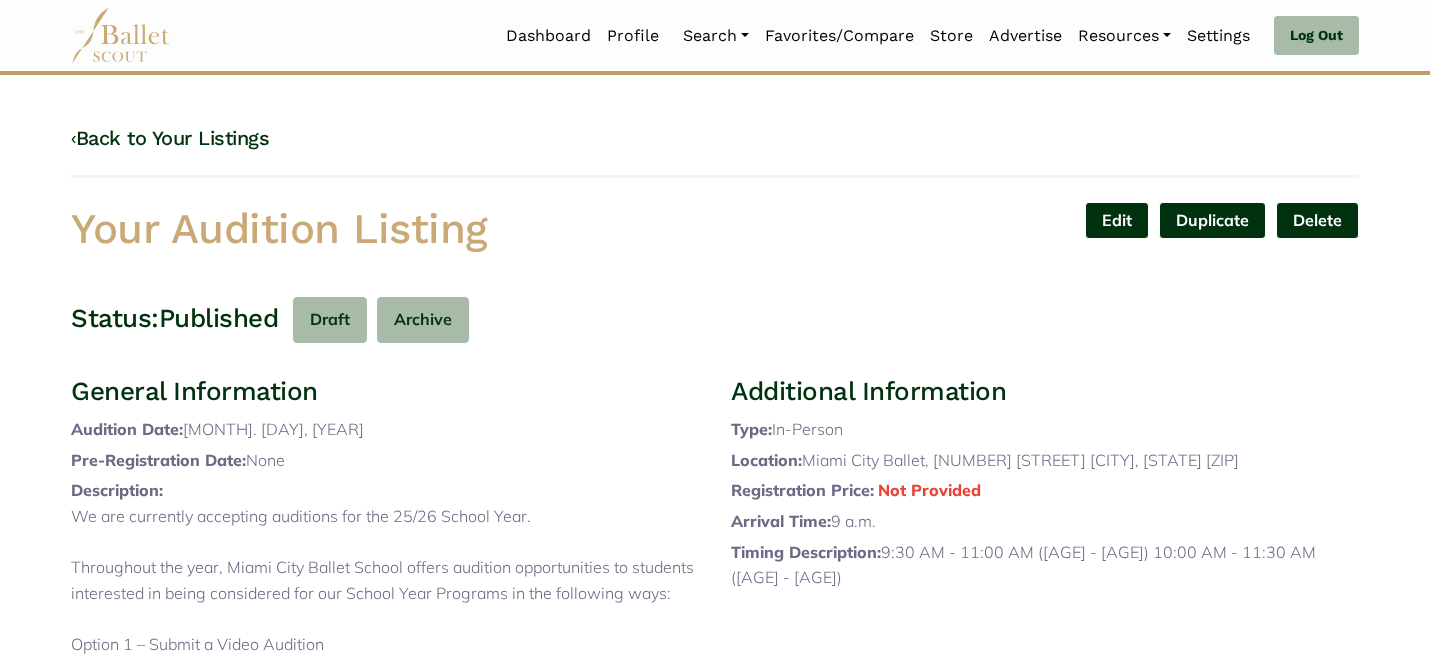 scroll, scrollTop: 0, scrollLeft: 0, axis: both 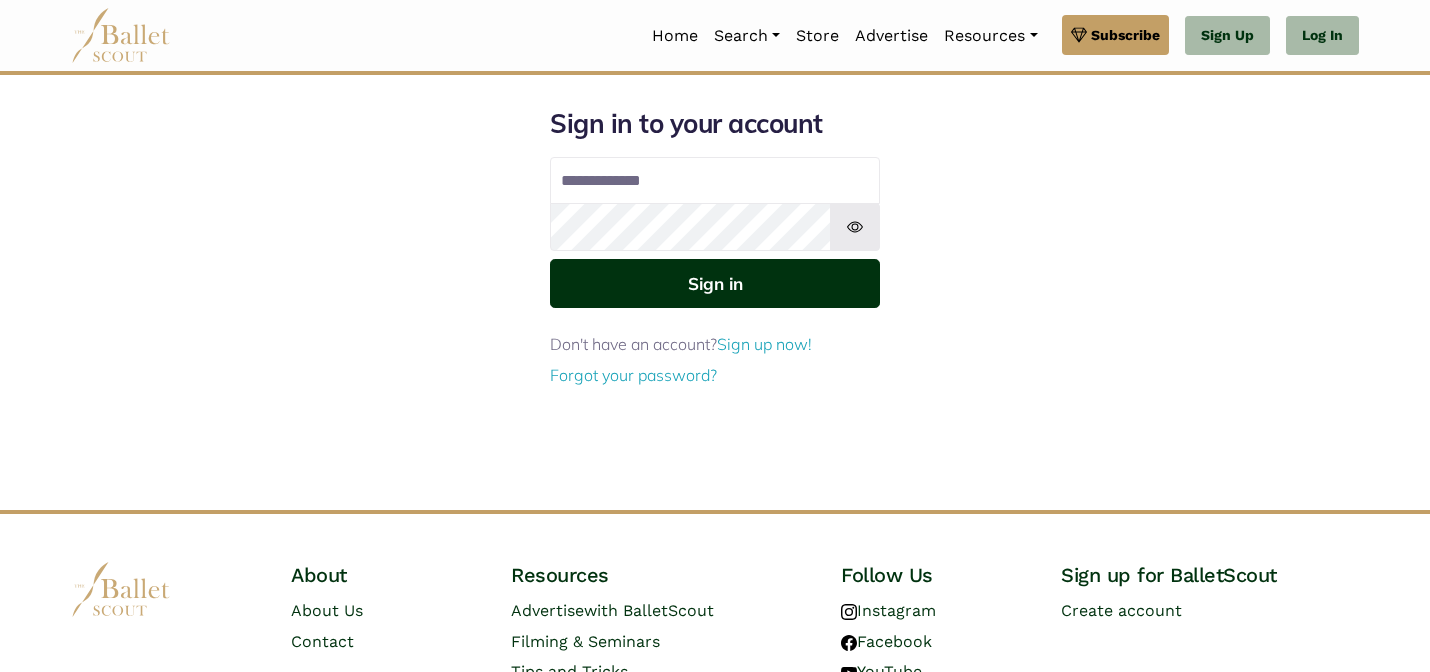 type on "**********" 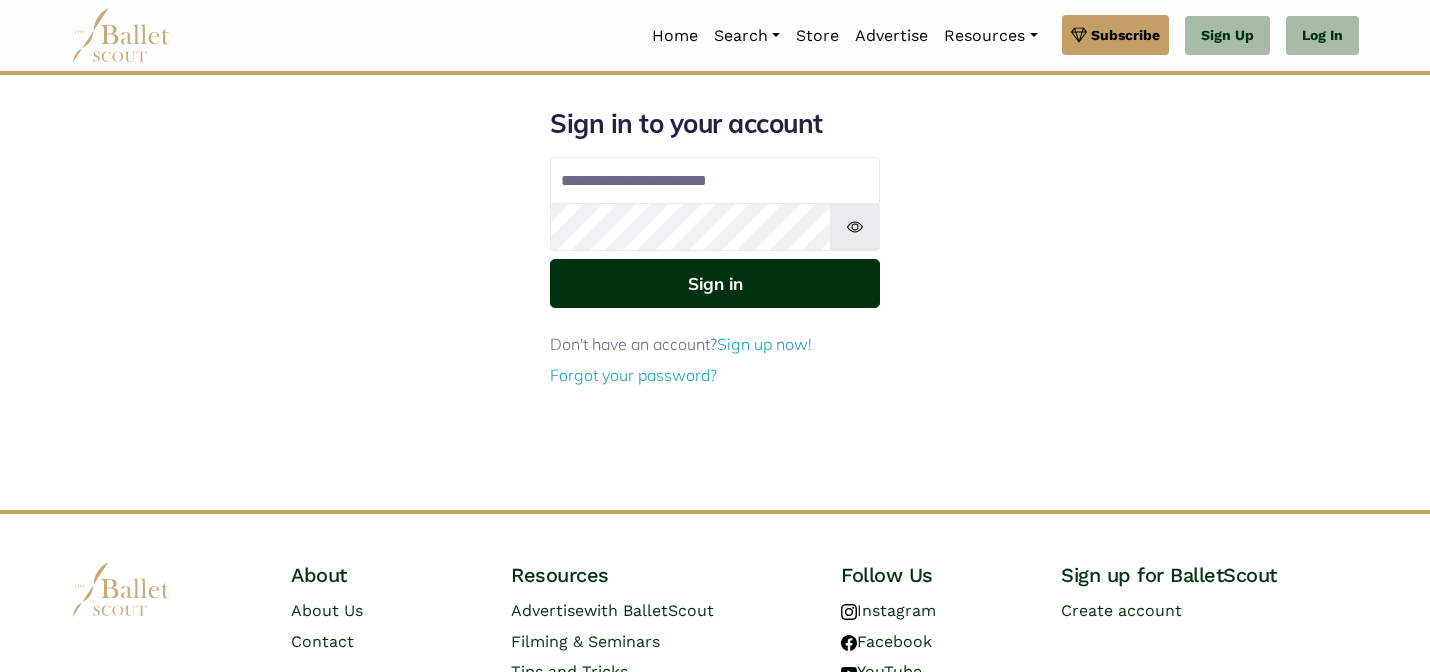 click on "Sign in" at bounding box center [715, 283] 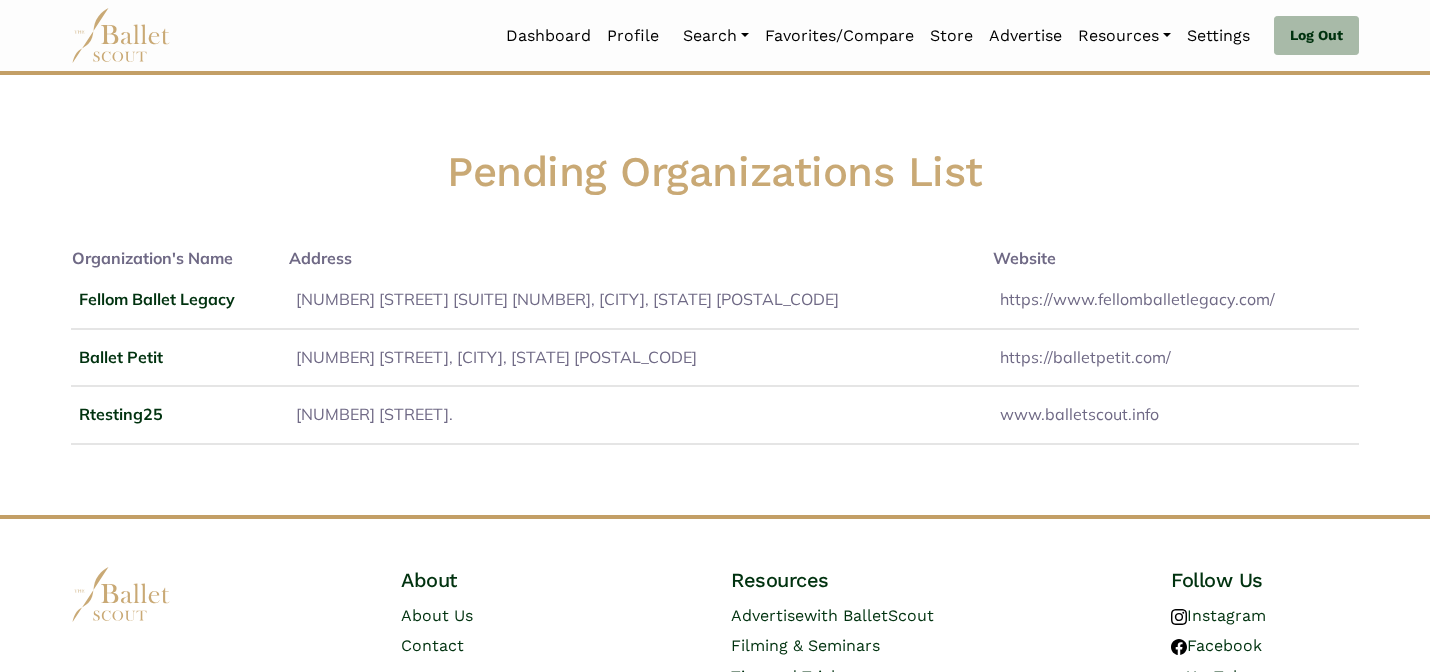 scroll, scrollTop: 0, scrollLeft: 0, axis: both 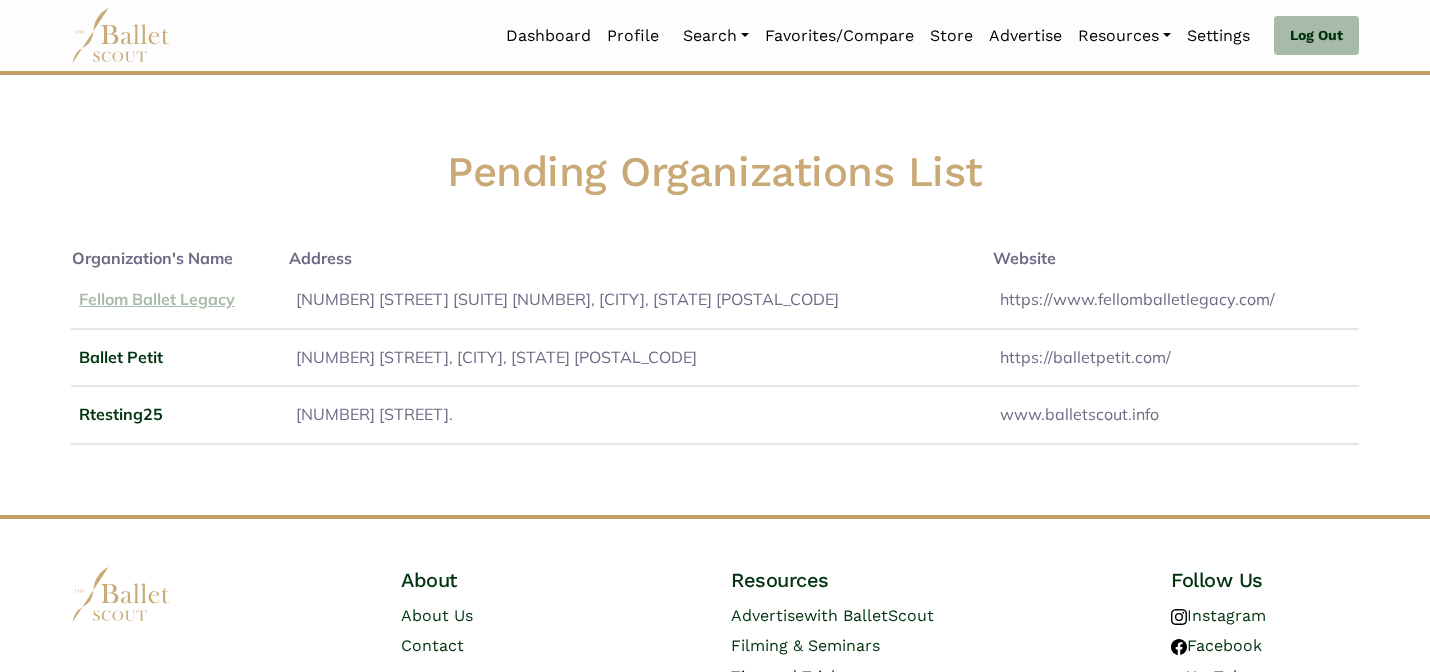 click on "Fellom Ballet Legacy" at bounding box center [157, 299] 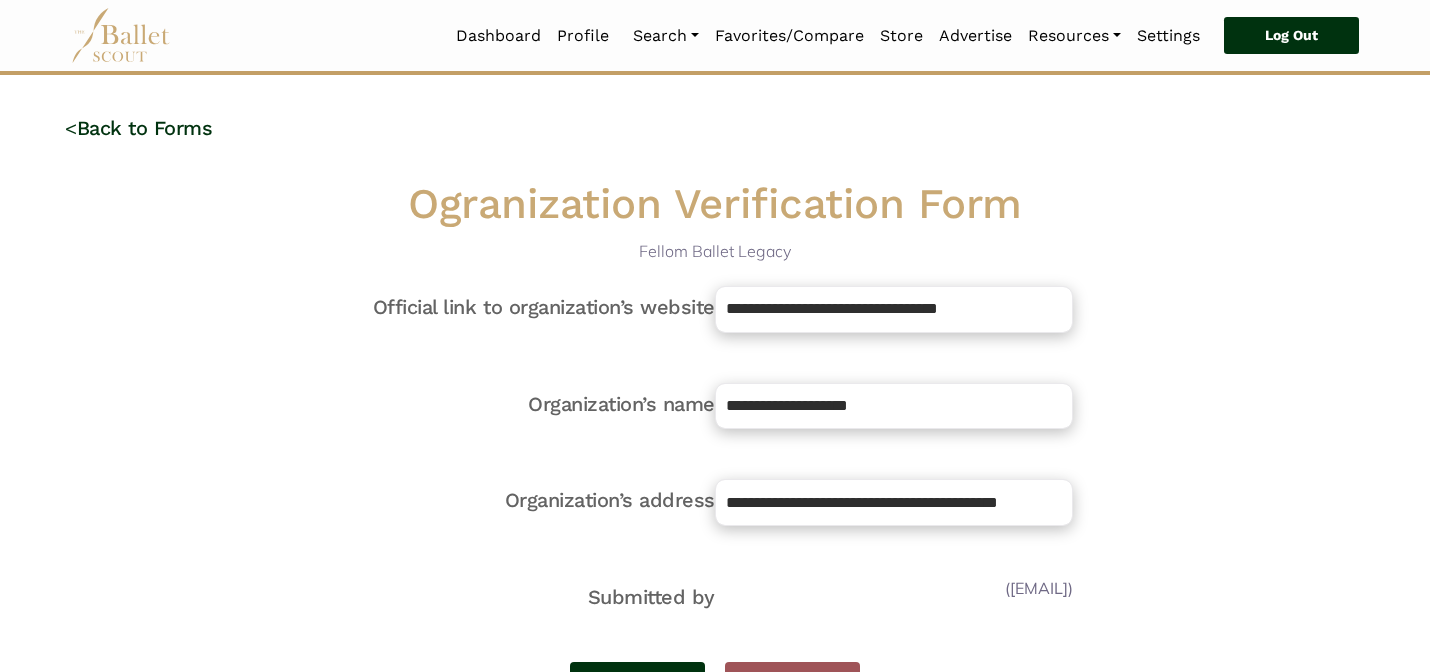 scroll, scrollTop: 0, scrollLeft: 0, axis: both 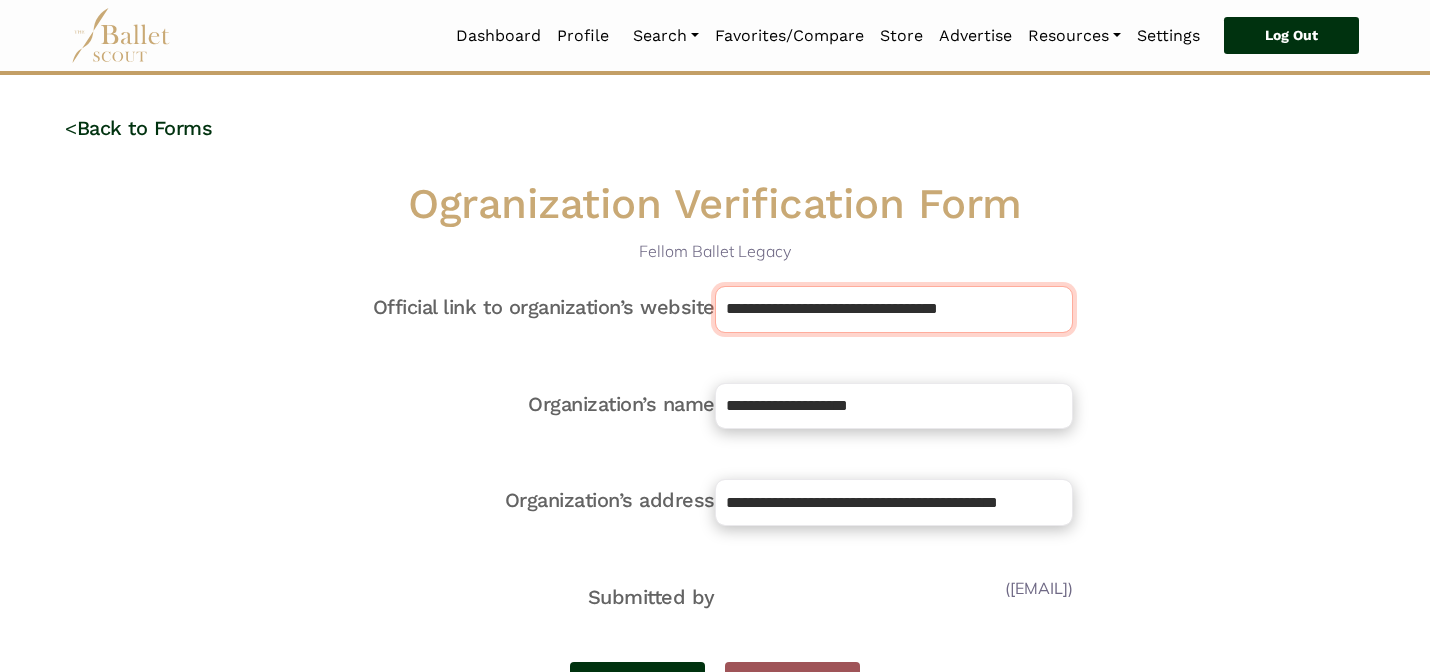 drag, startPoint x: 1011, startPoint y: 316, endPoint x: 986, endPoint y: 256, distance: 65 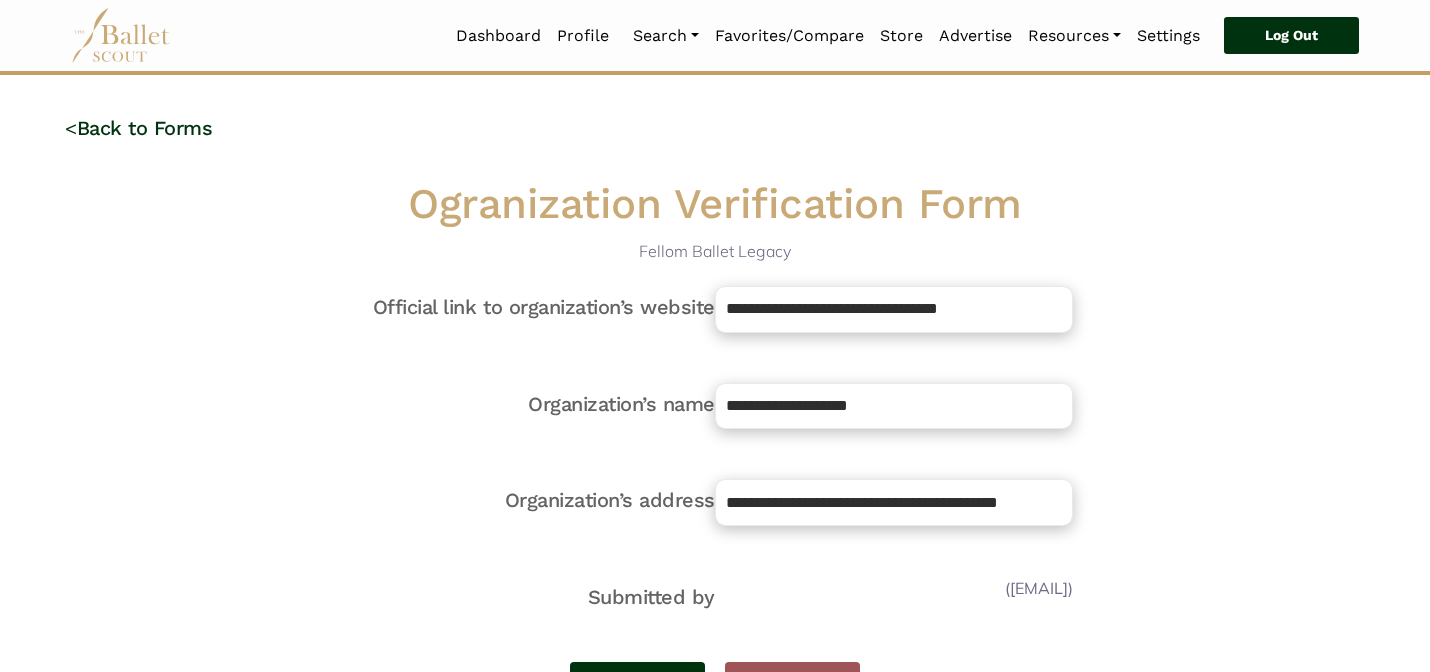 click on "Loading...
Please Wait
Dashboard
Profile" at bounding box center [715, 534] 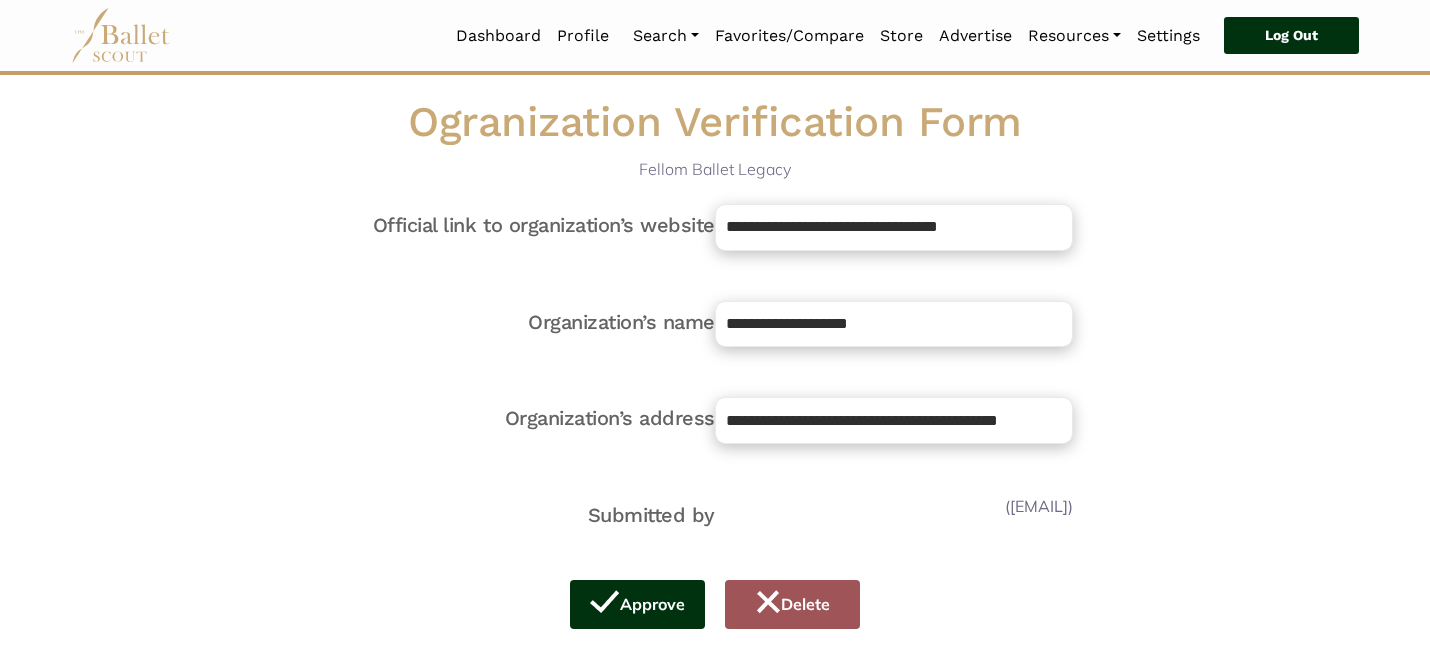 scroll, scrollTop: 120, scrollLeft: 0, axis: vertical 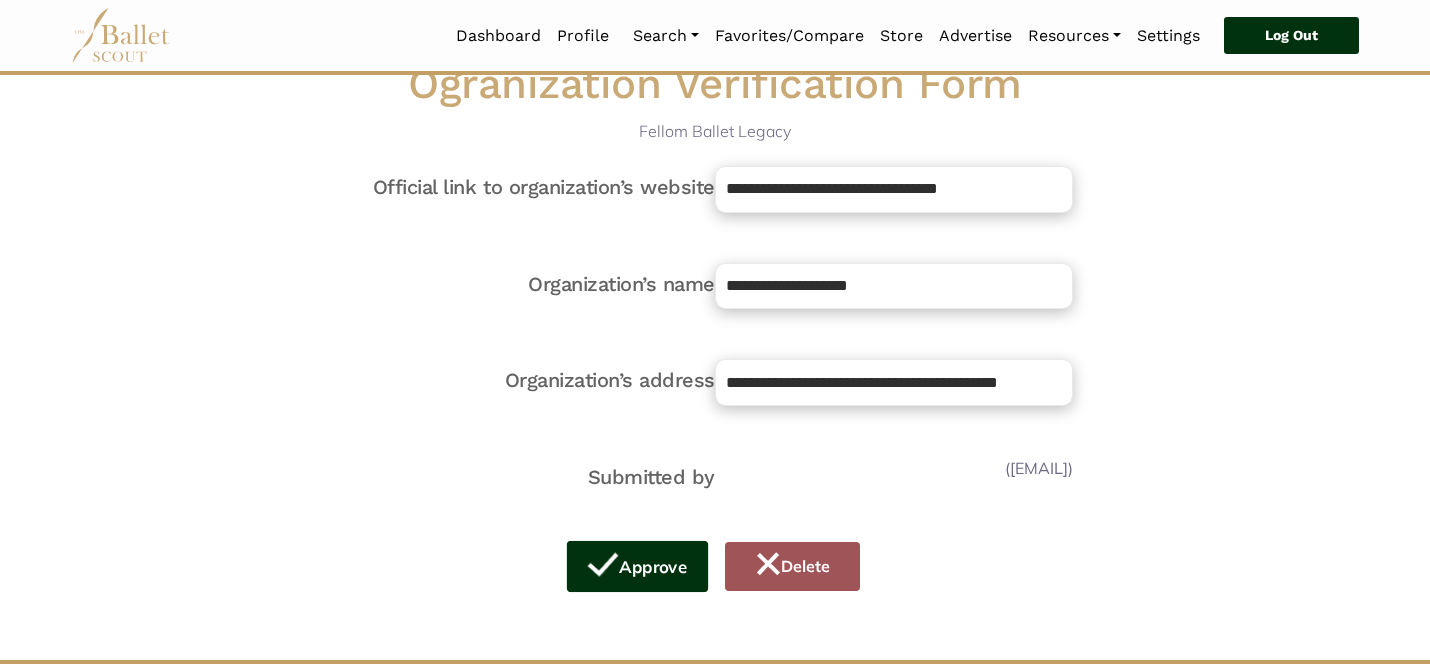 click on "Approve" at bounding box center [638, 566] 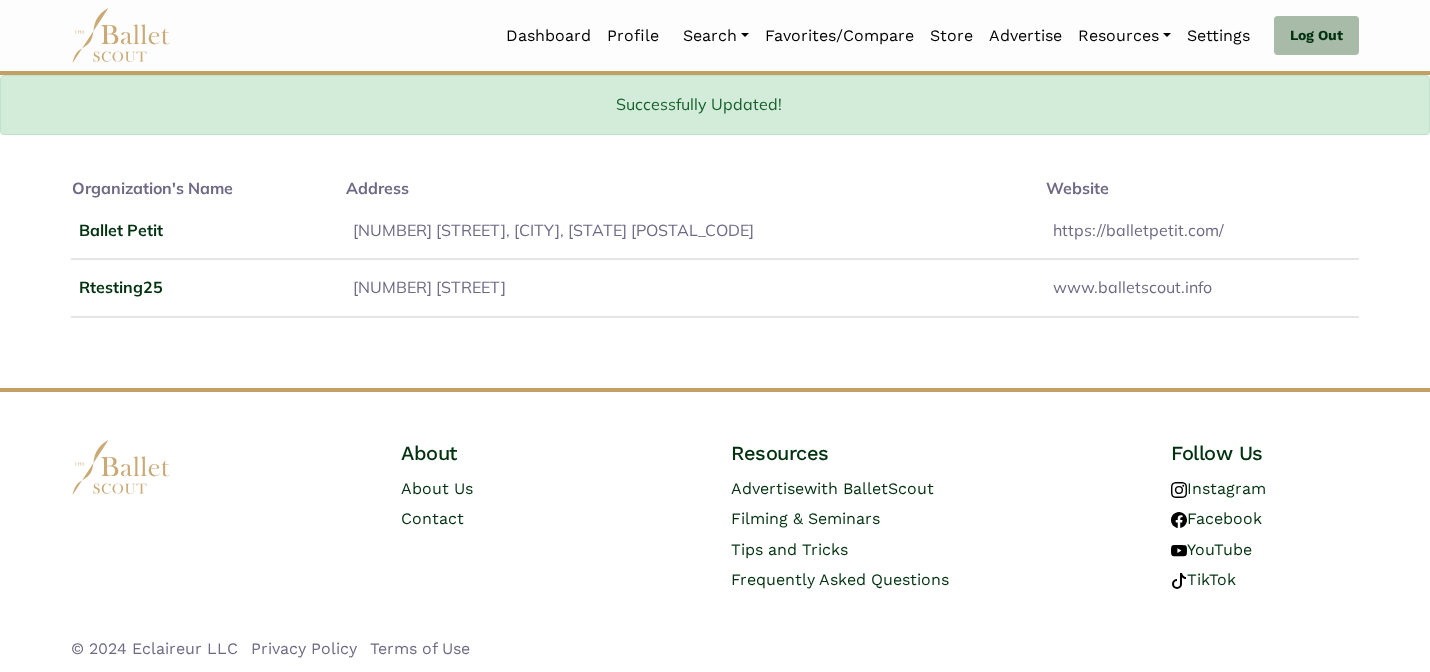 scroll, scrollTop: 150, scrollLeft: 0, axis: vertical 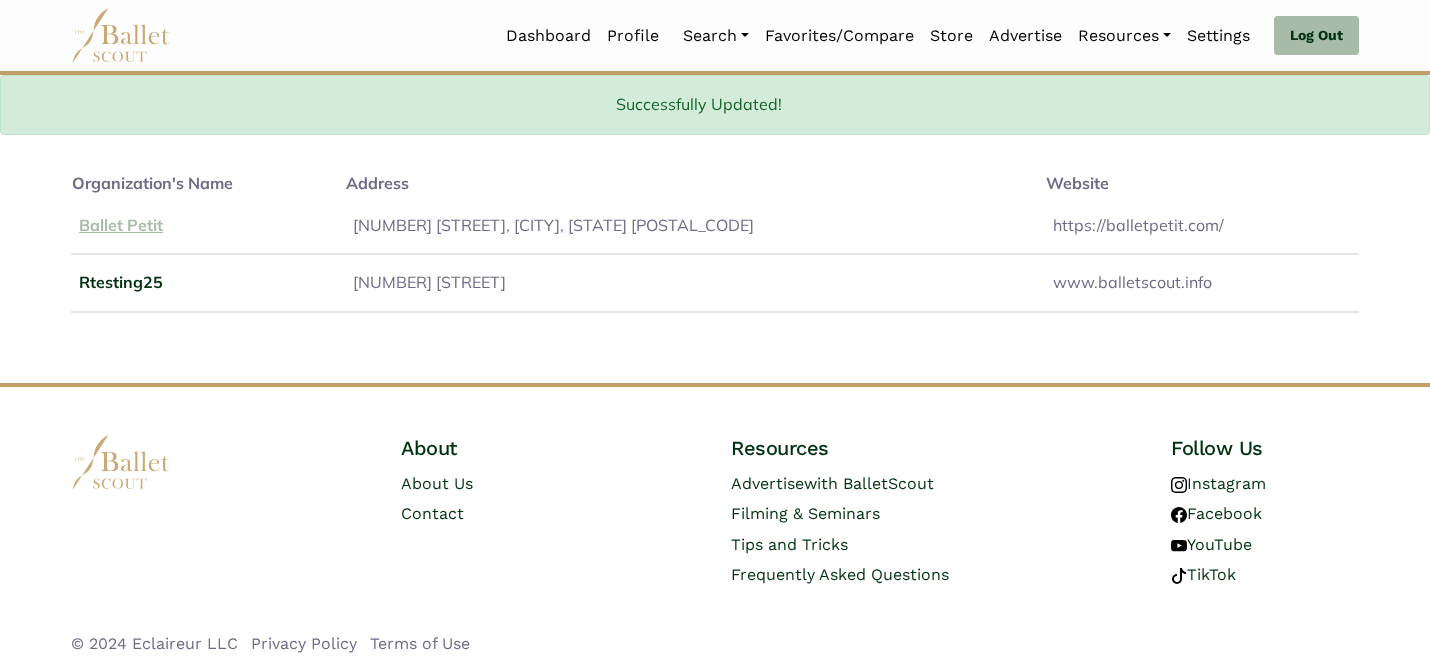click on "Ballet Petit" at bounding box center [121, 225] 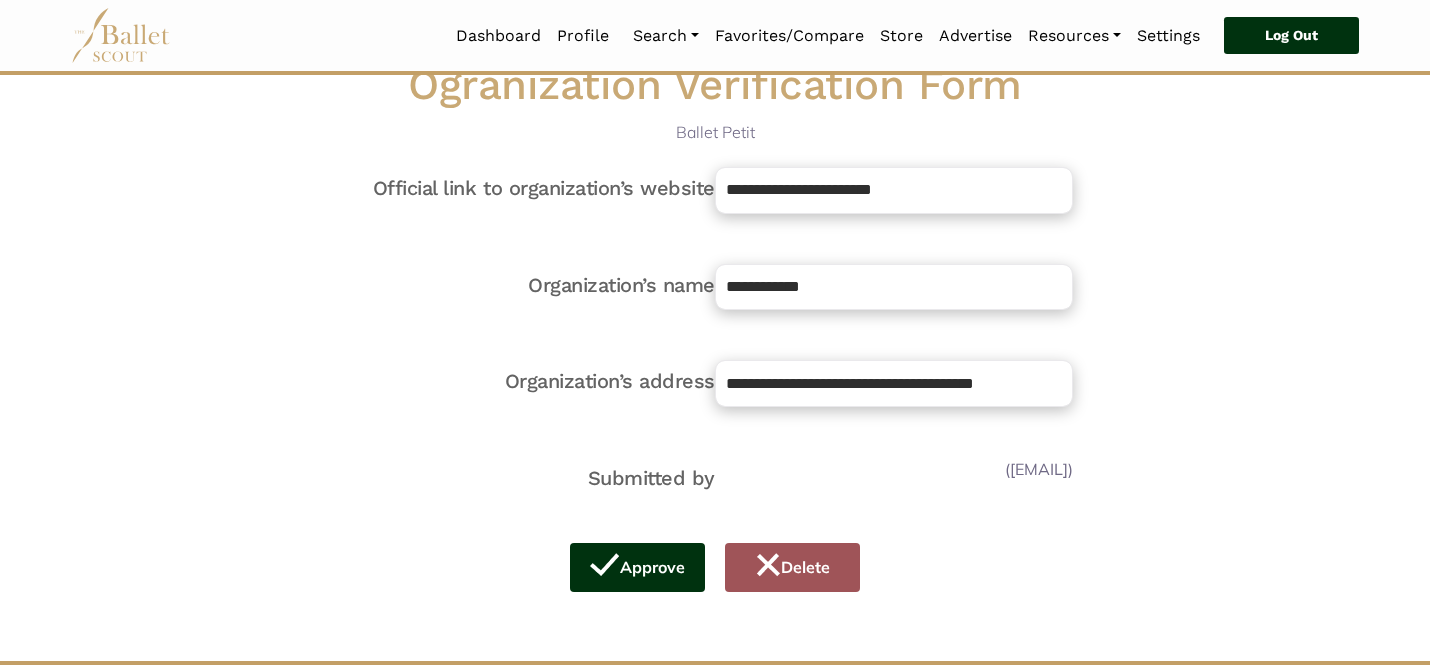 scroll, scrollTop: 120, scrollLeft: 0, axis: vertical 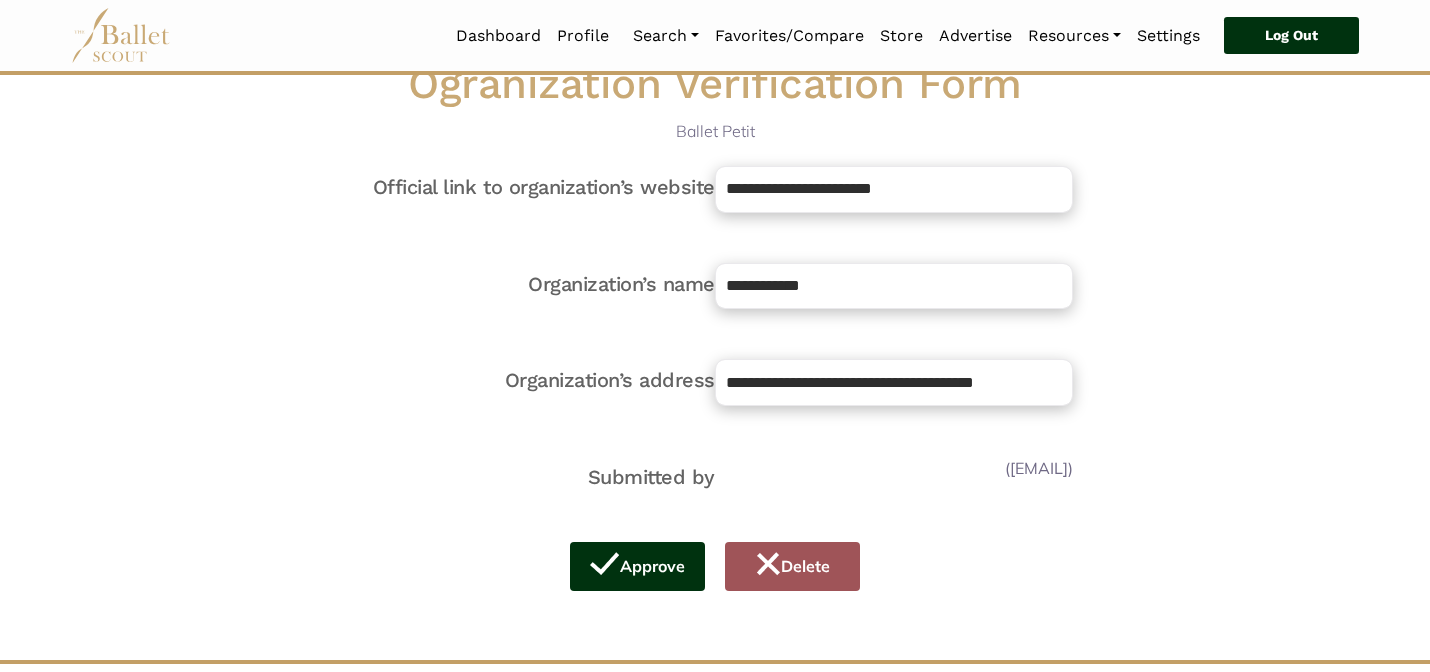 click on "Loading...
Please Wait
Dashboard
Profile" at bounding box center (715, 414) 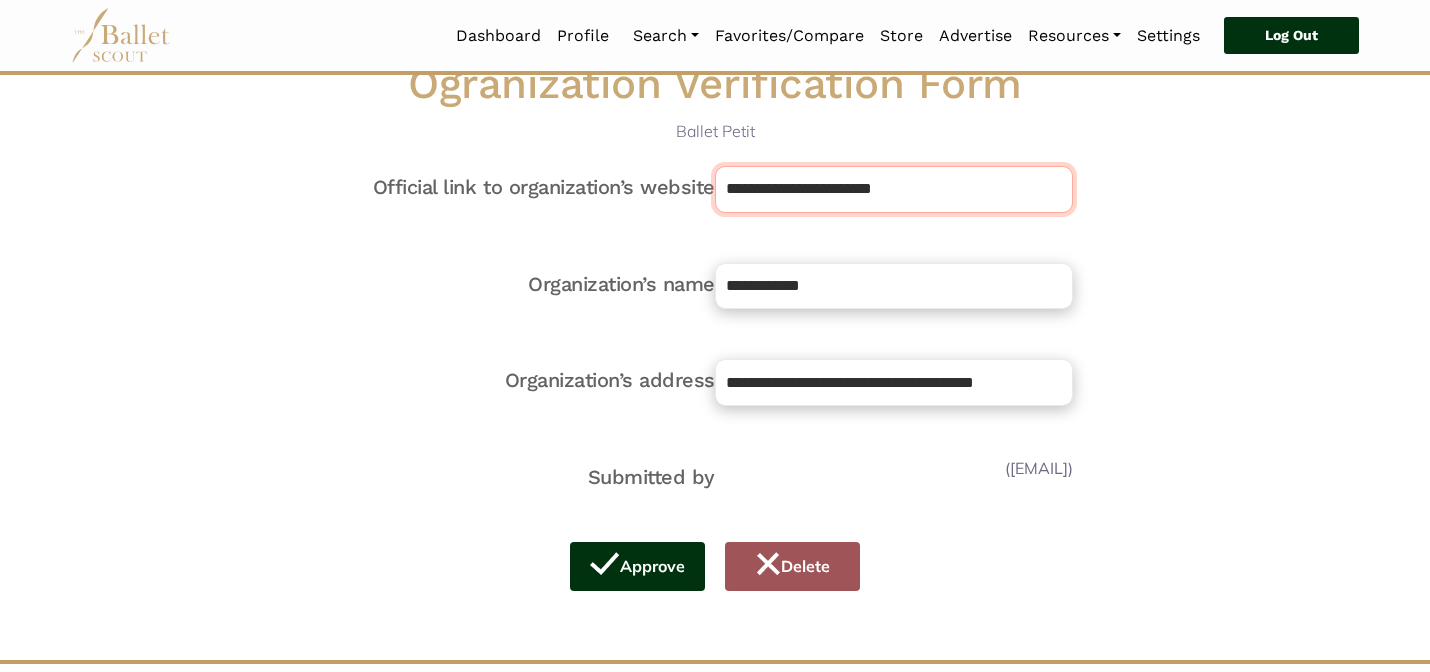 drag, startPoint x: 925, startPoint y: 177, endPoint x: 911, endPoint y: 147, distance: 33.105892 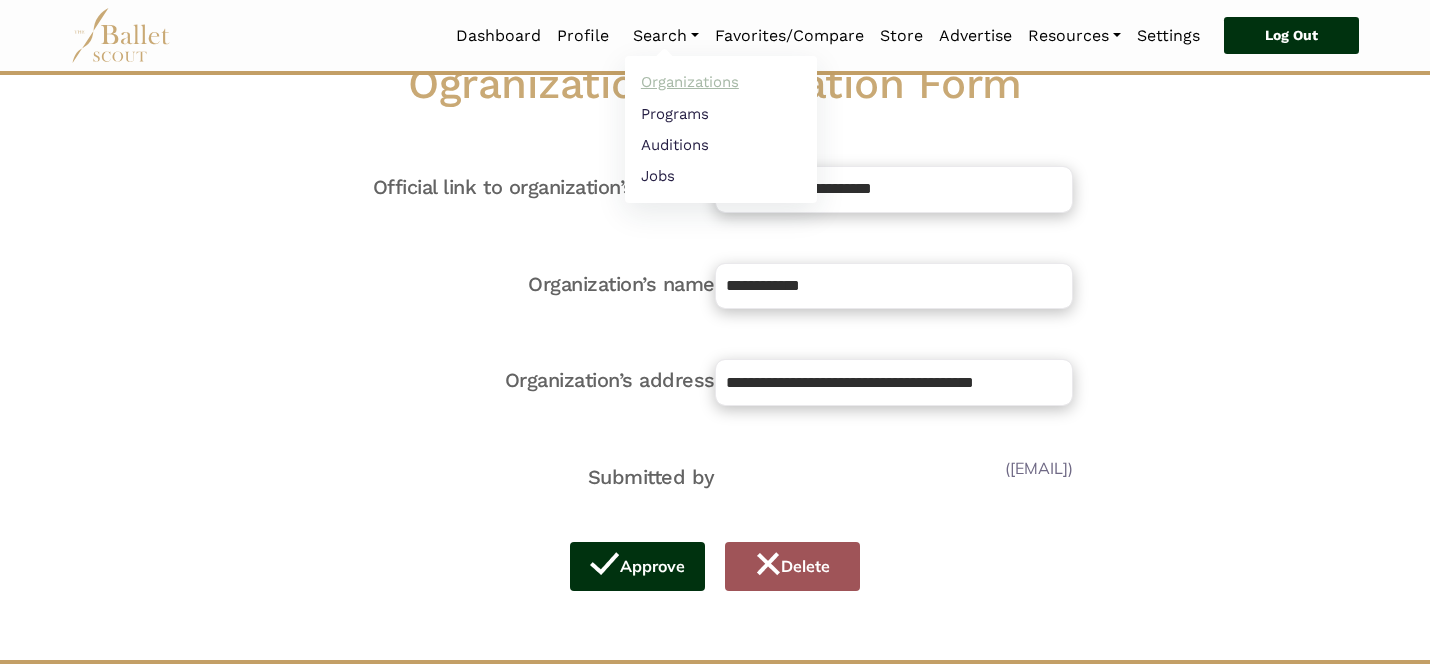 click on "Organizations" at bounding box center (721, 82) 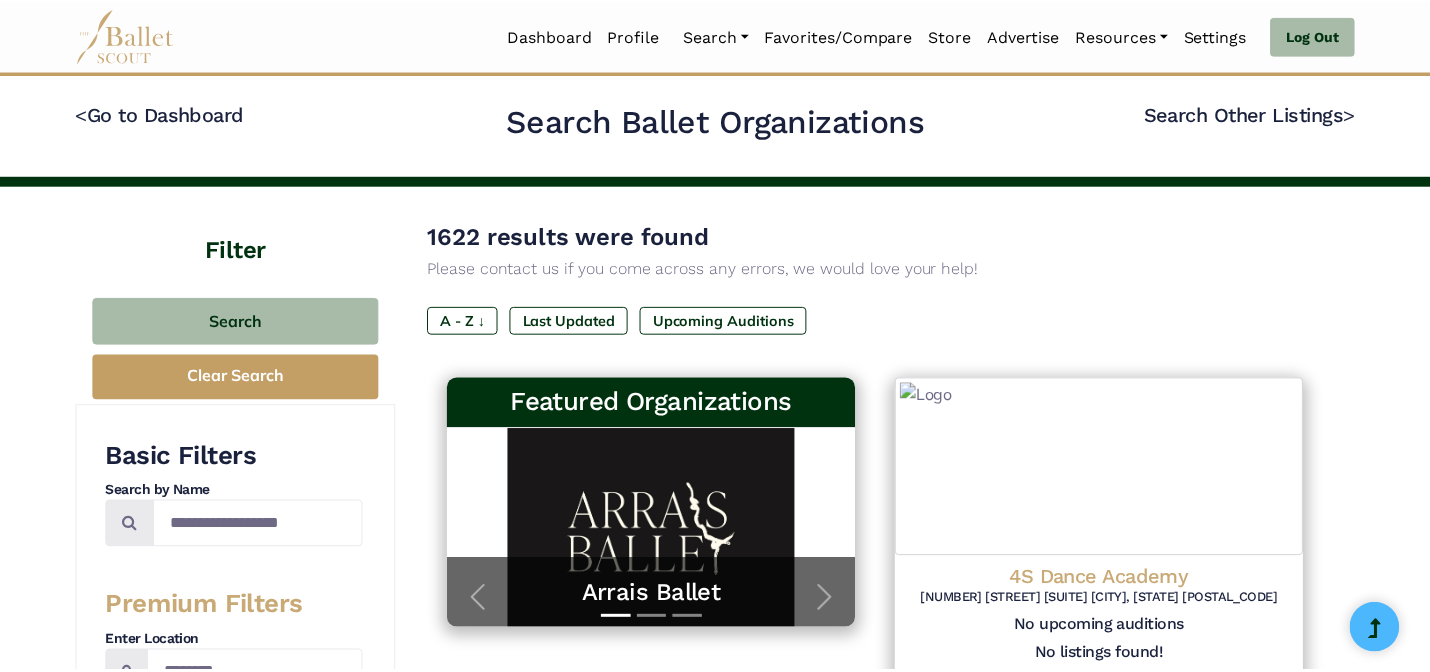 scroll, scrollTop: 0, scrollLeft: 0, axis: both 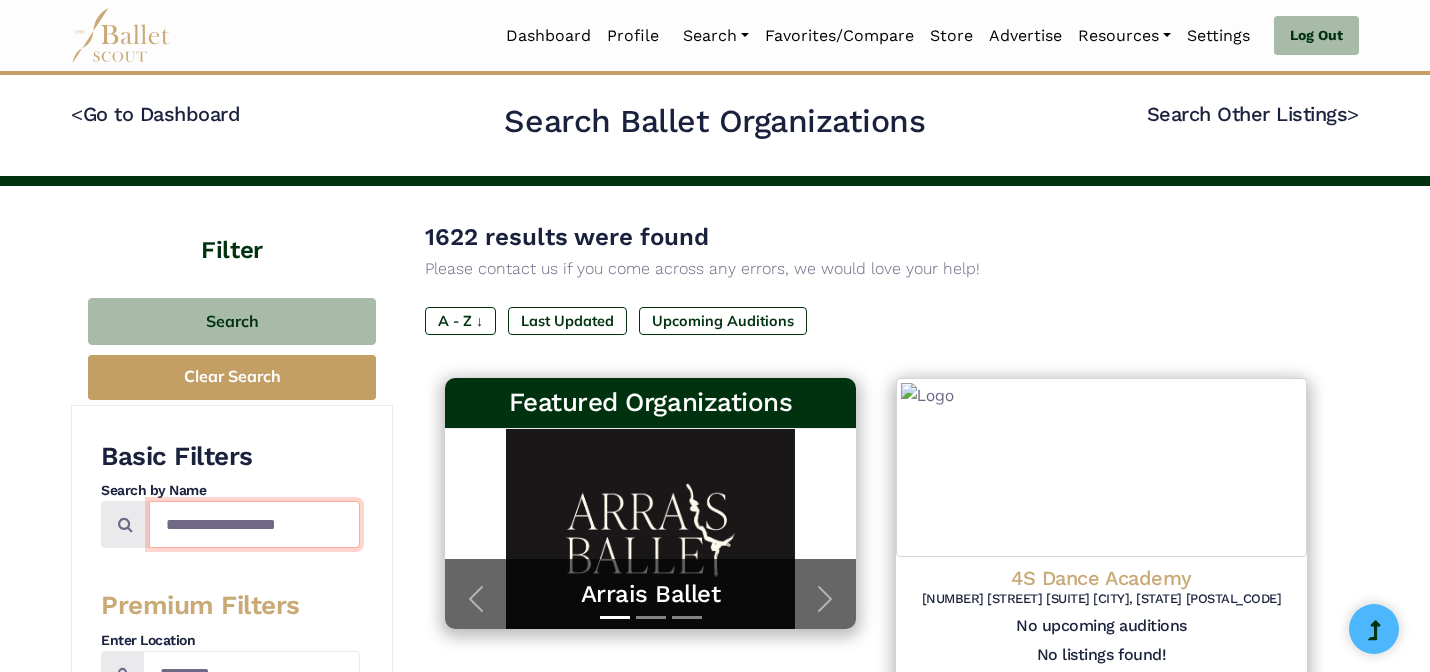 click at bounding box center [254, 524] 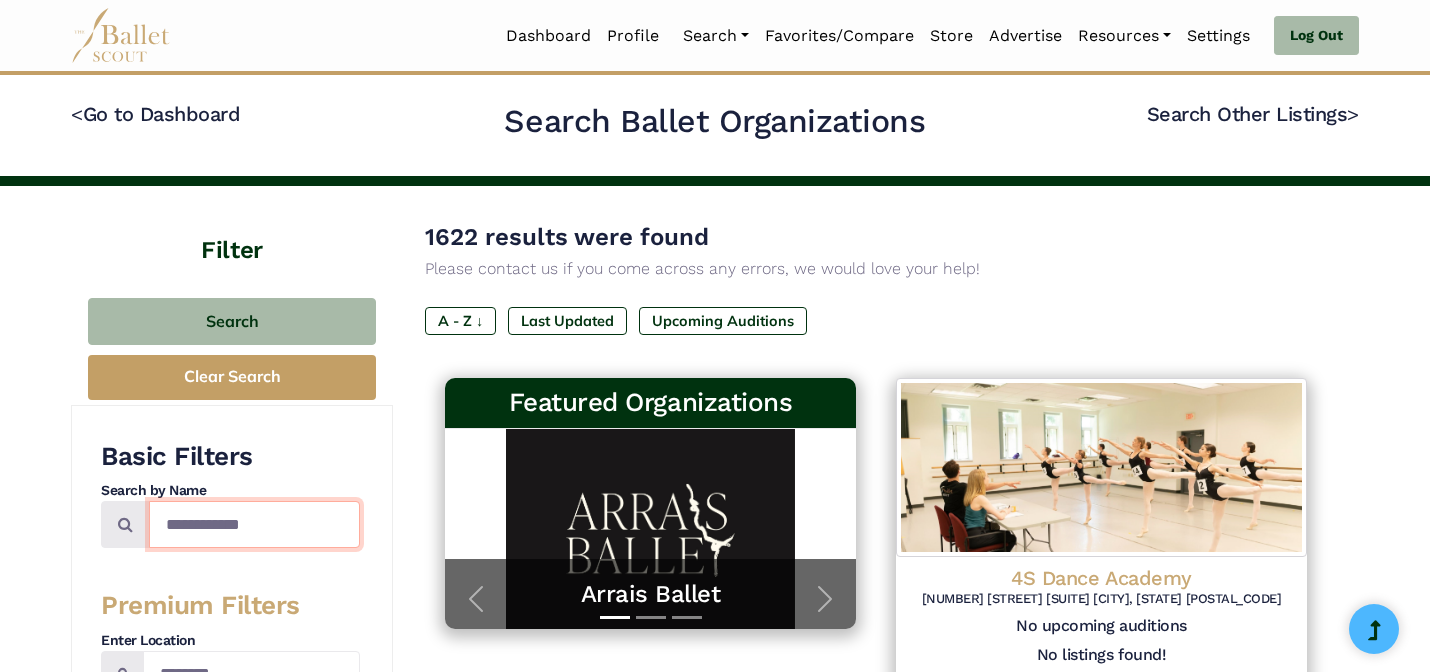type on "**********" 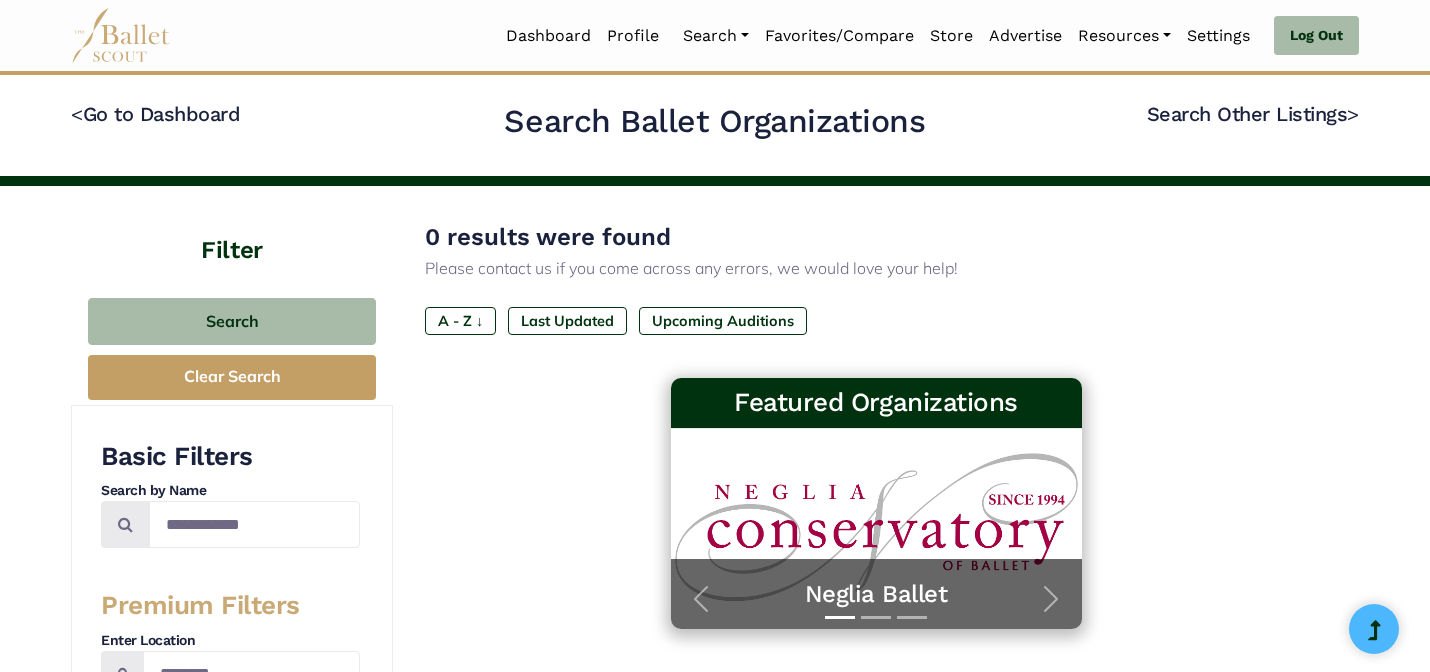 scroll, scrollTop: 0, scrollLeft: 0, axis: both 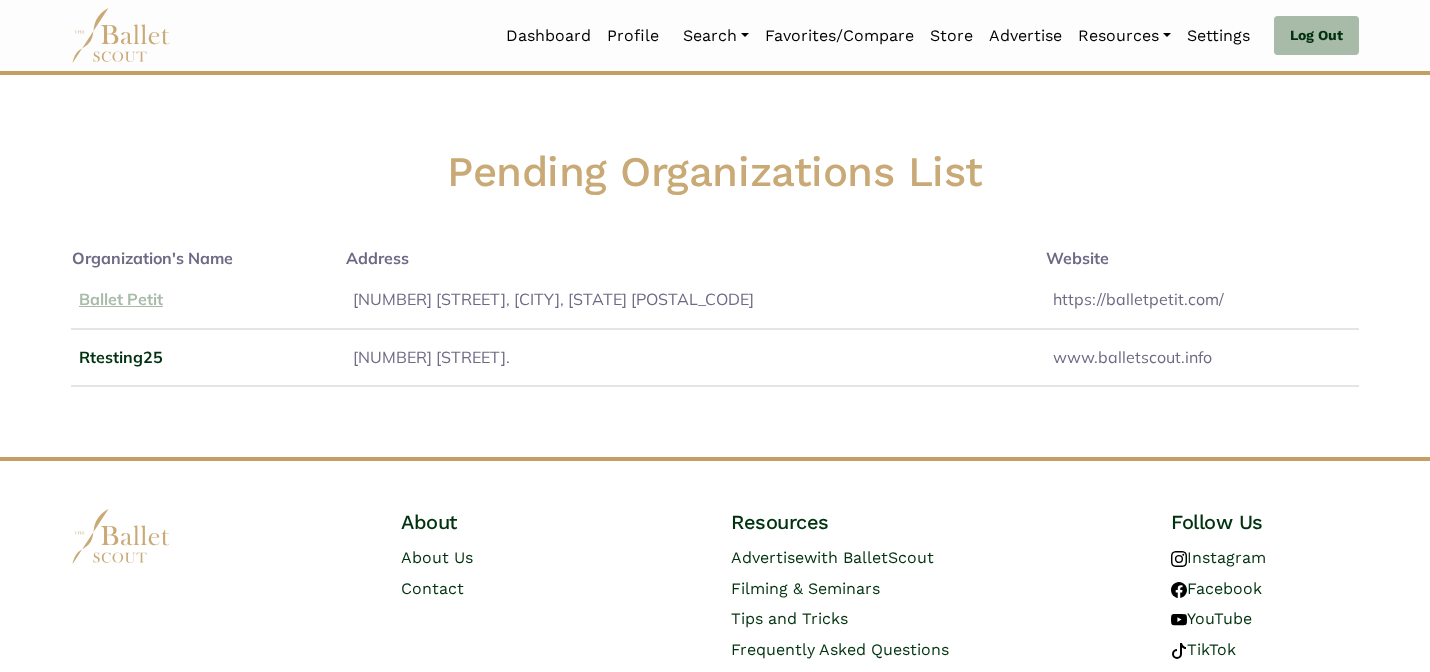 click on "Ballet Petit" at bounding box center [121, 299] 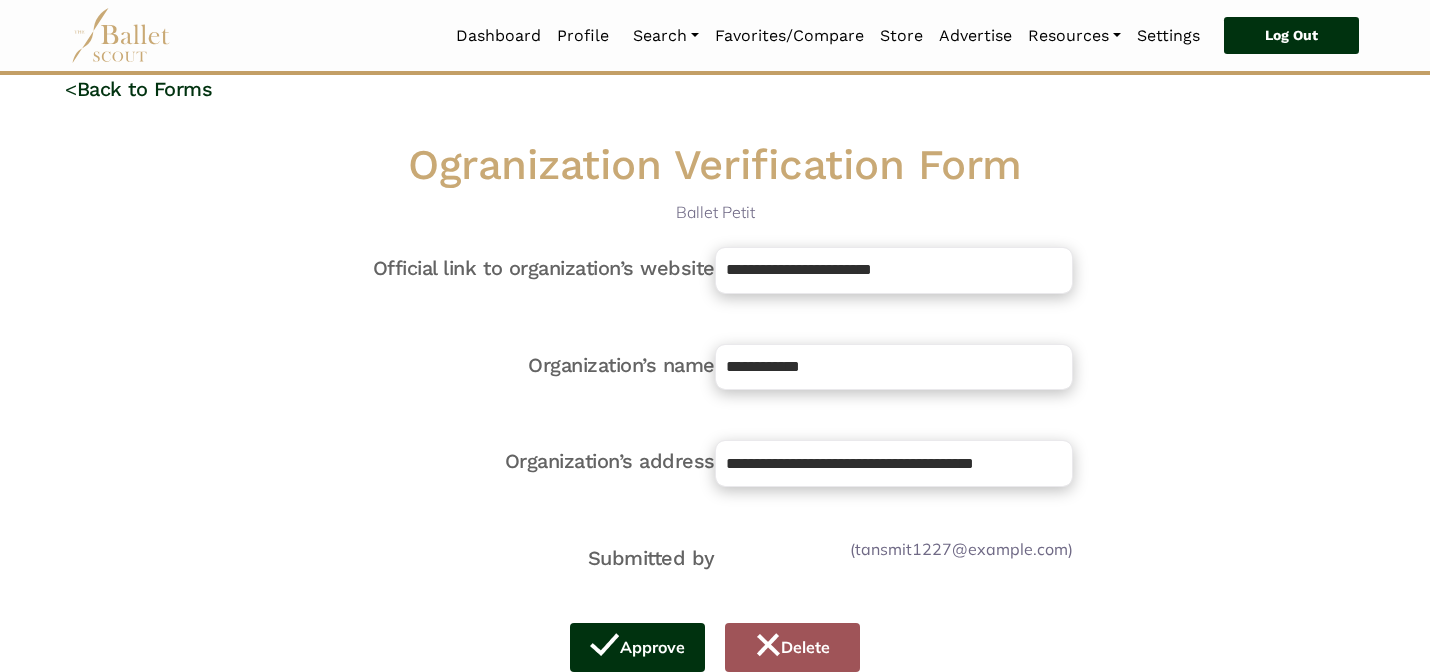 scroll, scrollTop: 40, scrollLeft: 0, axis: vertical 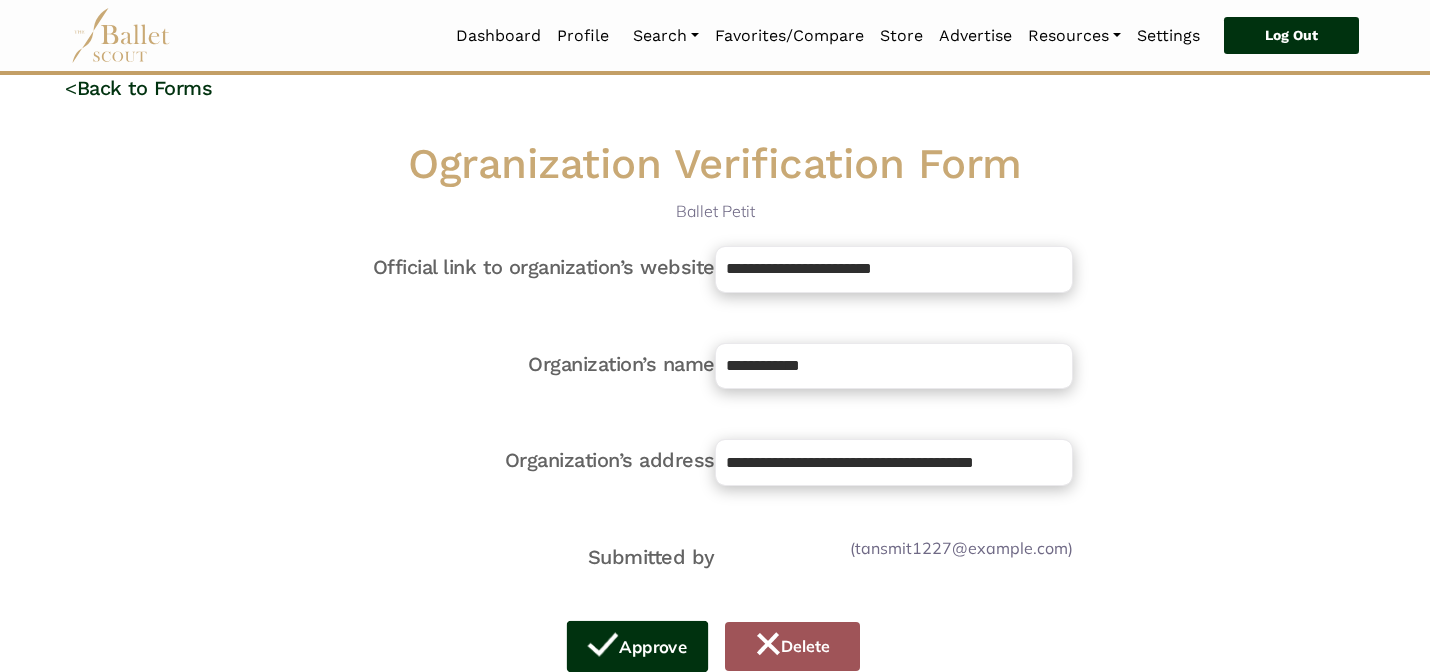 click on "Approve" at bounding box center [638, 646] 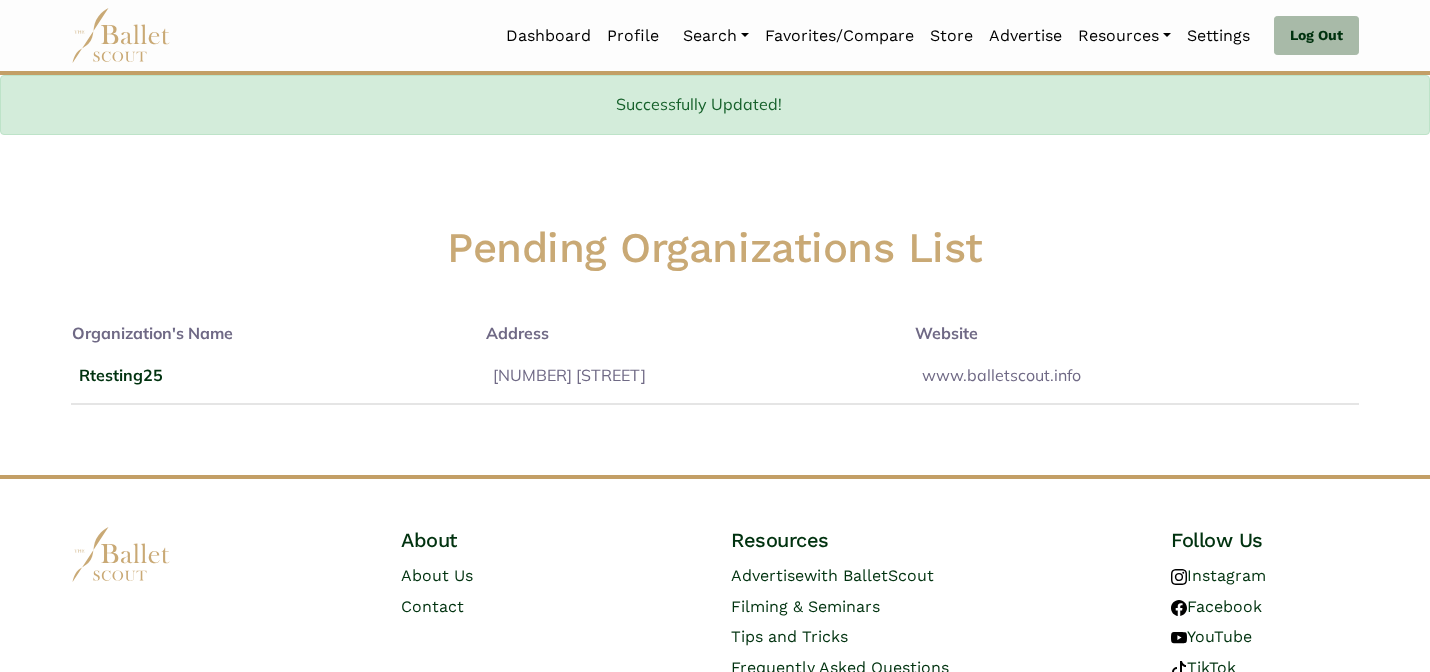 scroll, scrollTop: 0, scrollLeft: 0, axis: both 